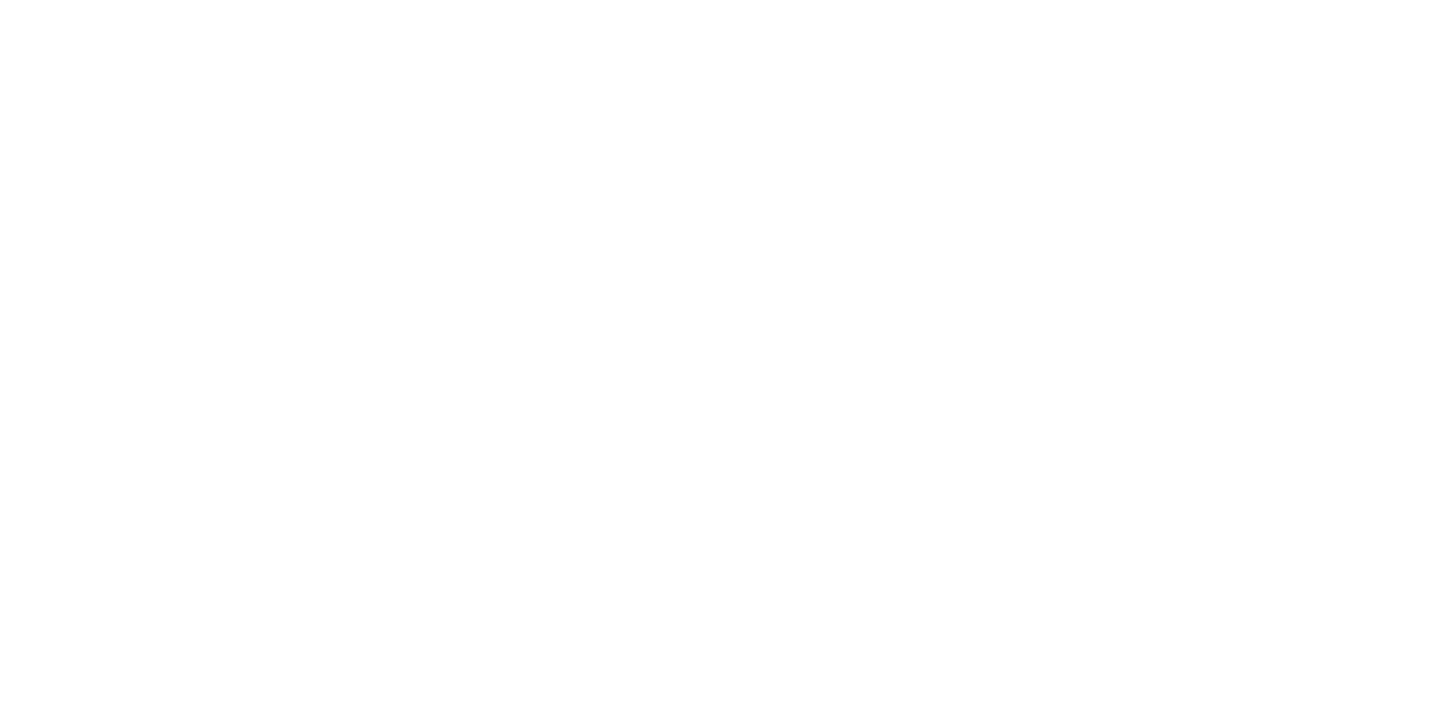 scroll, scrollTop: 0, scrollLeft: 0, axis: both 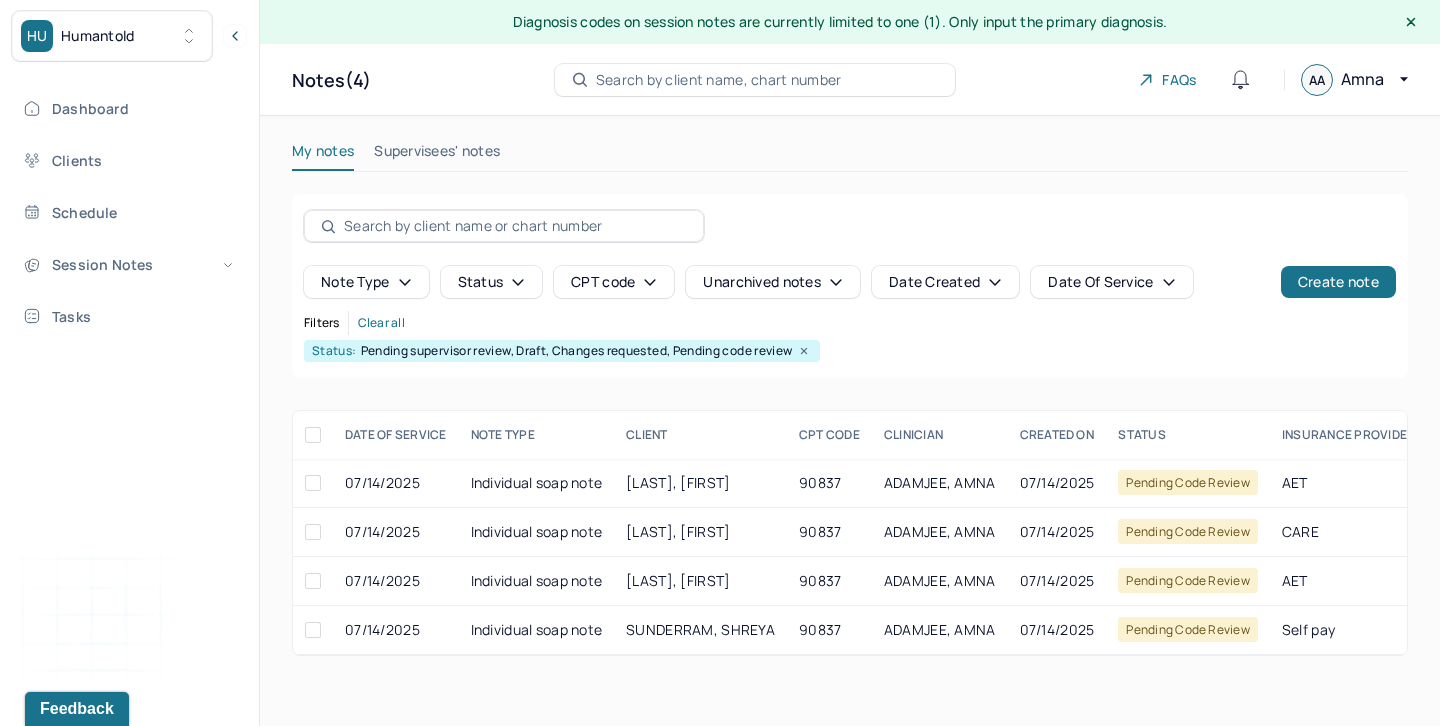 click on "My notes" at bounding box center (323, 155) 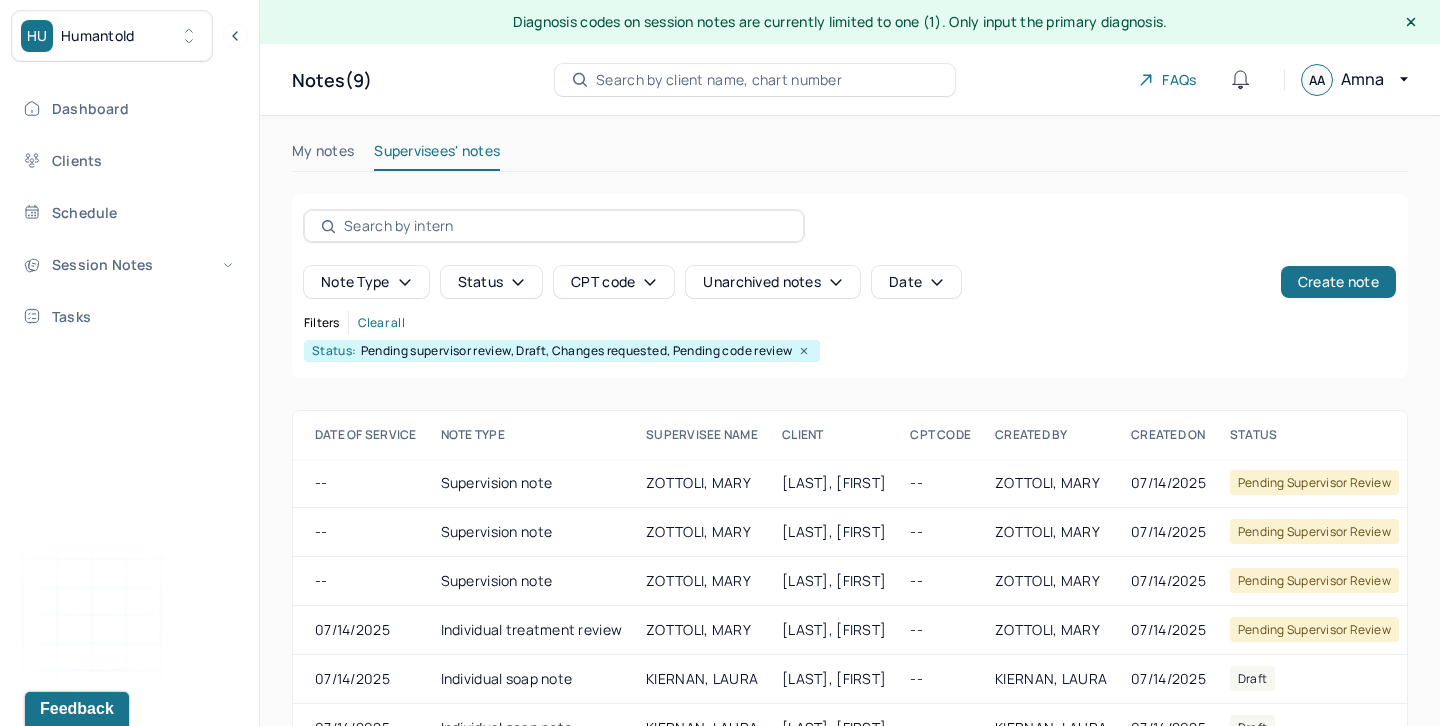 scroll, scrollTop: 0, scrollLeft: 0, axis: both 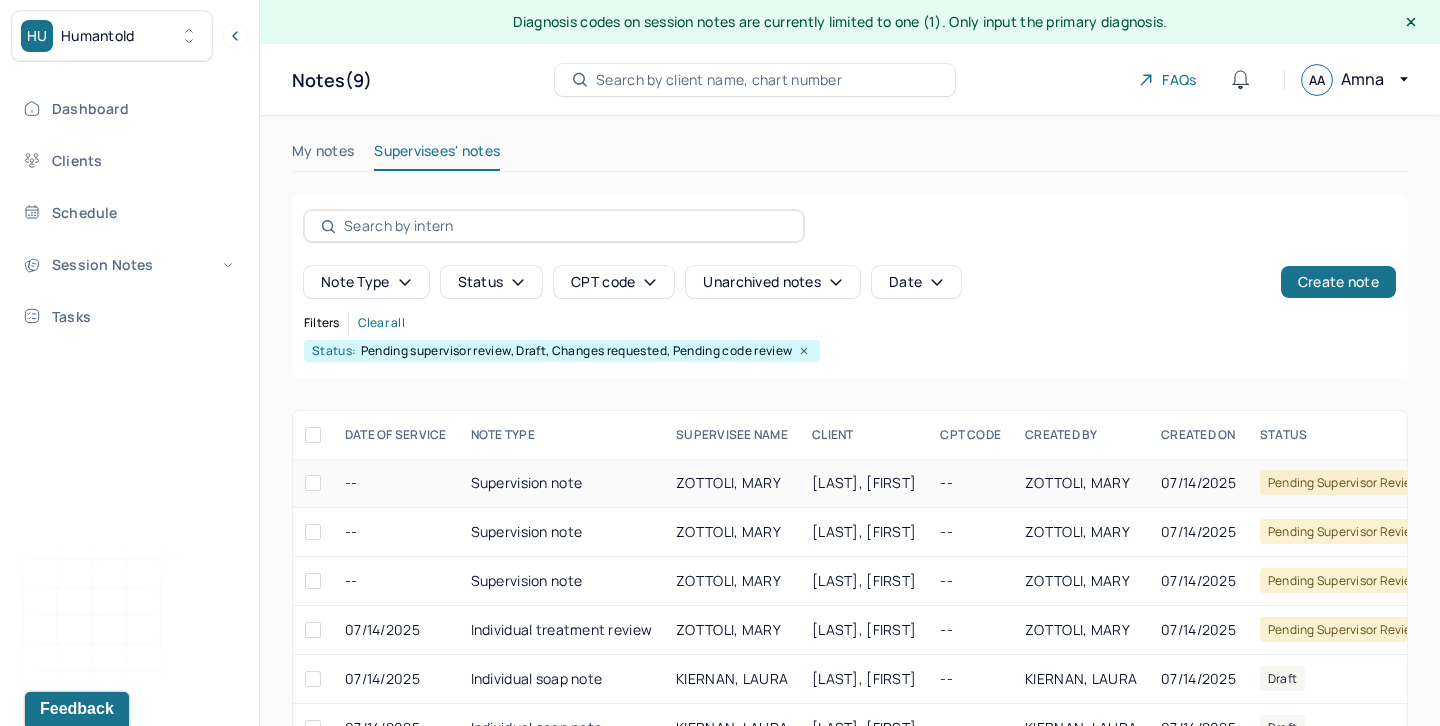 click at bounding box center [313, 483] 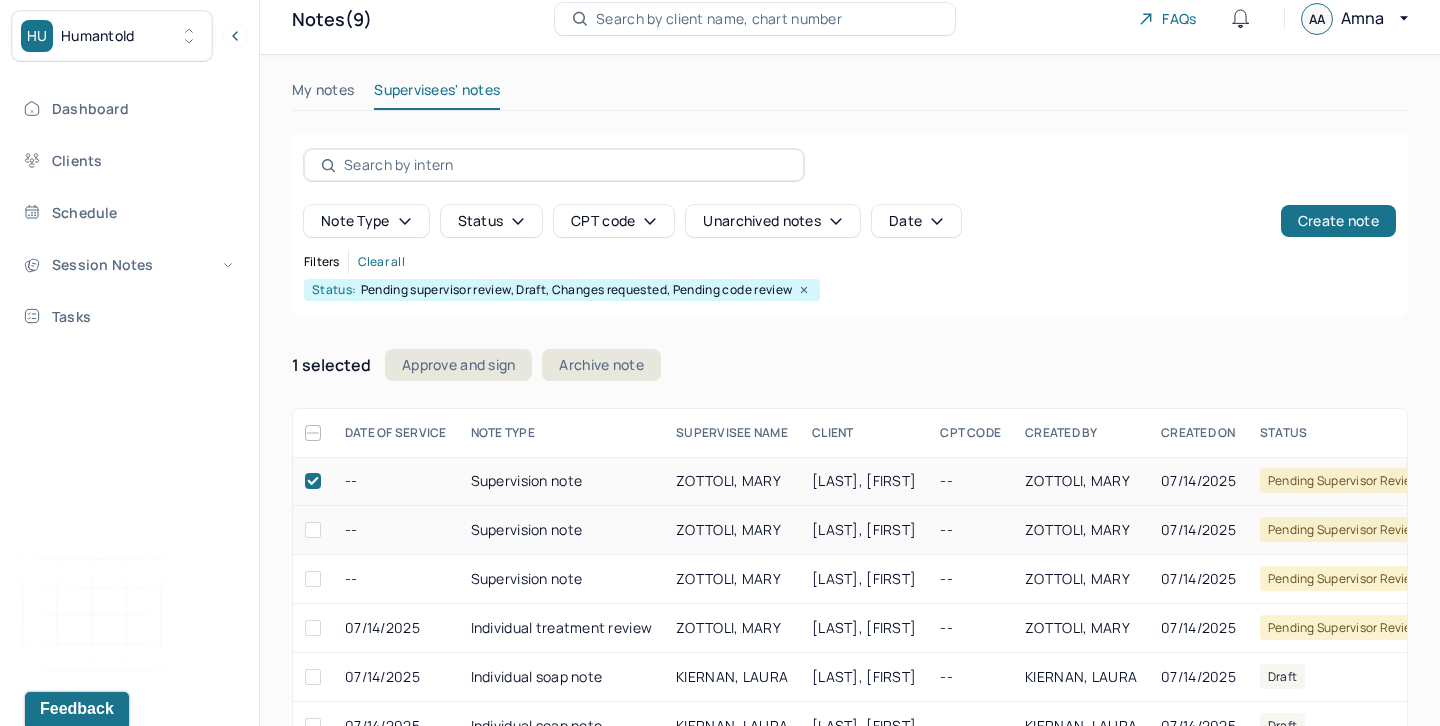 scroll, scrollTop: 62, scrollLeft: 0, axis: vertical 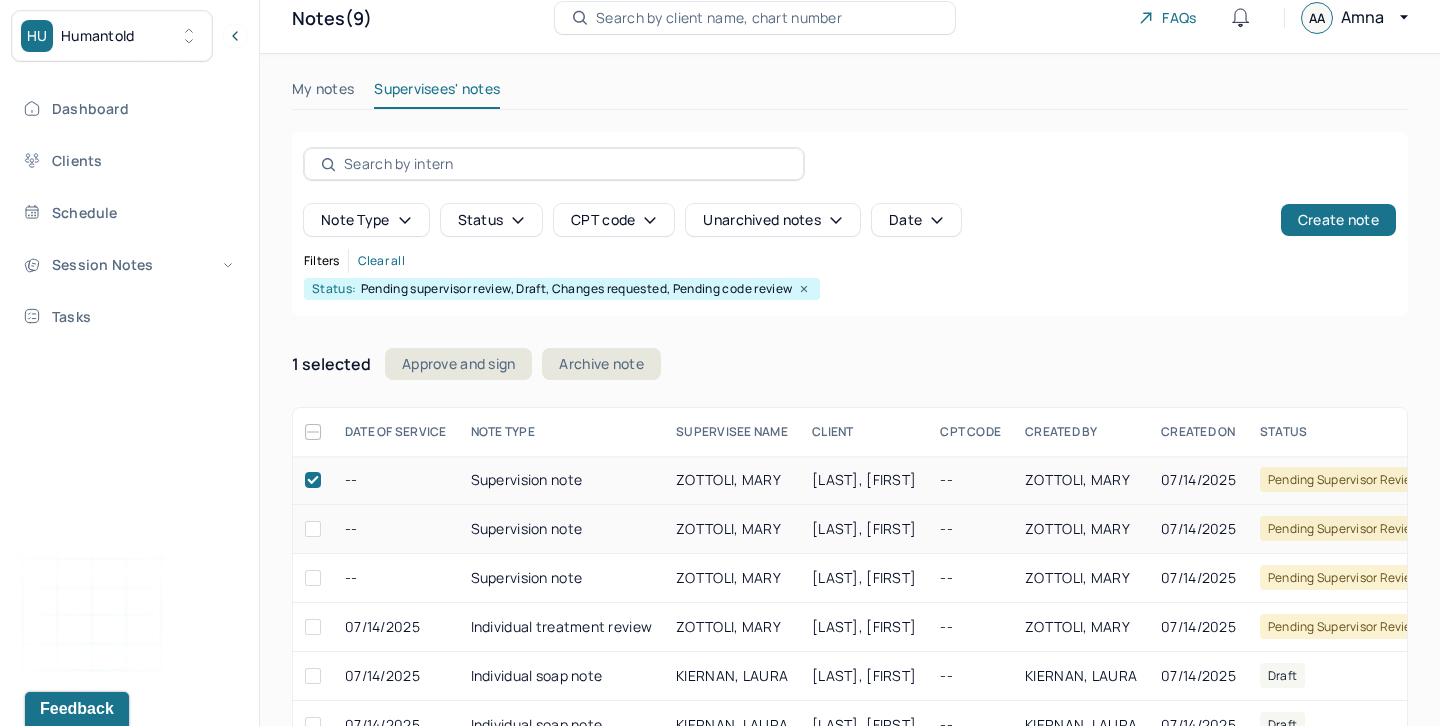 click at bounding box center [313, 529] 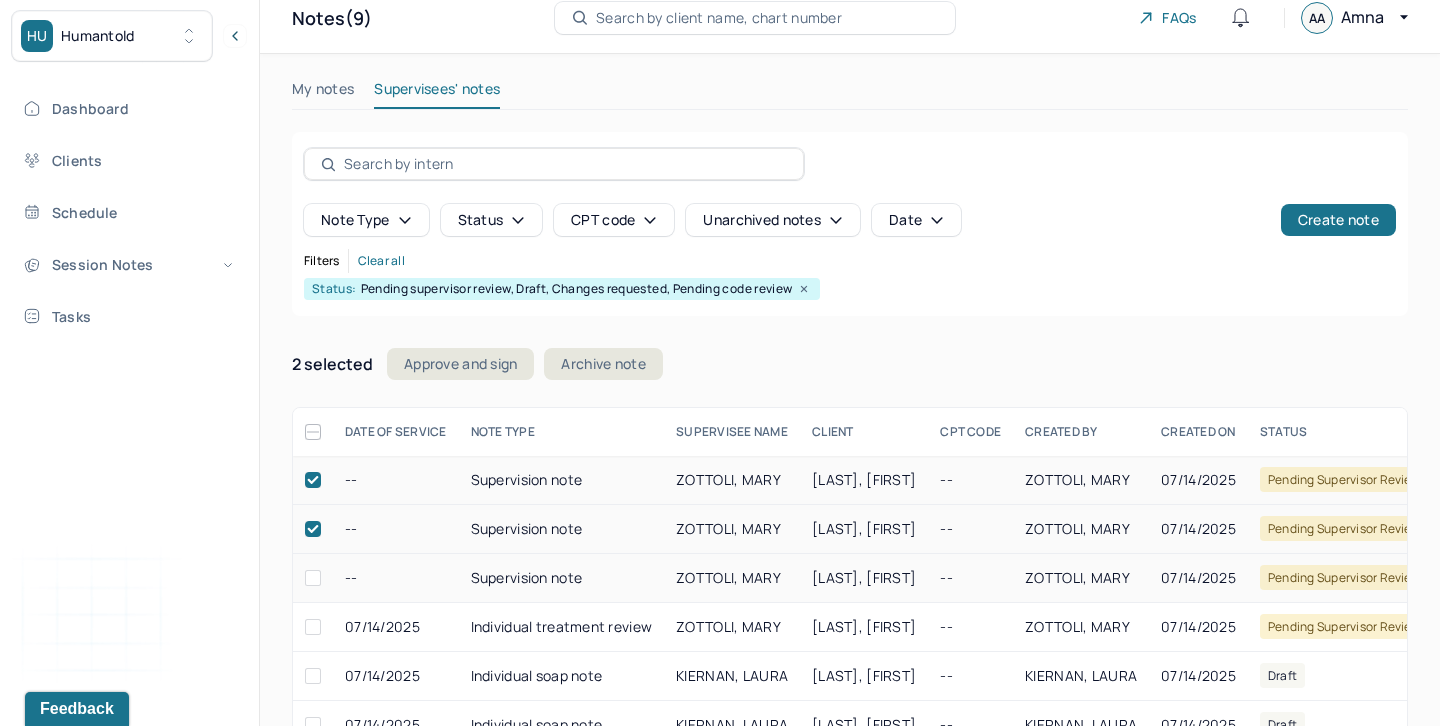 click at bounding box center (313, 578) 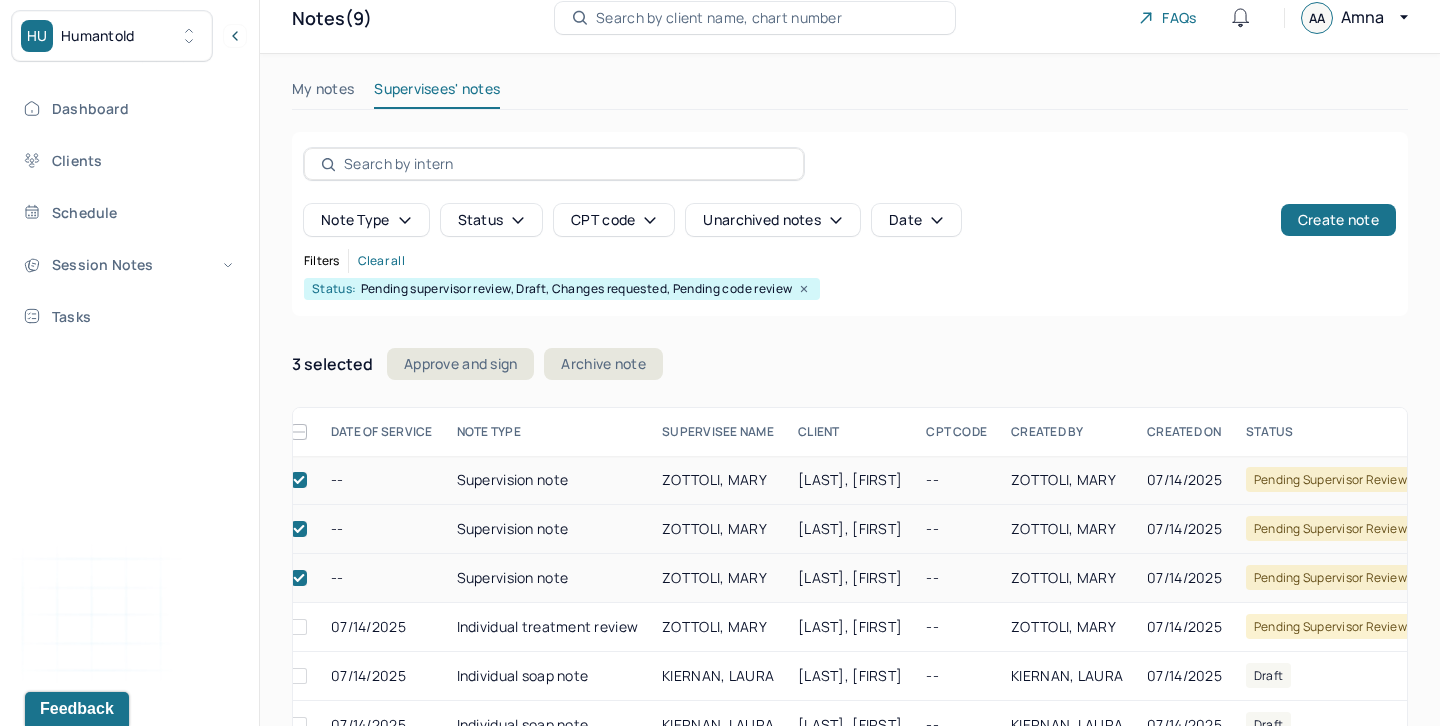 scroll, scrollTop: 0, scrollLeft: 0, axis: both 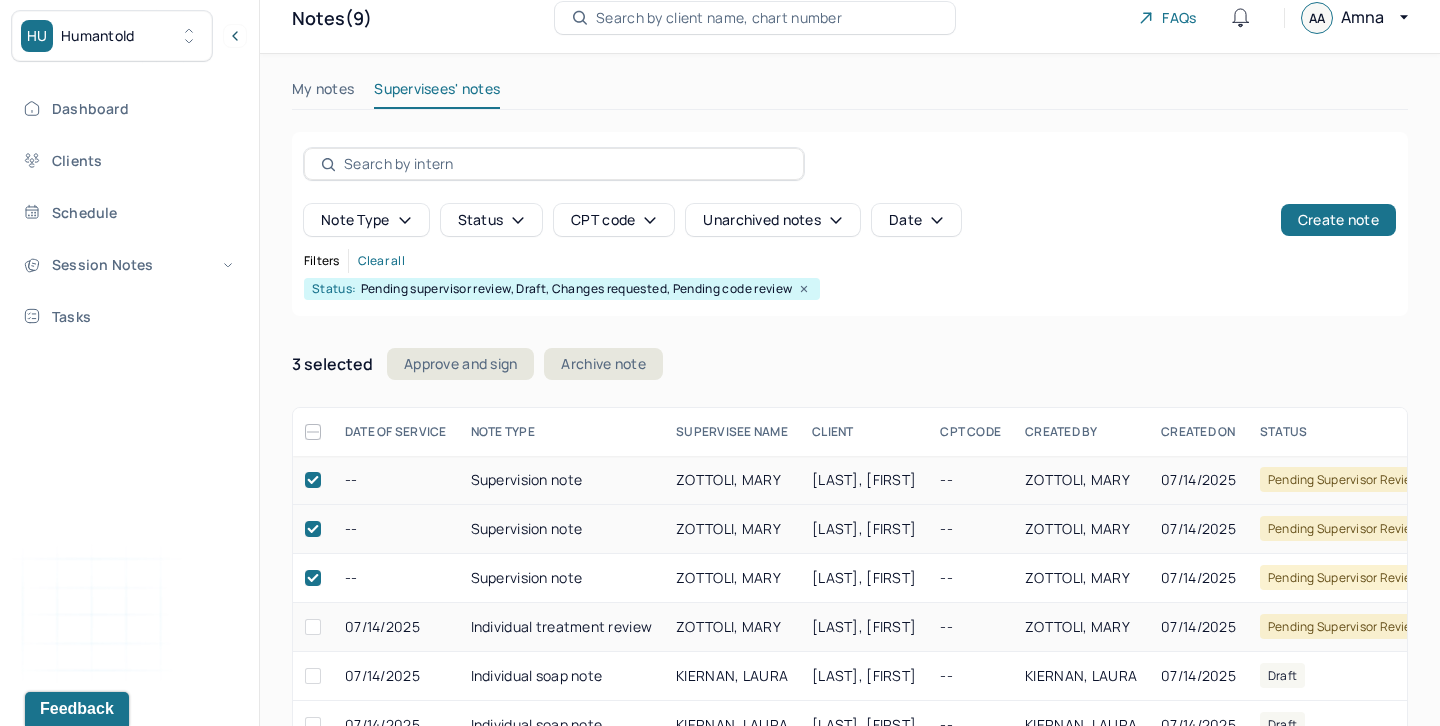 click at bounding box center (313, 627) 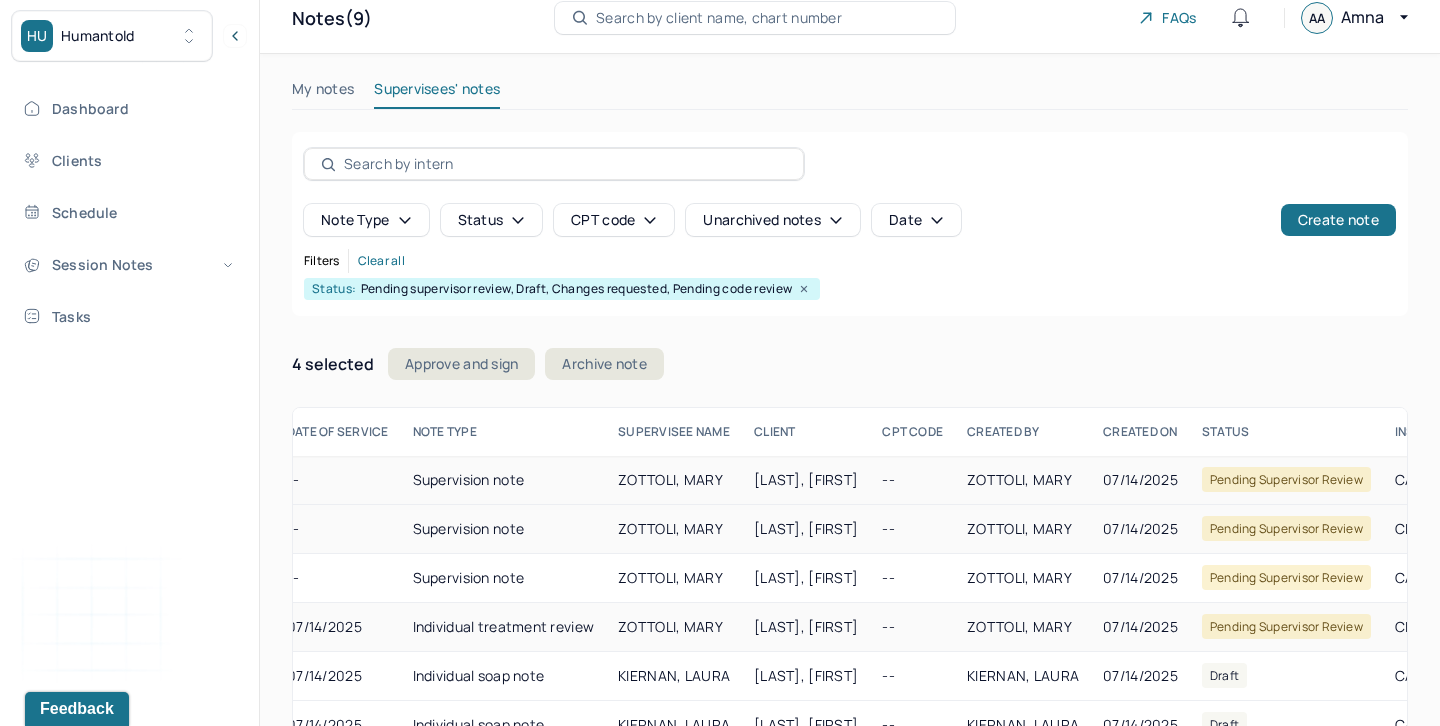 scroll, scrollTop: 0, scrollLeft: 60, axis: horizontal 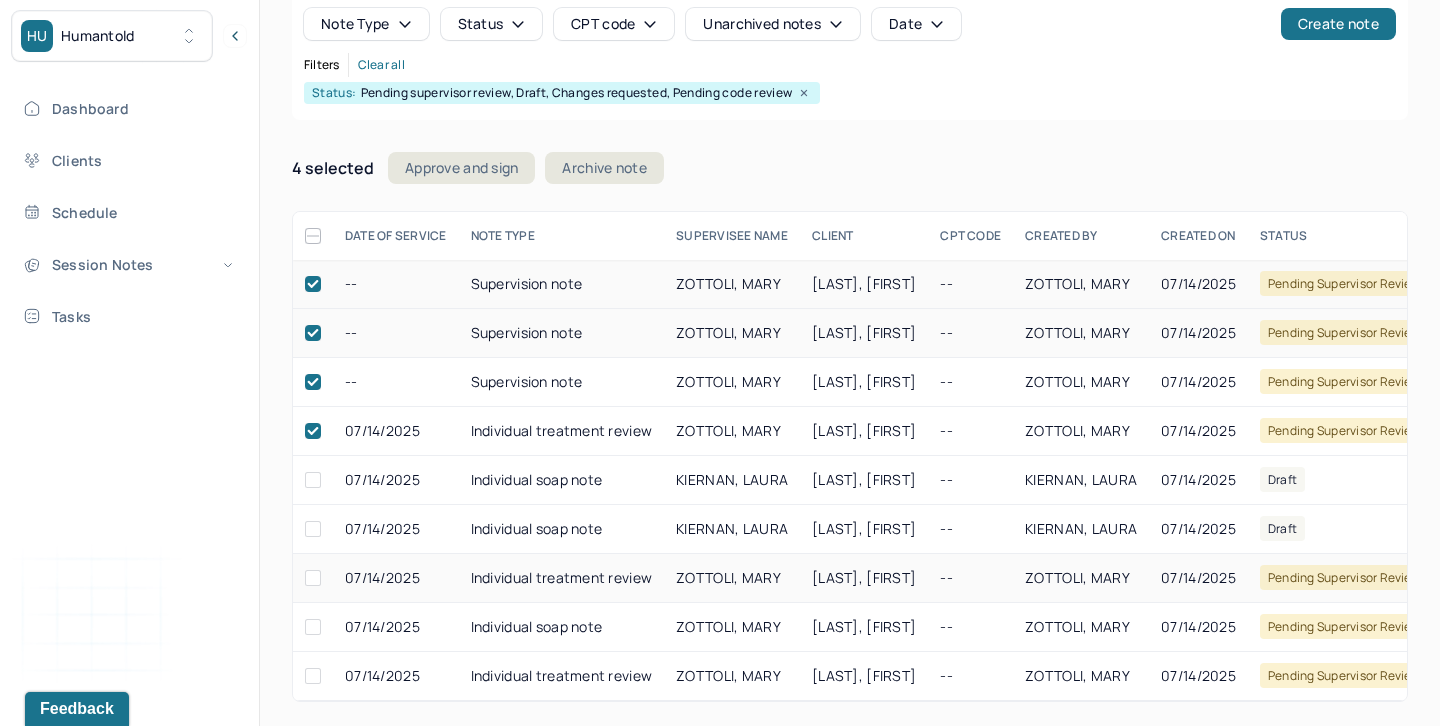 click at bounding box center [313, 578] 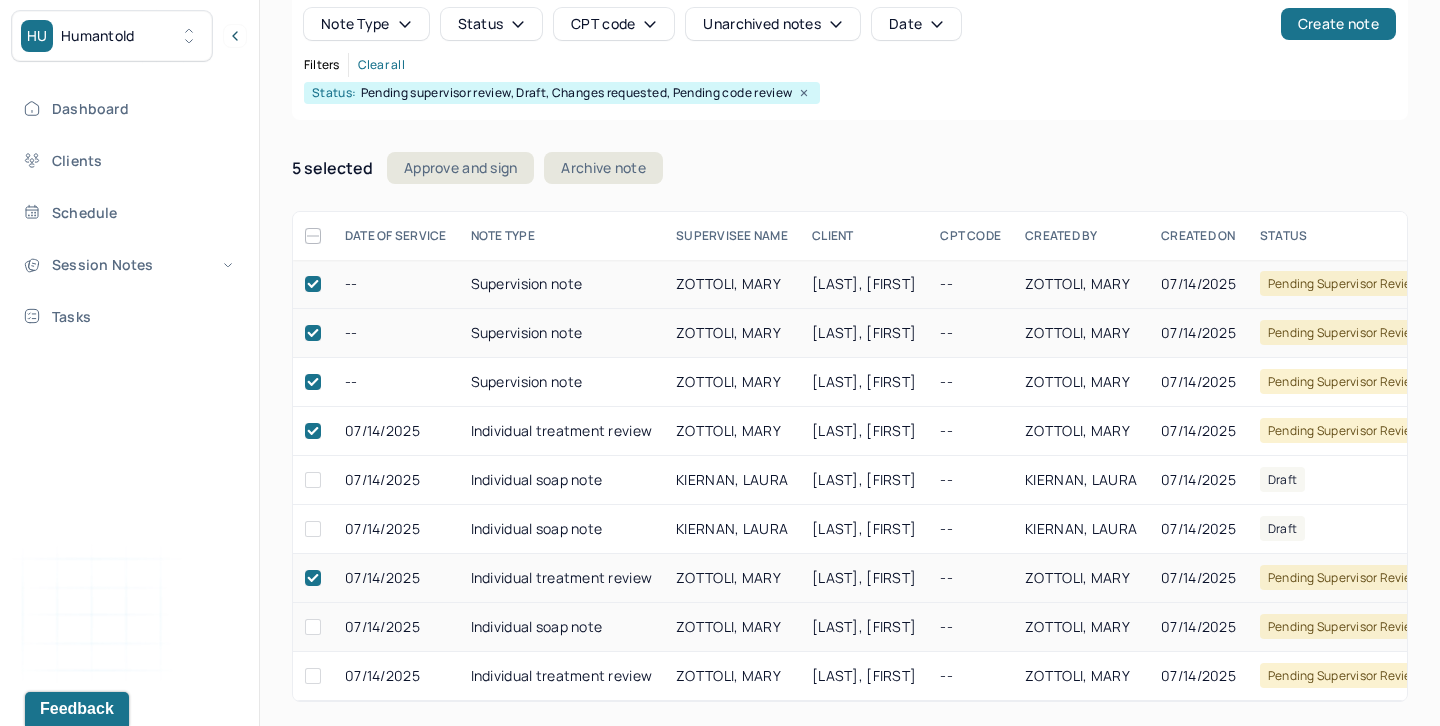 click at bounding box center [313, 627] 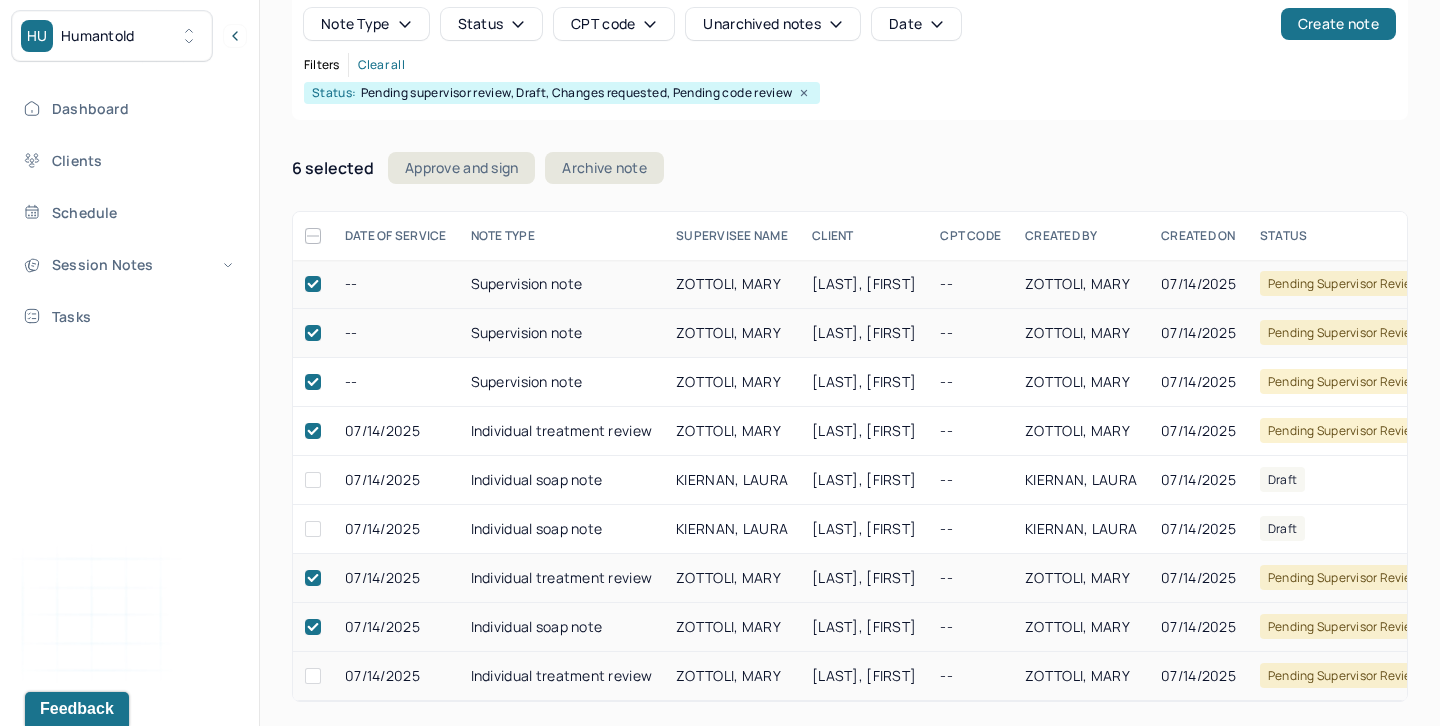 click at bounding box center [313, 676] 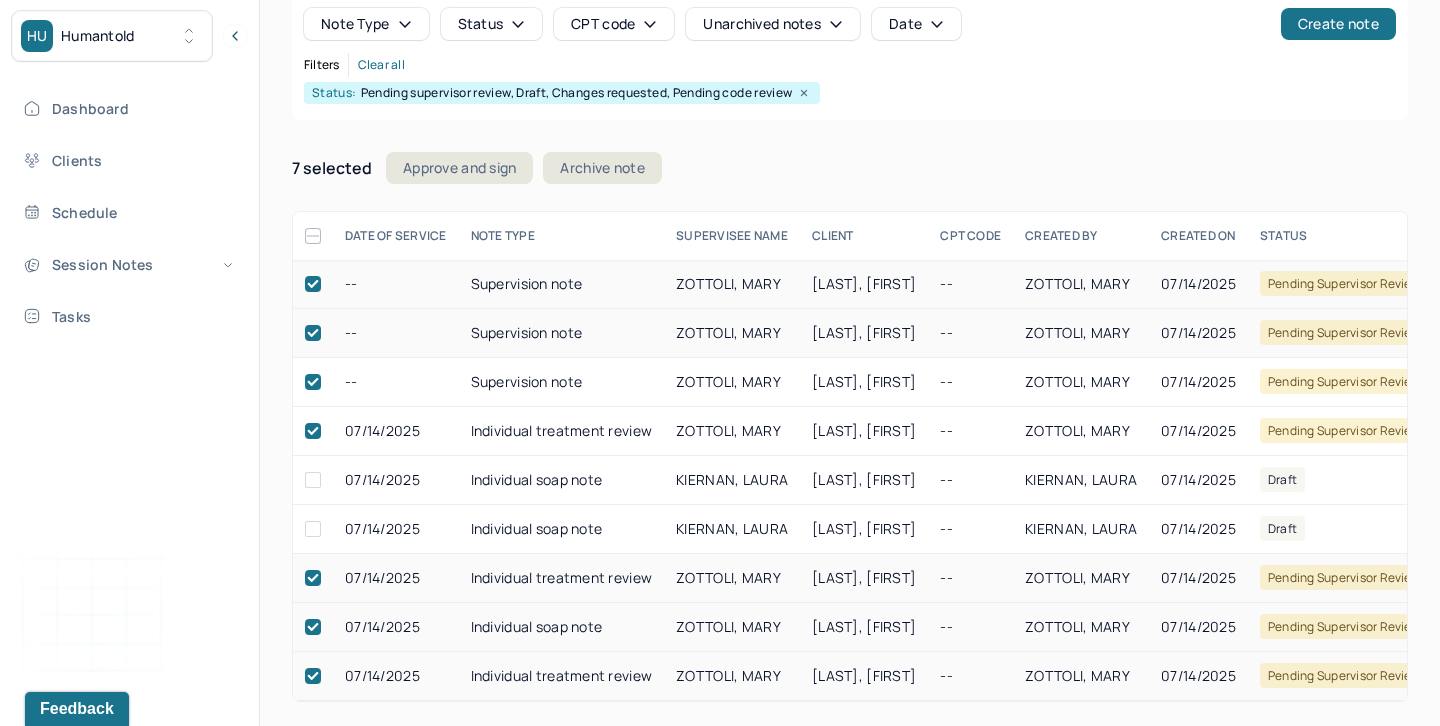 click 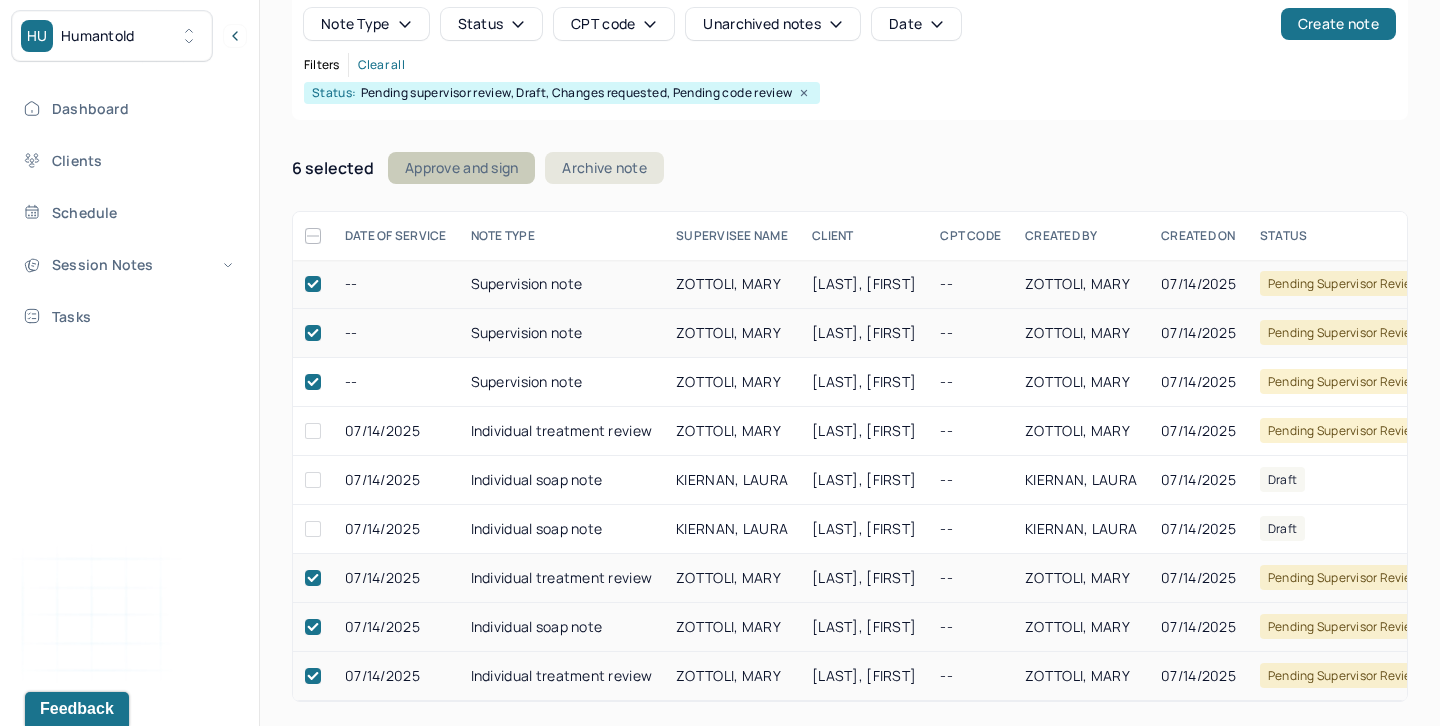 click on "Approve and sign" at bounding box center (461, 168) 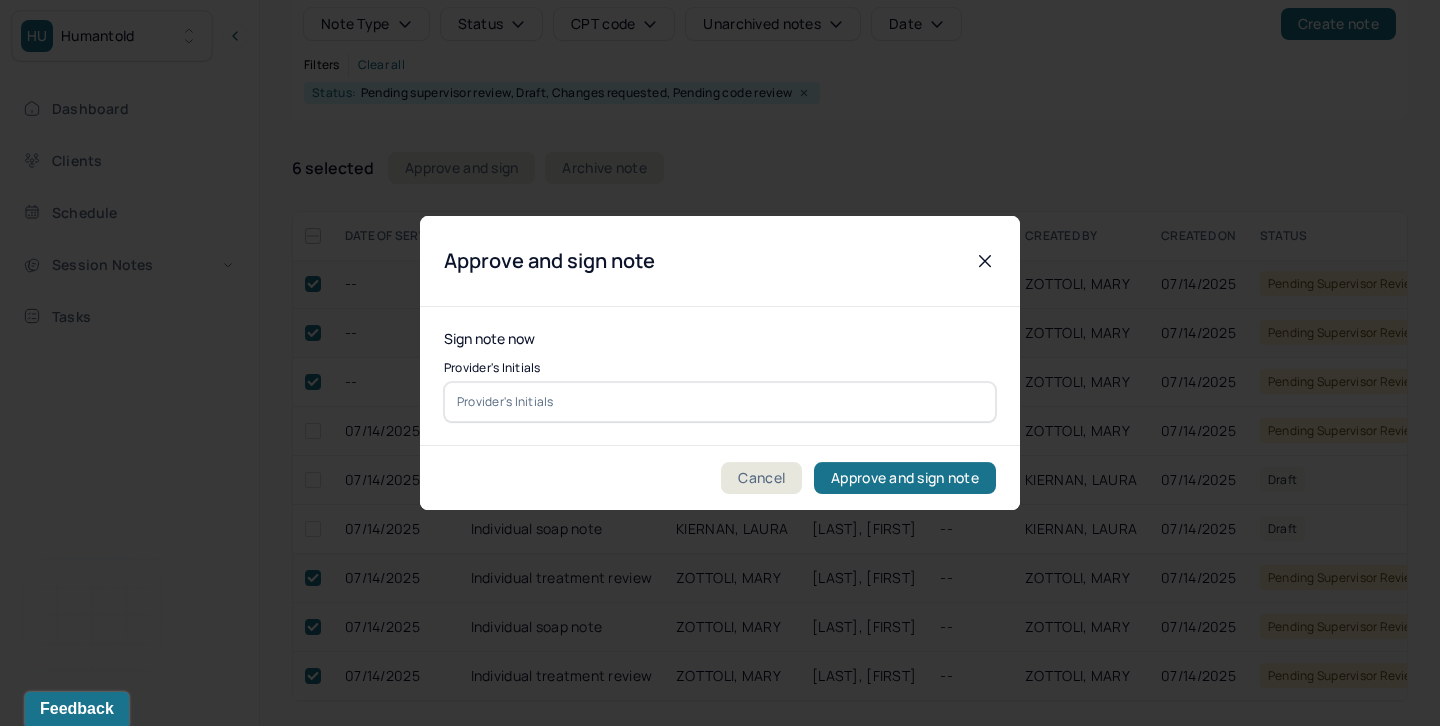 click at bounding box center (720, 402) 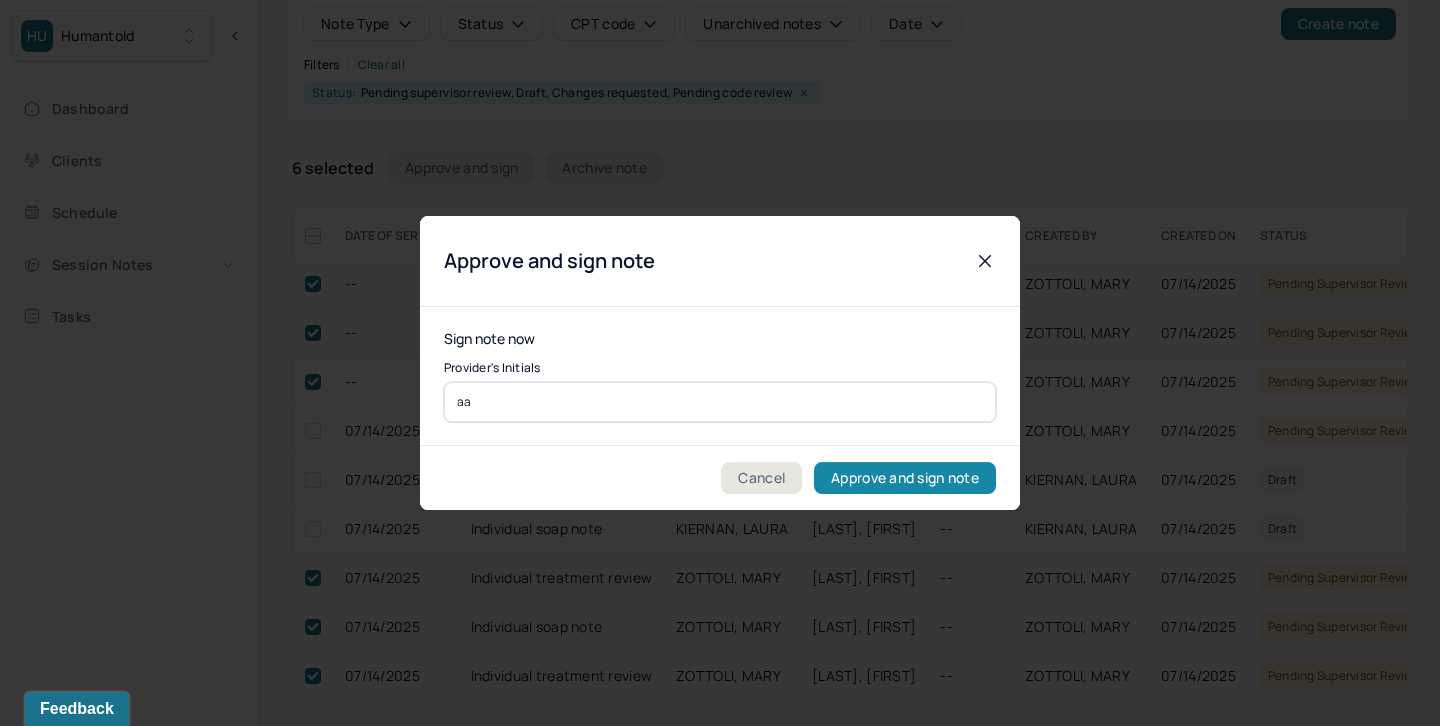type on "aa" 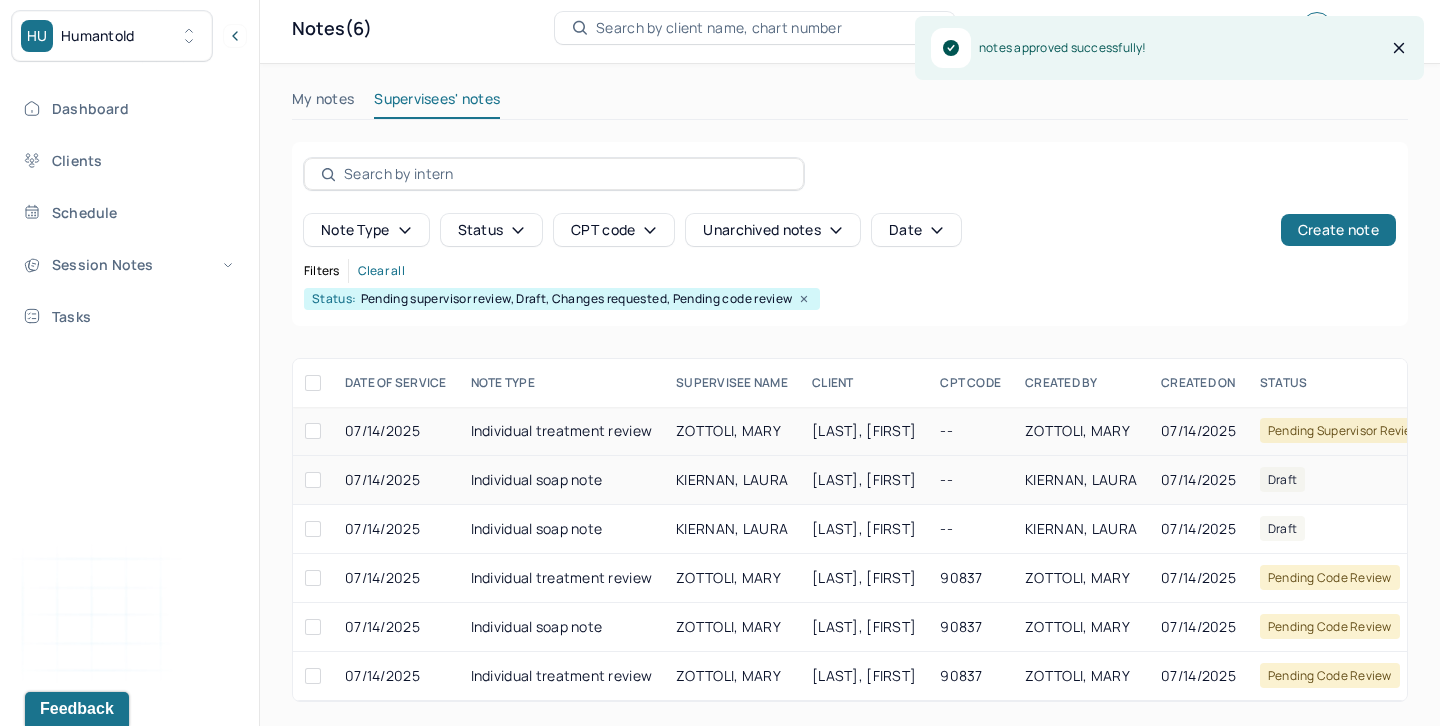 scroll, scrollTop: 53, scrollLeft: 0, axis: vertical 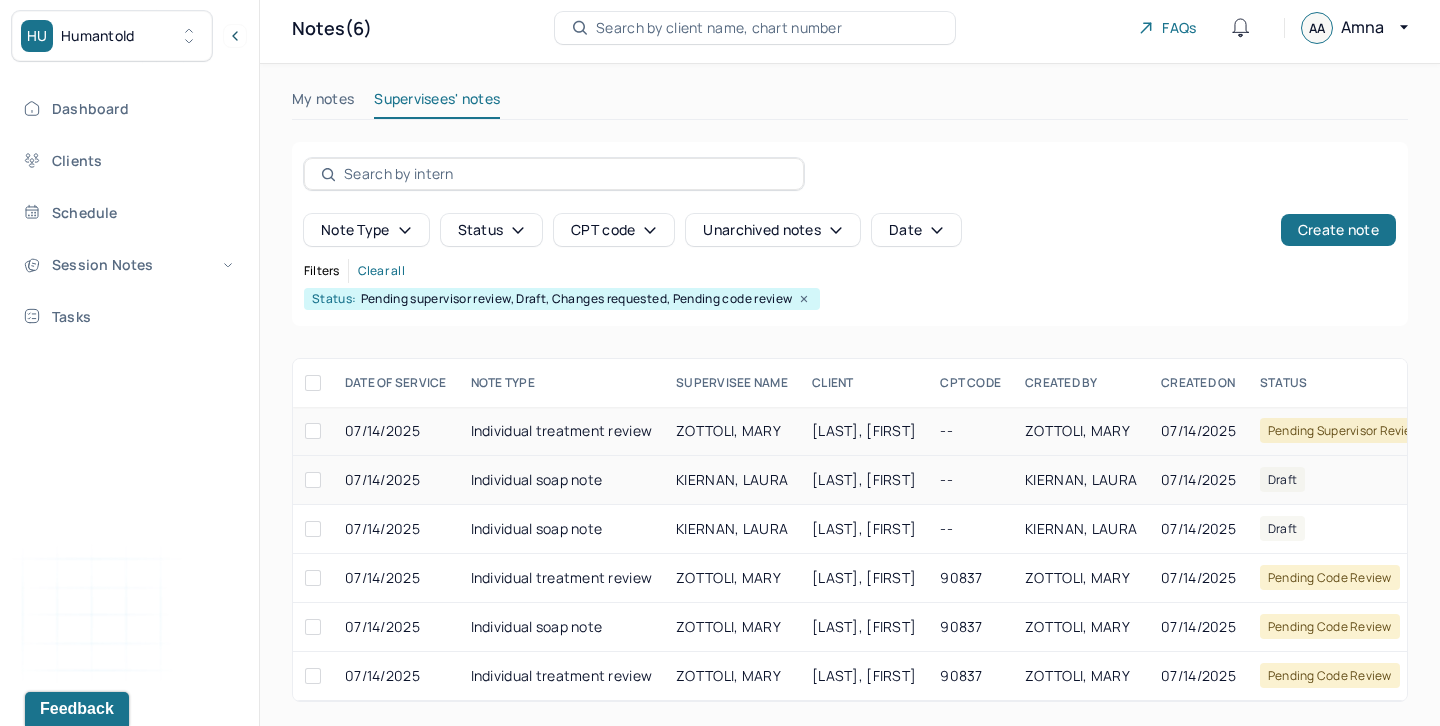 click on "ZOTTOLI, MARY" at bounding box center [728, 430] 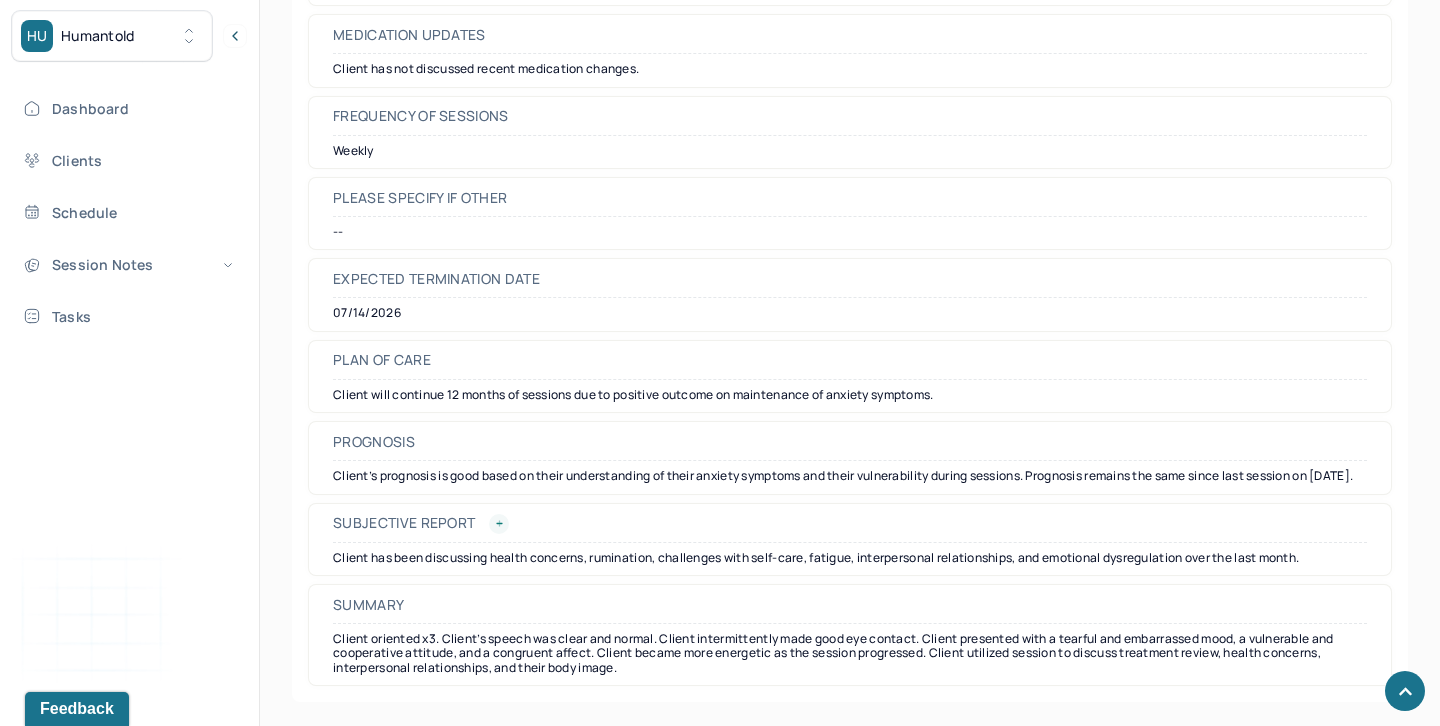 scroll, scrollTop: 5436, scrollLeft: 0, axis: vertical 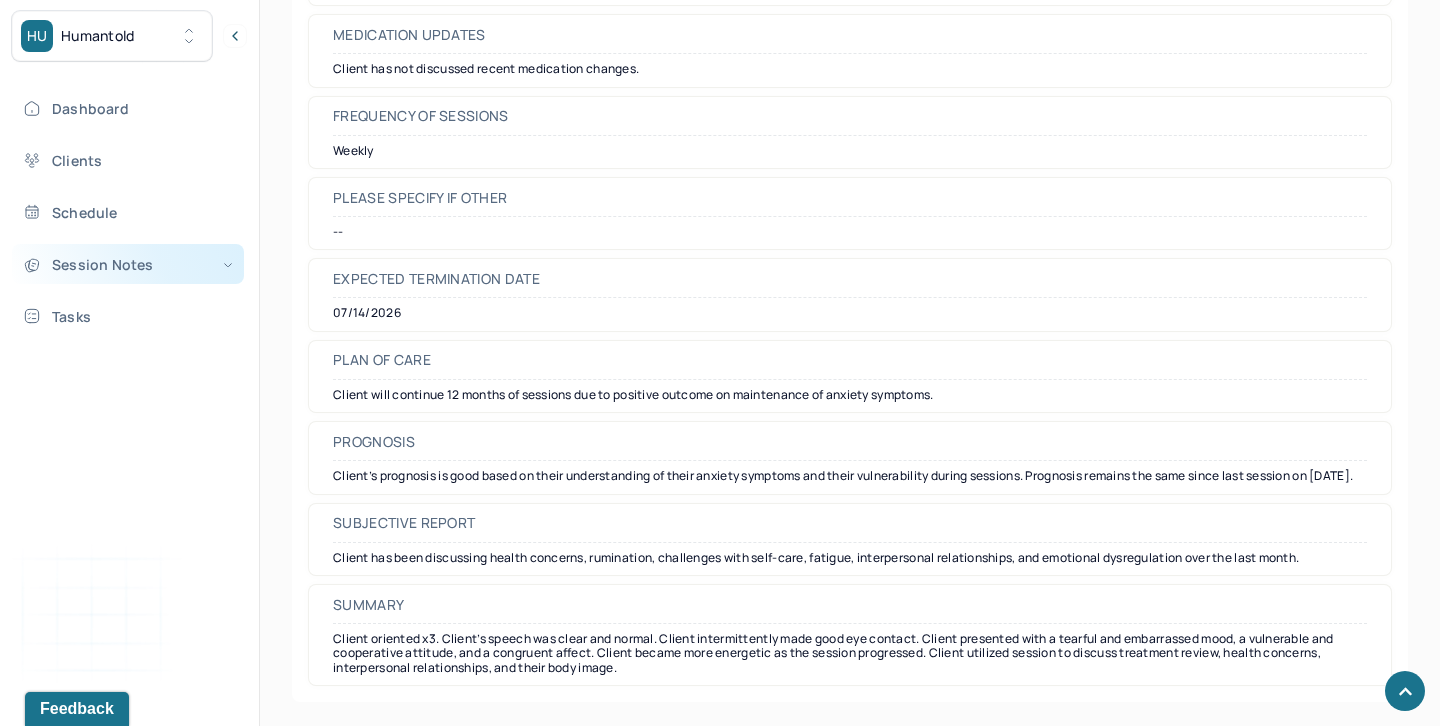 click on "Session Notes" at bounding box center (128, 264) 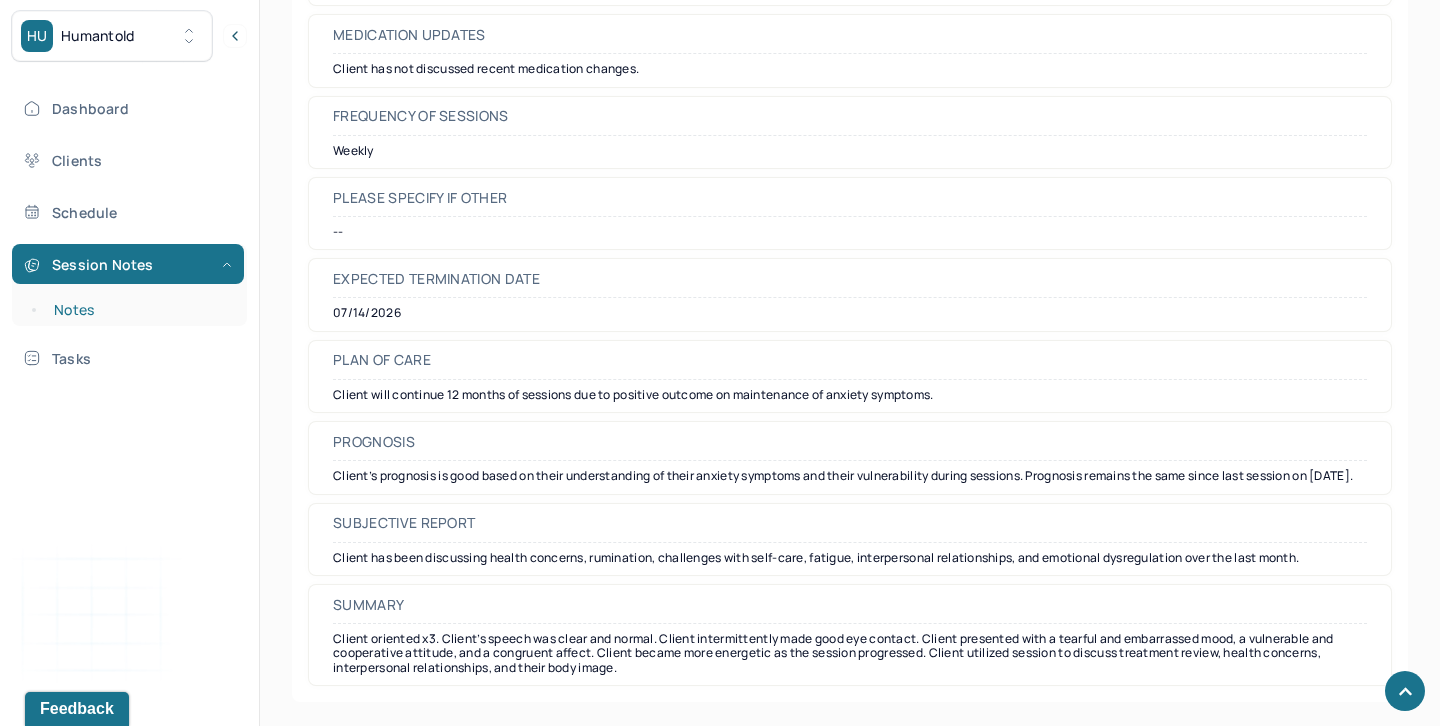 click on "Notes" at bounding box center [139, 310] 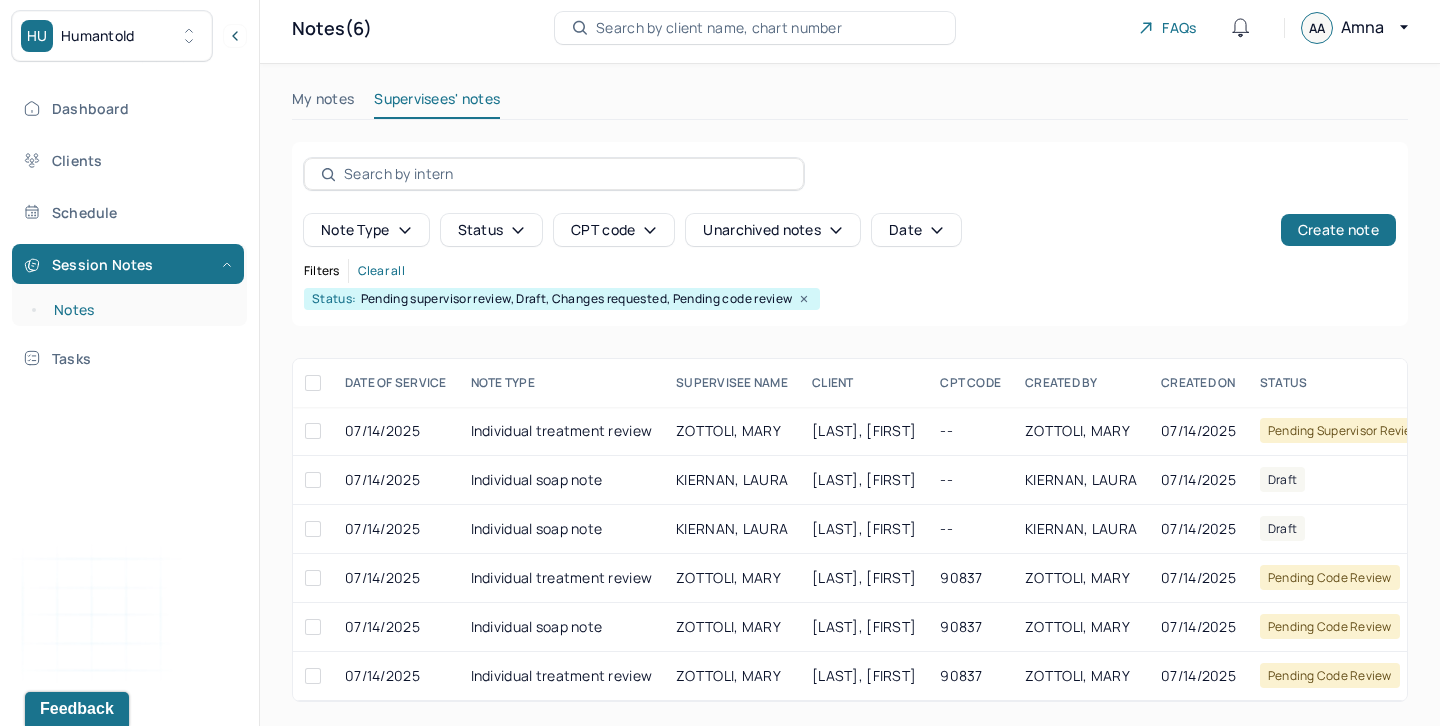 scroll, scrollTop: 53, scrollLeft: 0, axis: vertical 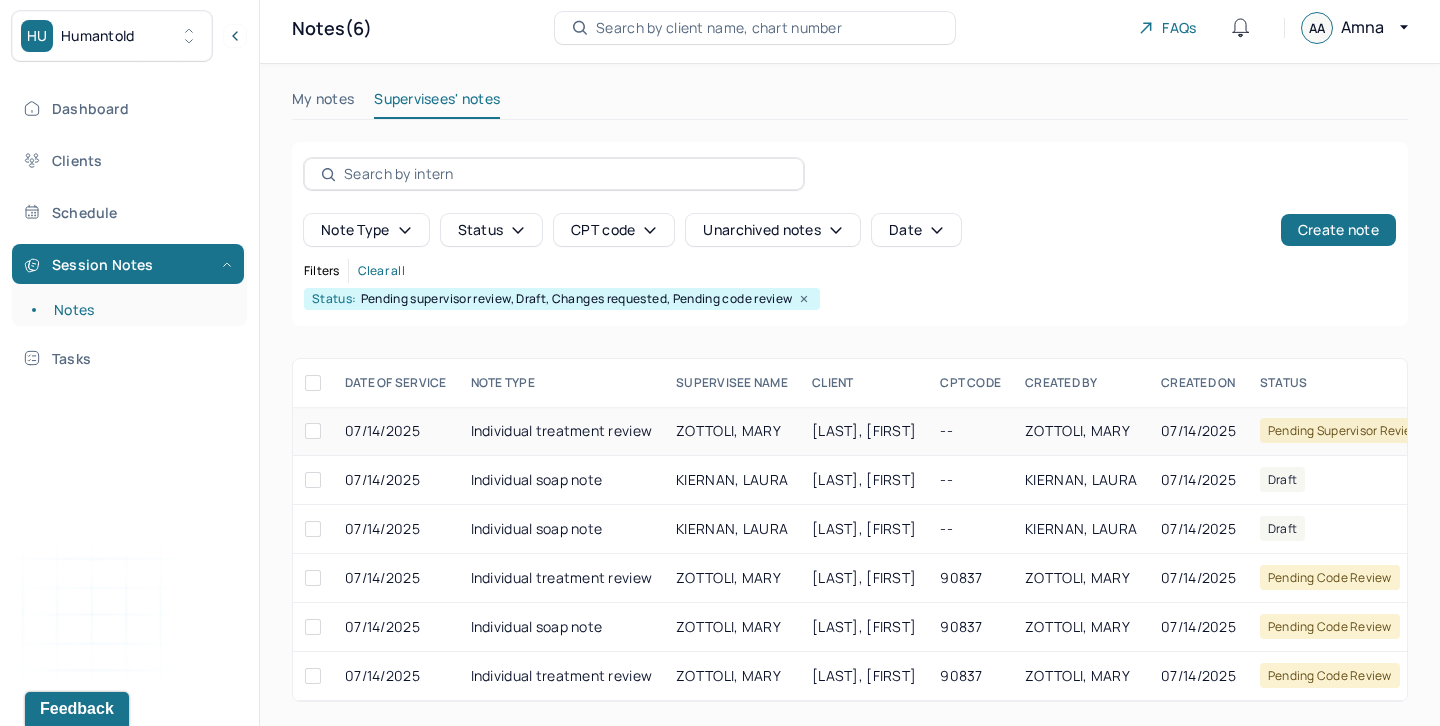 click at bounding box center (313, 431) 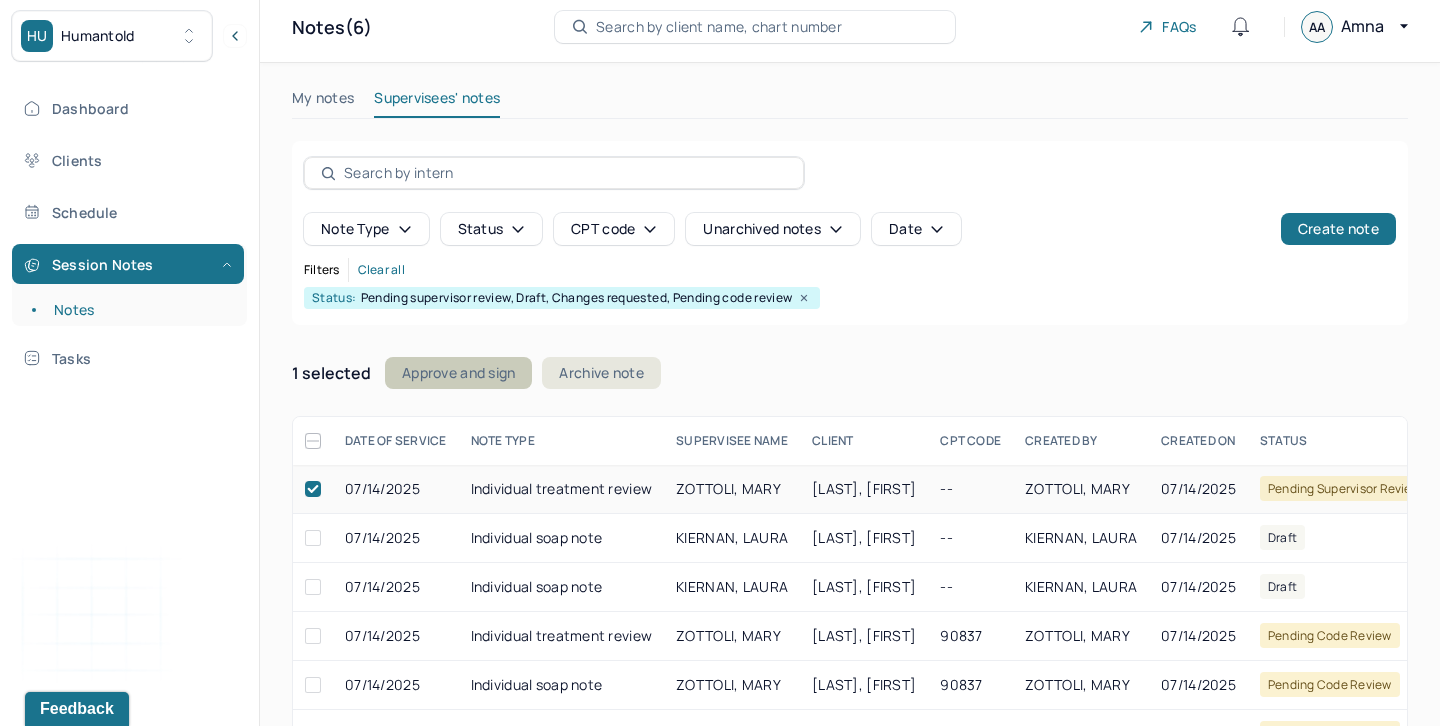 click on "Approve and sign" at bounding box center [458, 373] 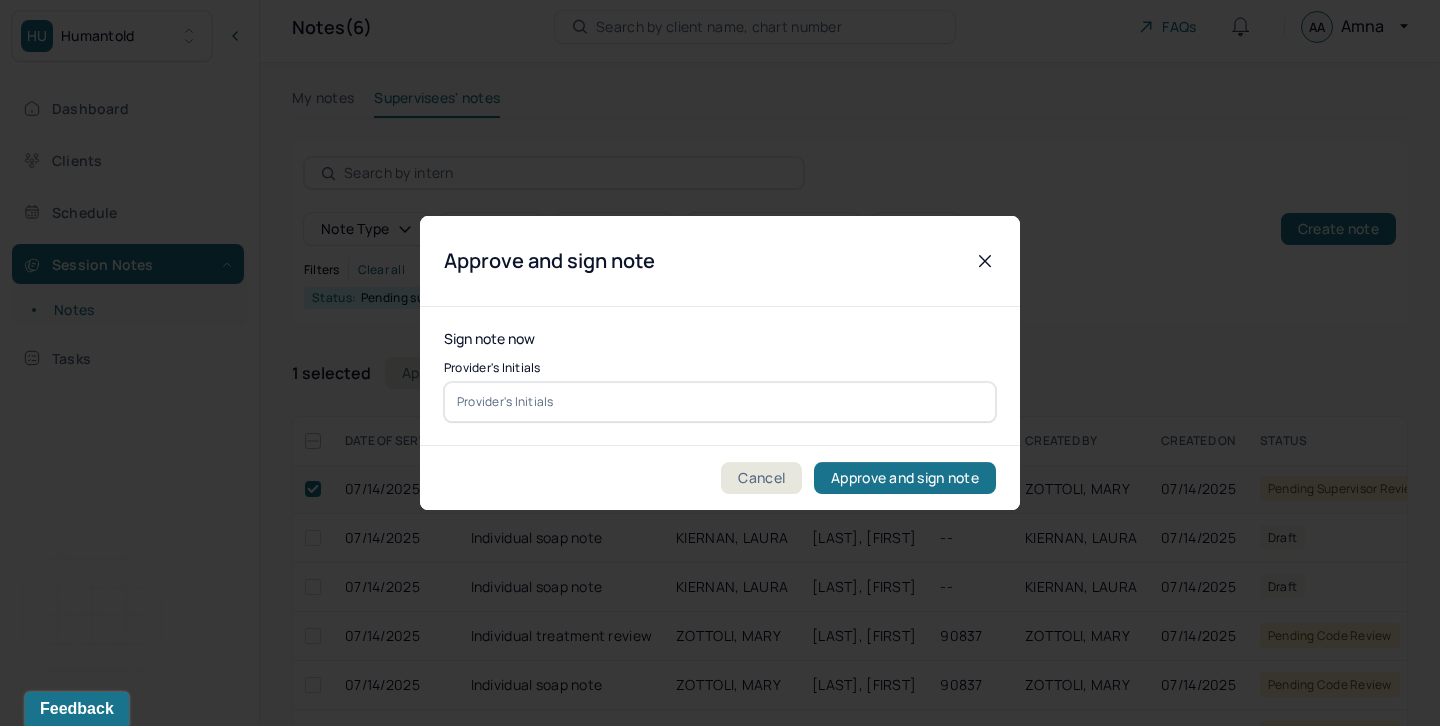 click at bounding box center [720, 402] 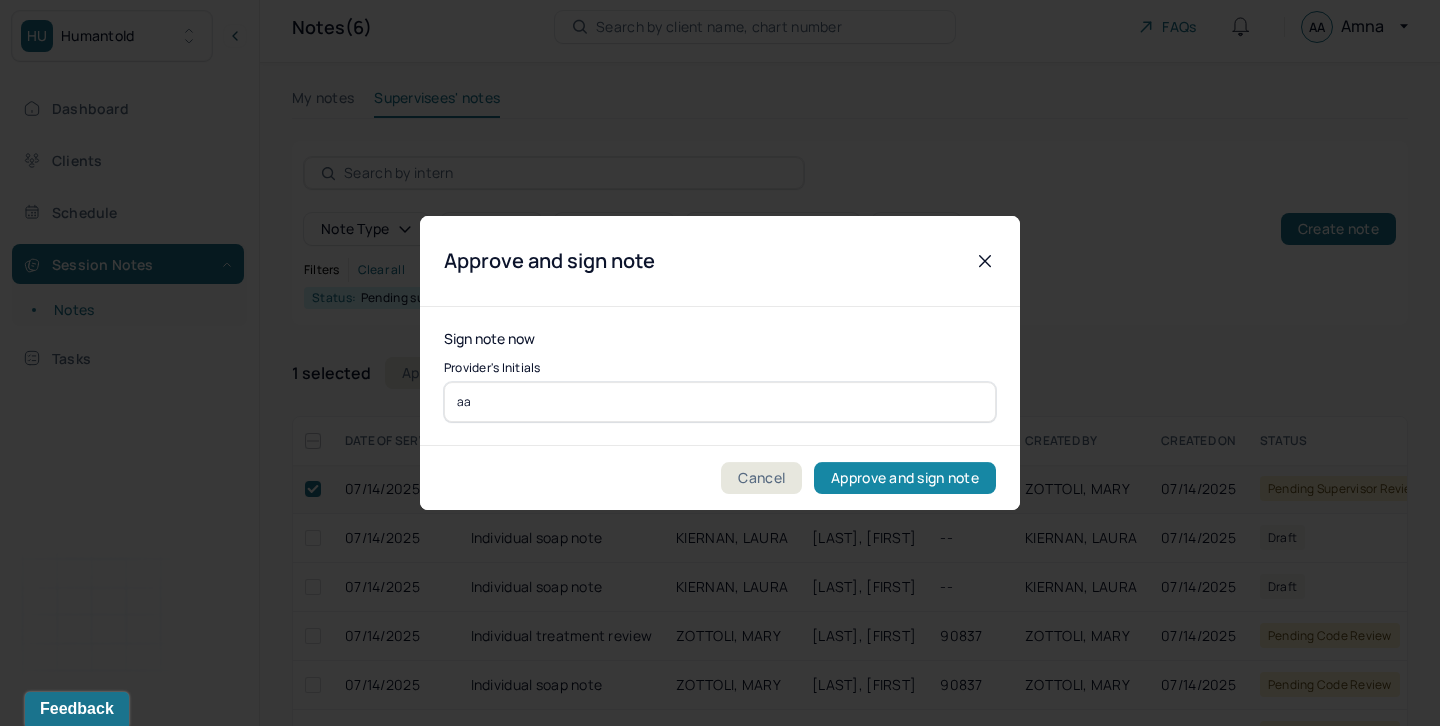 type on "aa" 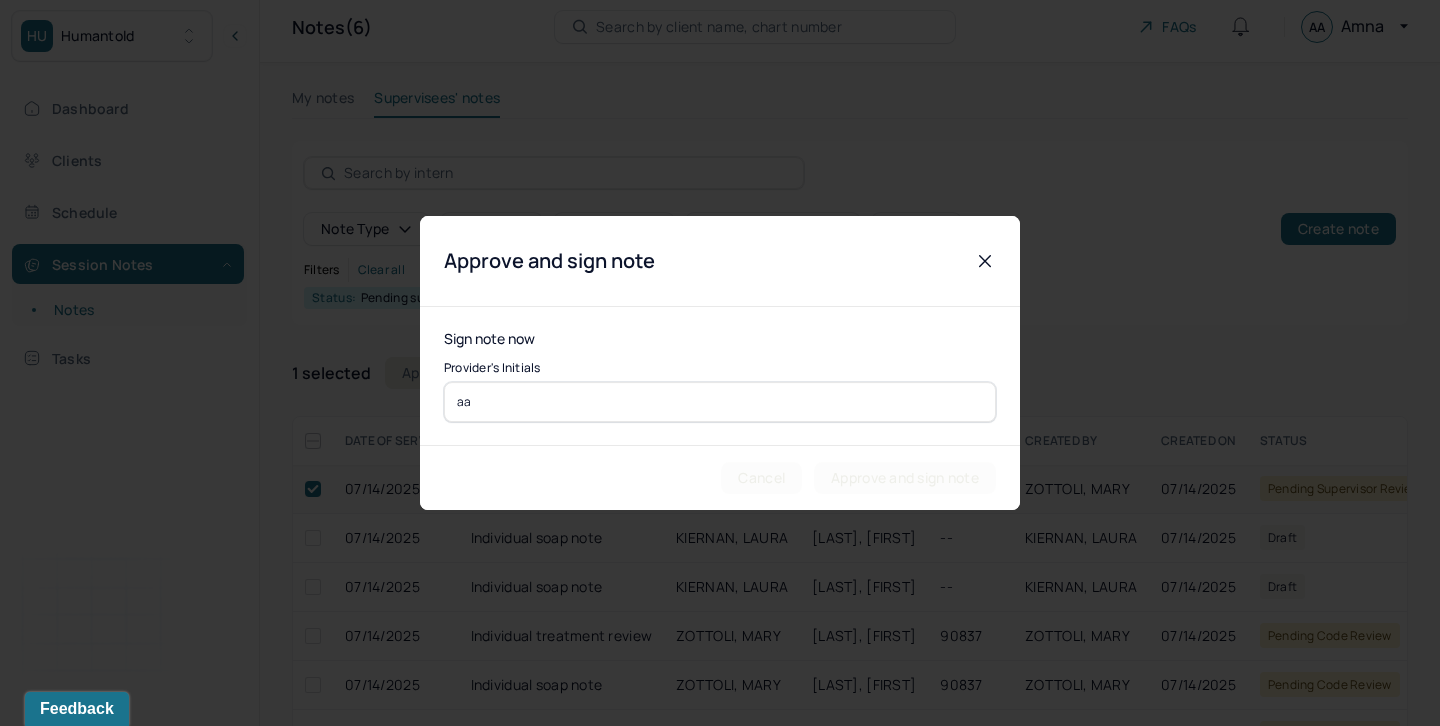 click on "aa" at bounding box center [720, 402] 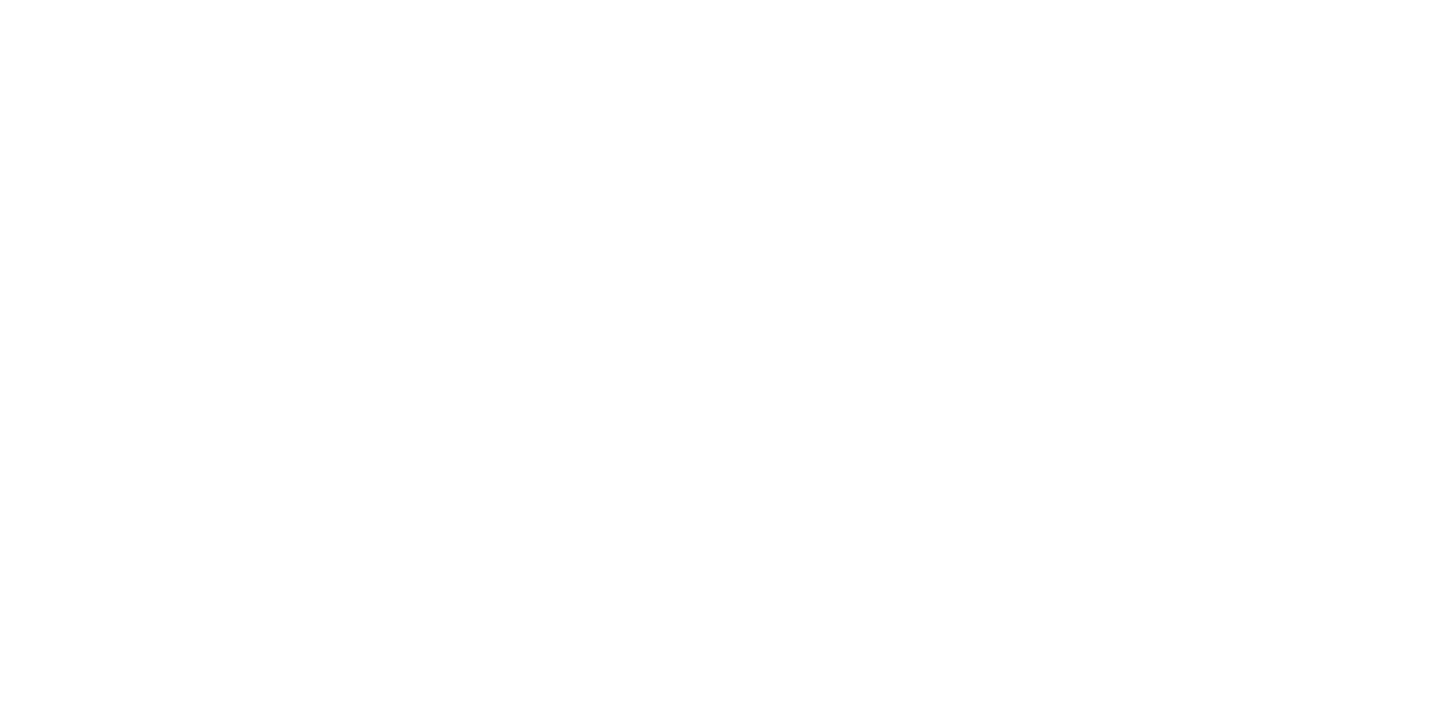 scroll, scrollTop: 0, scrollLeft: 0, axis: both 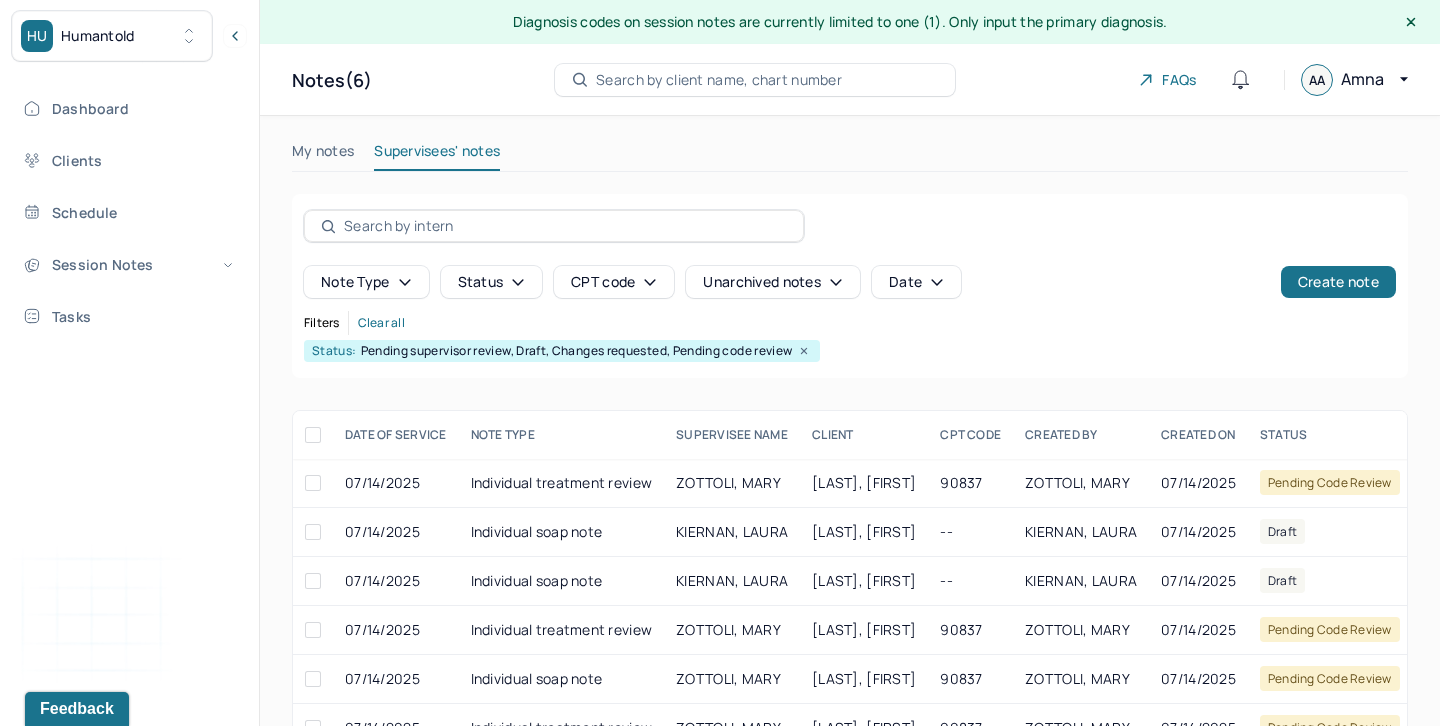 click on "My notes" at bounding box center [323, 155] 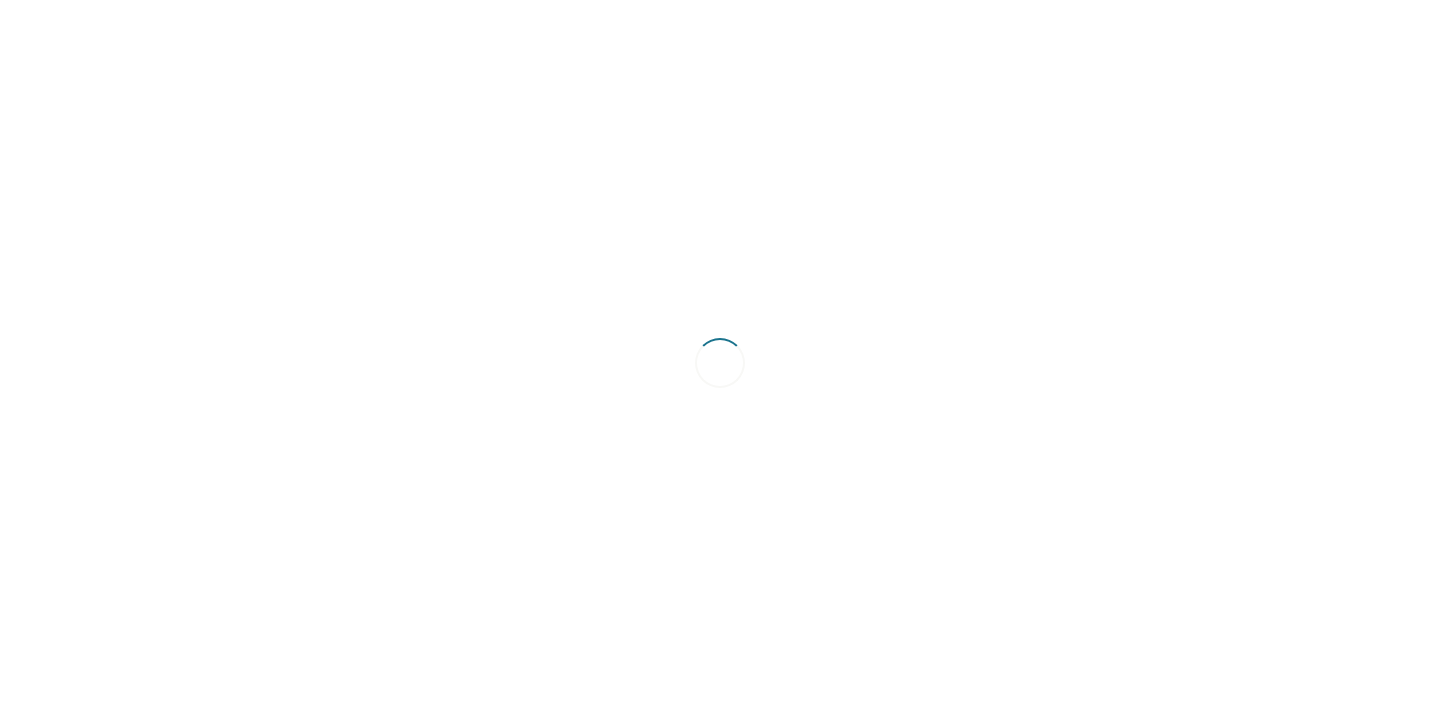 scroll, scrollTop: 0, scrollLeft: 0, axis: both 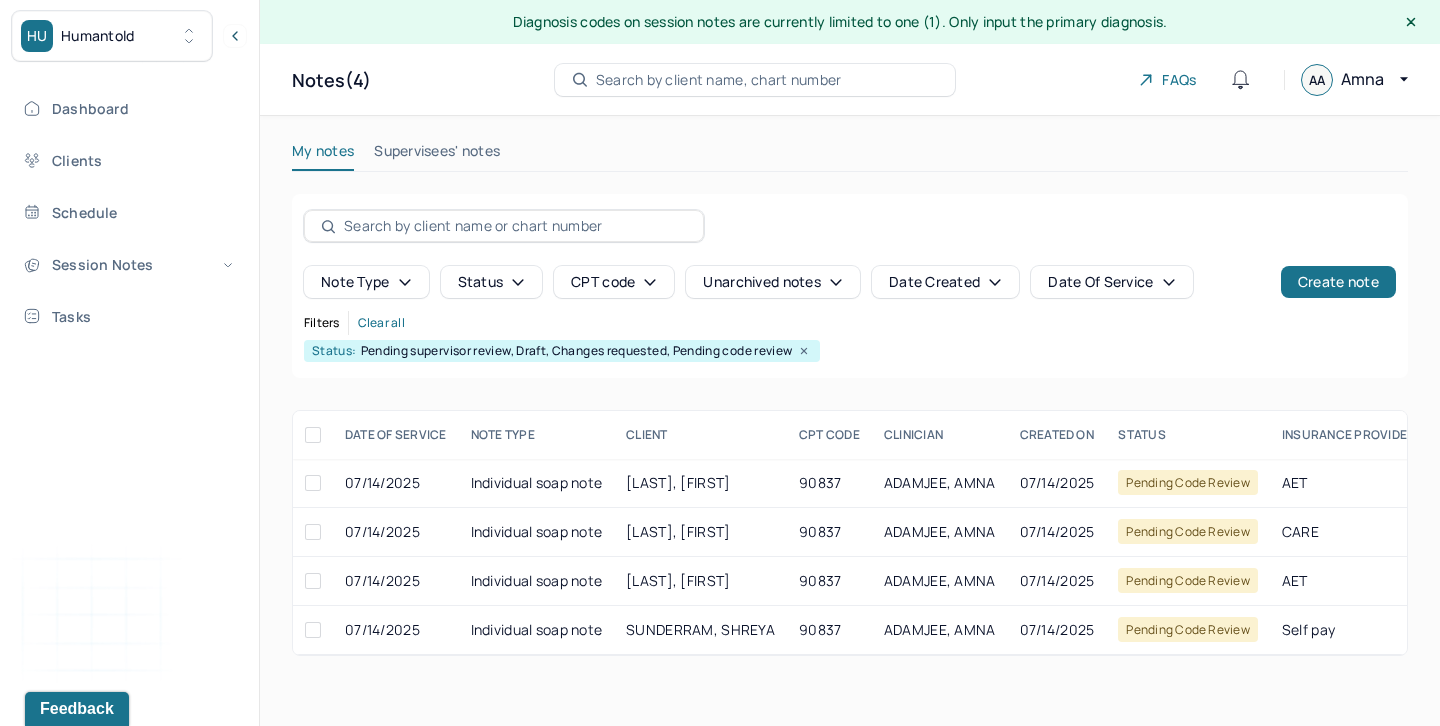 click on "Supervisees' notes" at bounding box center (437, 155) 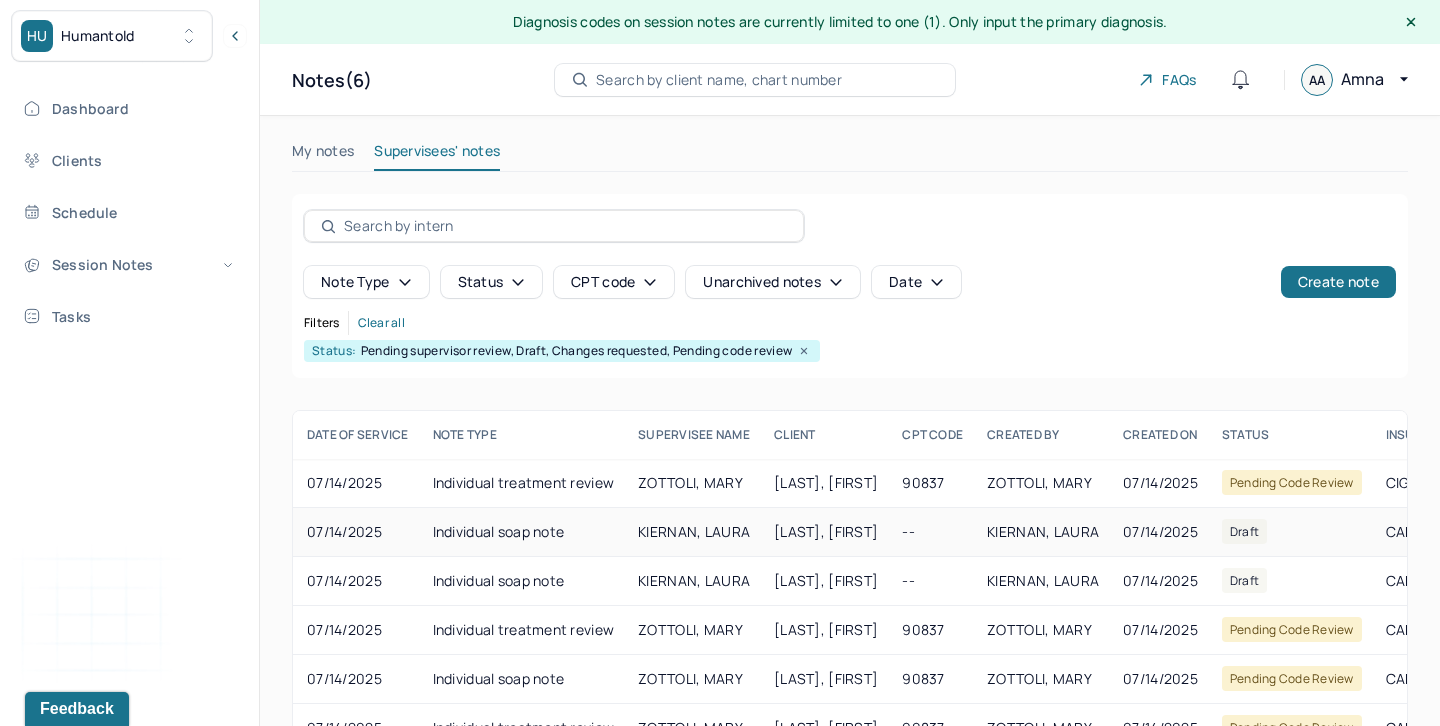 scroll, scrollTop: 0, scrollLeft: 50, axis: horizontal 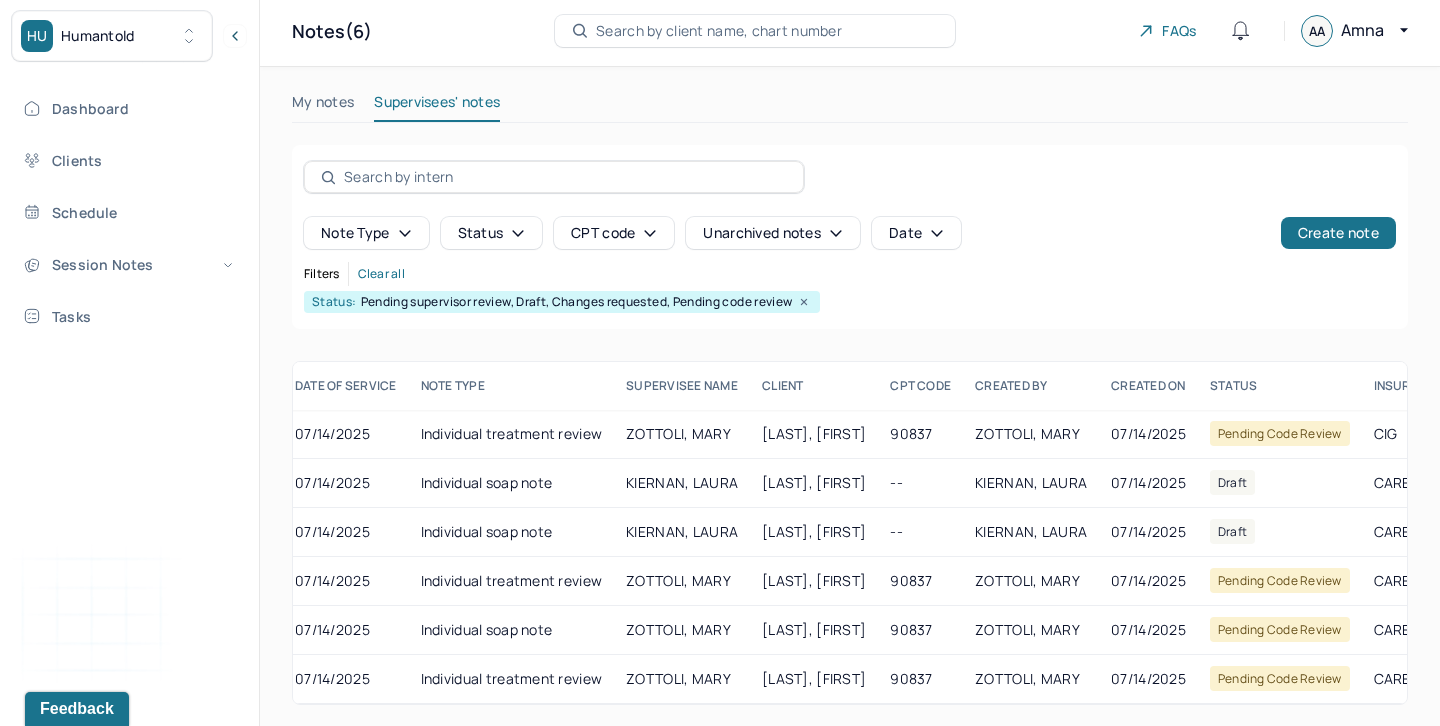 click on "My notes" at bounding box center (323, 106) 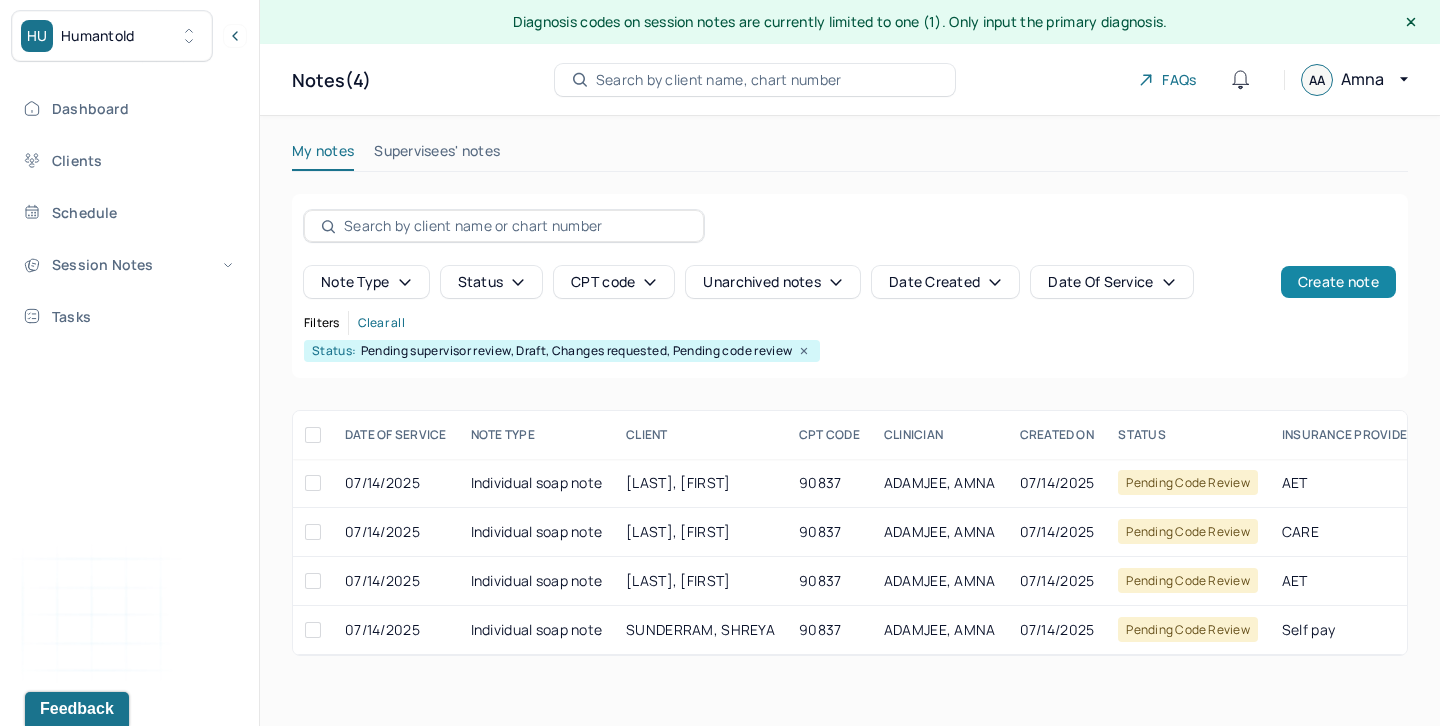 click on "Create note" at bounding box center [1338, 282] 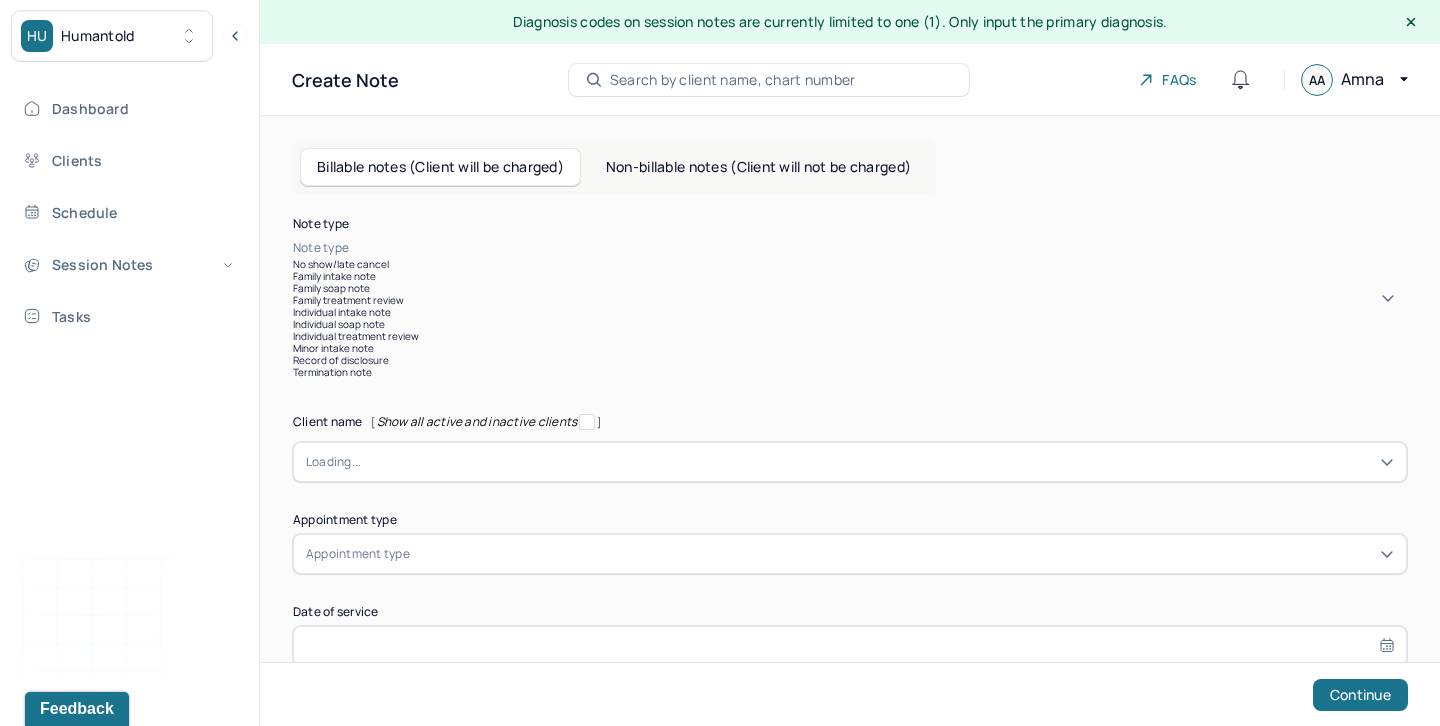 click at bounding box center (880, 248) 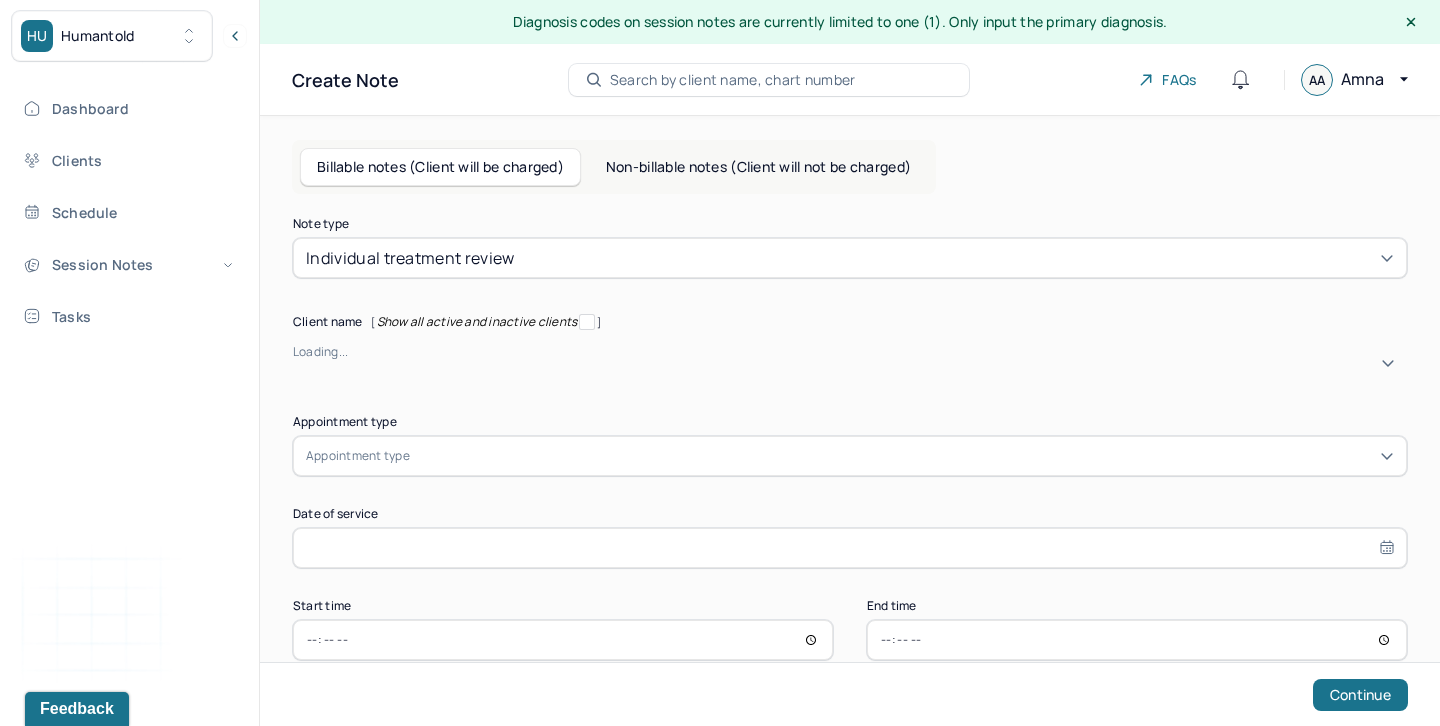 click at bounding box center [877, 352] 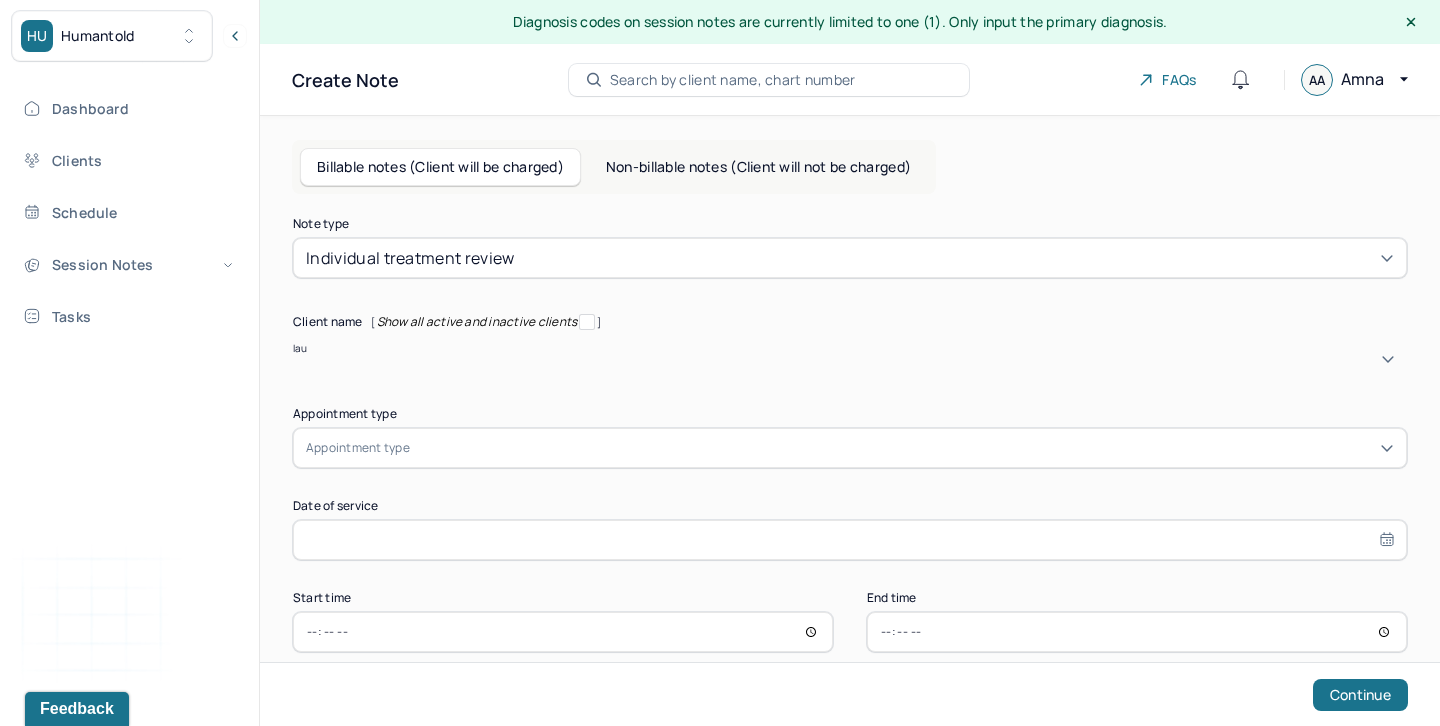 type on "laur" 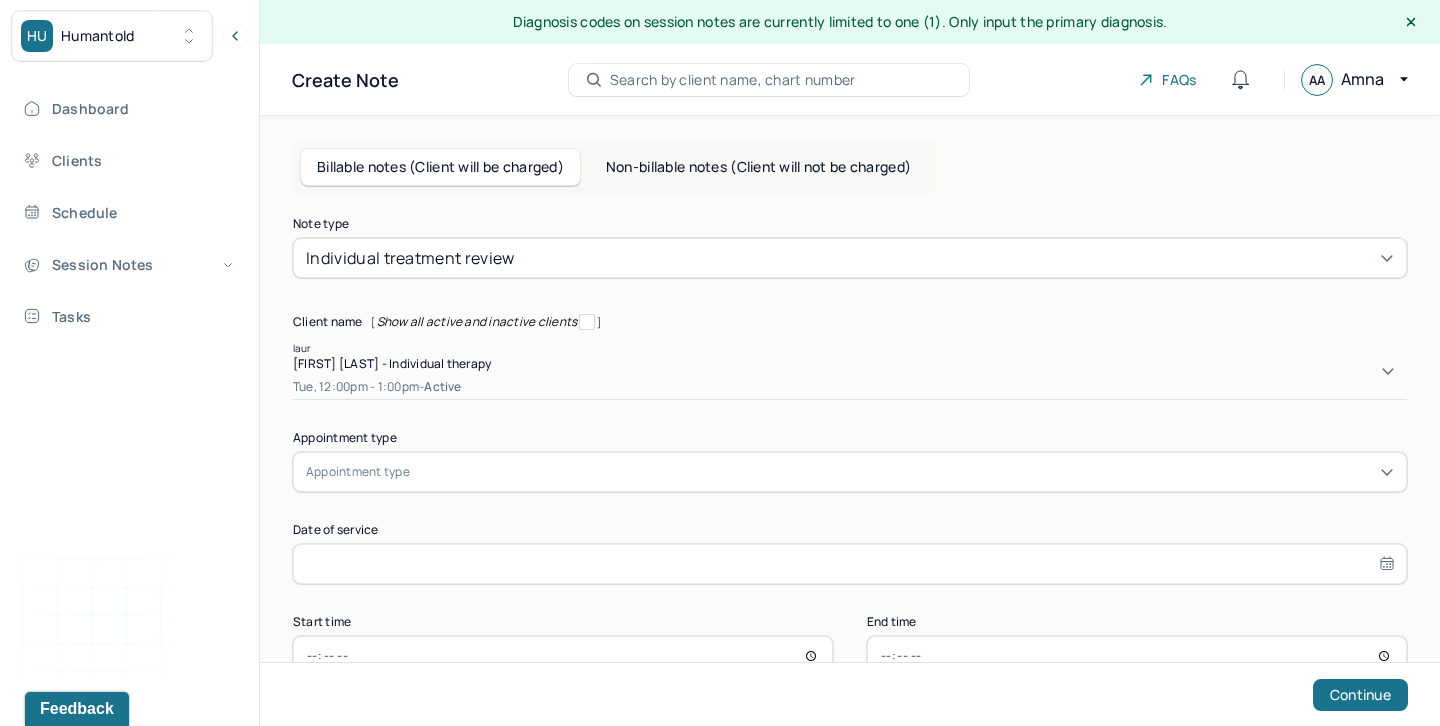 click on "Lauren Fiatoa- Newman - Individual therapy" at bounding box center [392, 363] 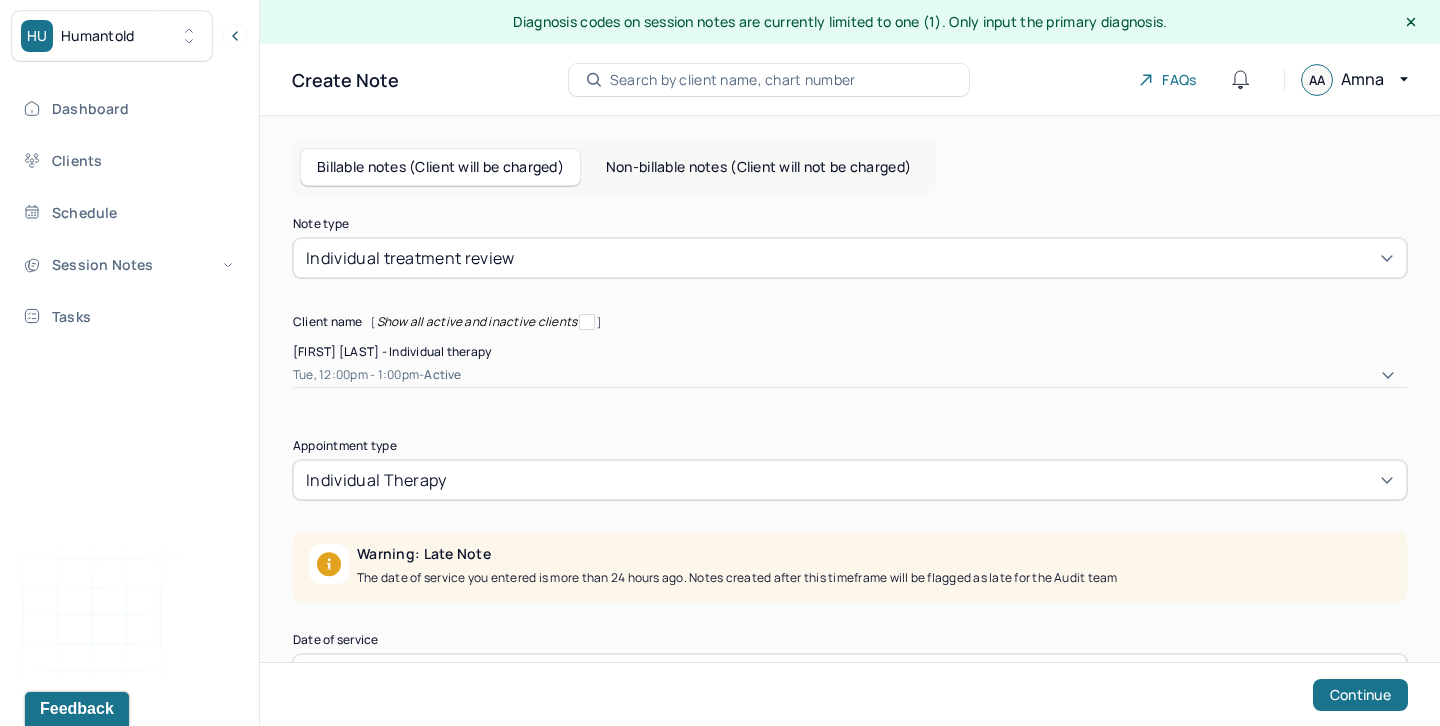 scroll, scrollTop: 179, scrollLeft: 0, axis: vertical 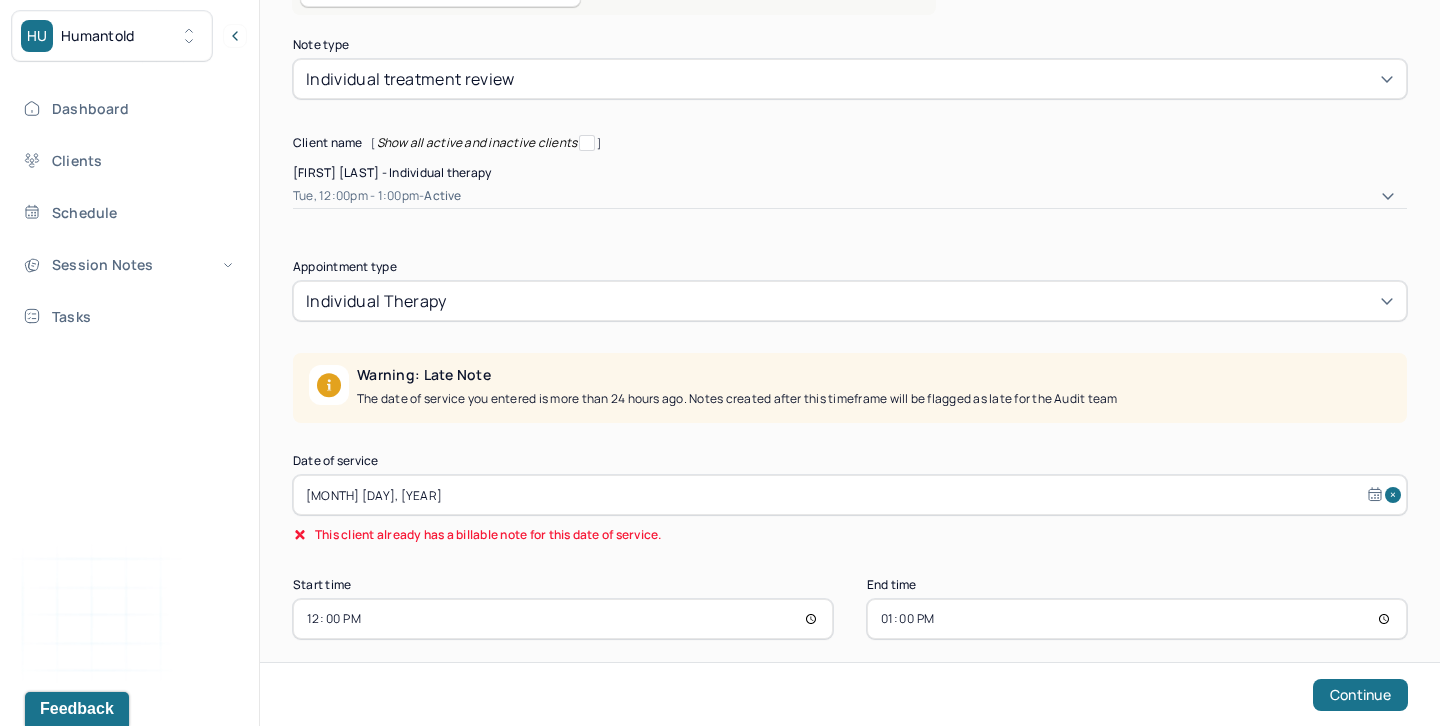 click on "May 20, 2025" at bounding box center [850, 495] 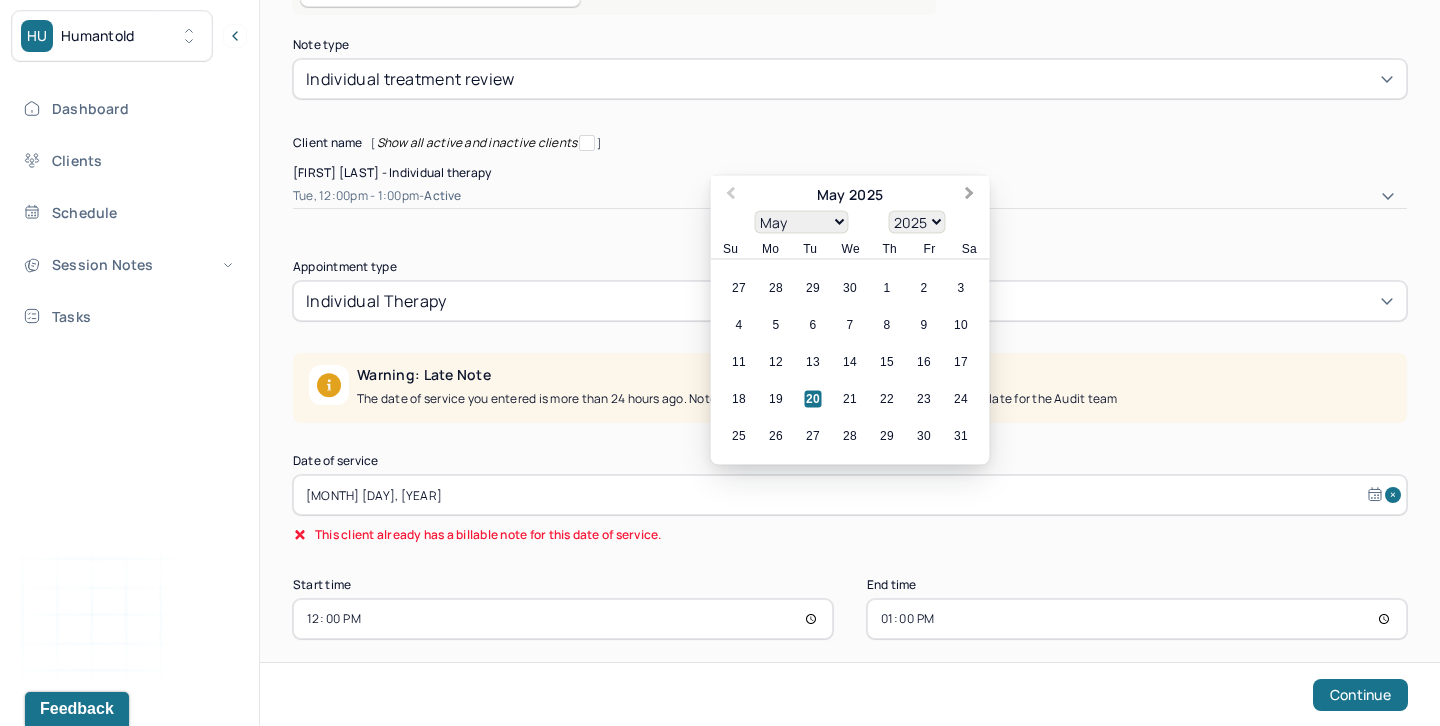 click on "Next Month" at bounding box center [972, 197] 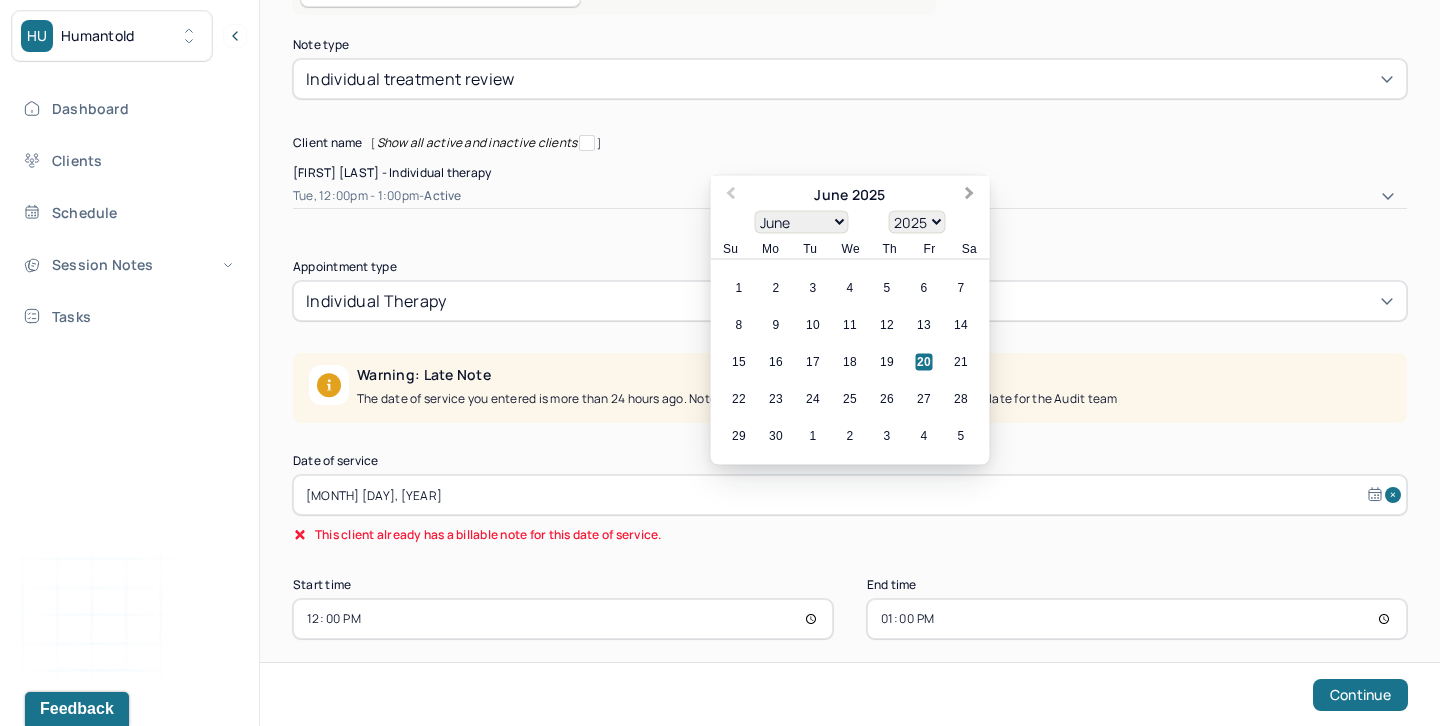 click on "Next Month" at bounding box center [972, 197] 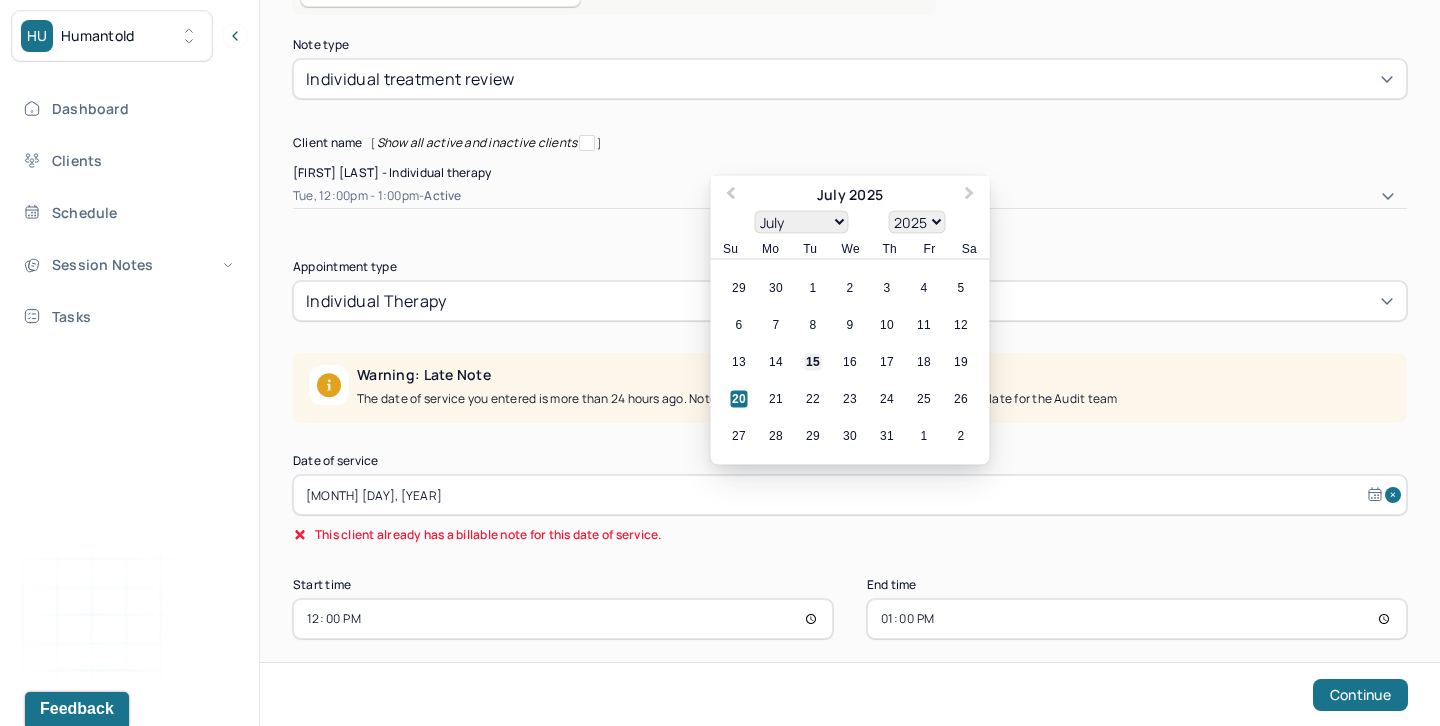 click on "15" at bounding box center (813, 362) 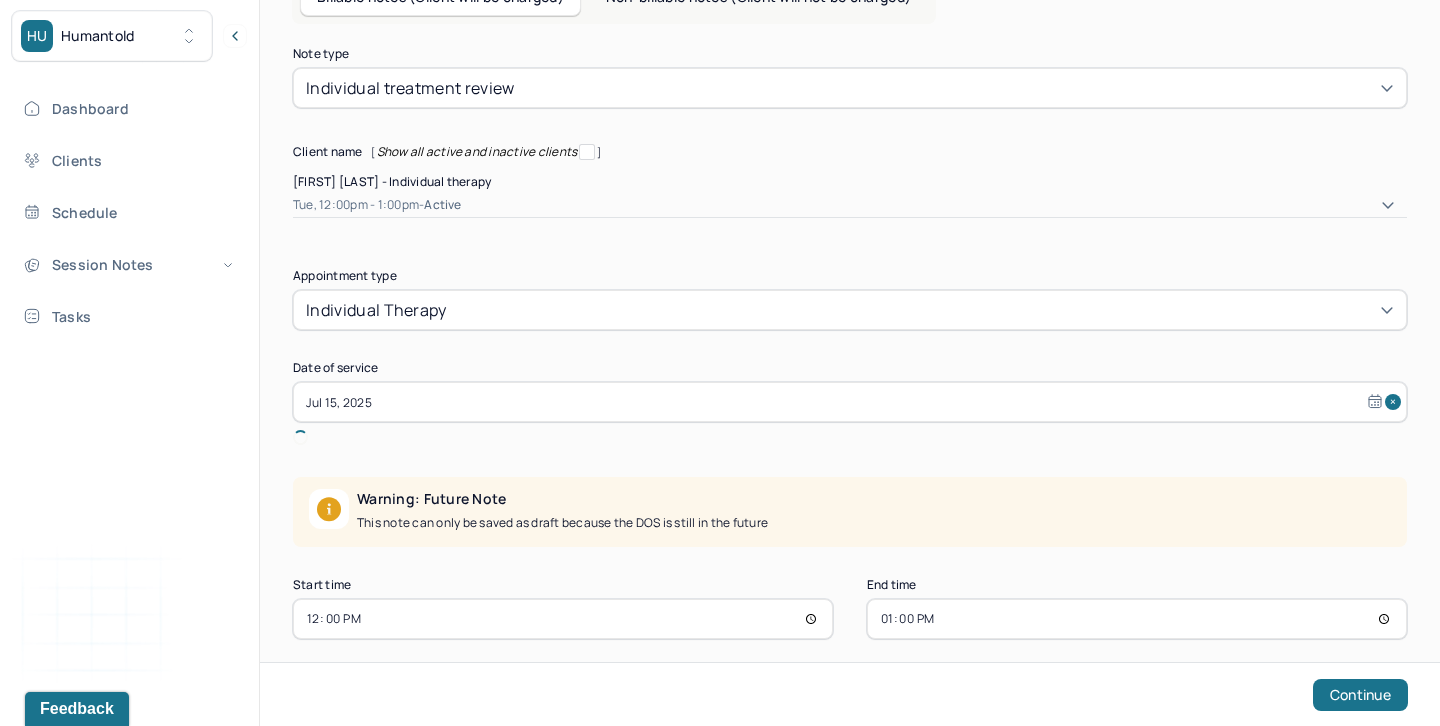 scroll, scrollTop: 147, scrollLeft: 0, axis: vertical 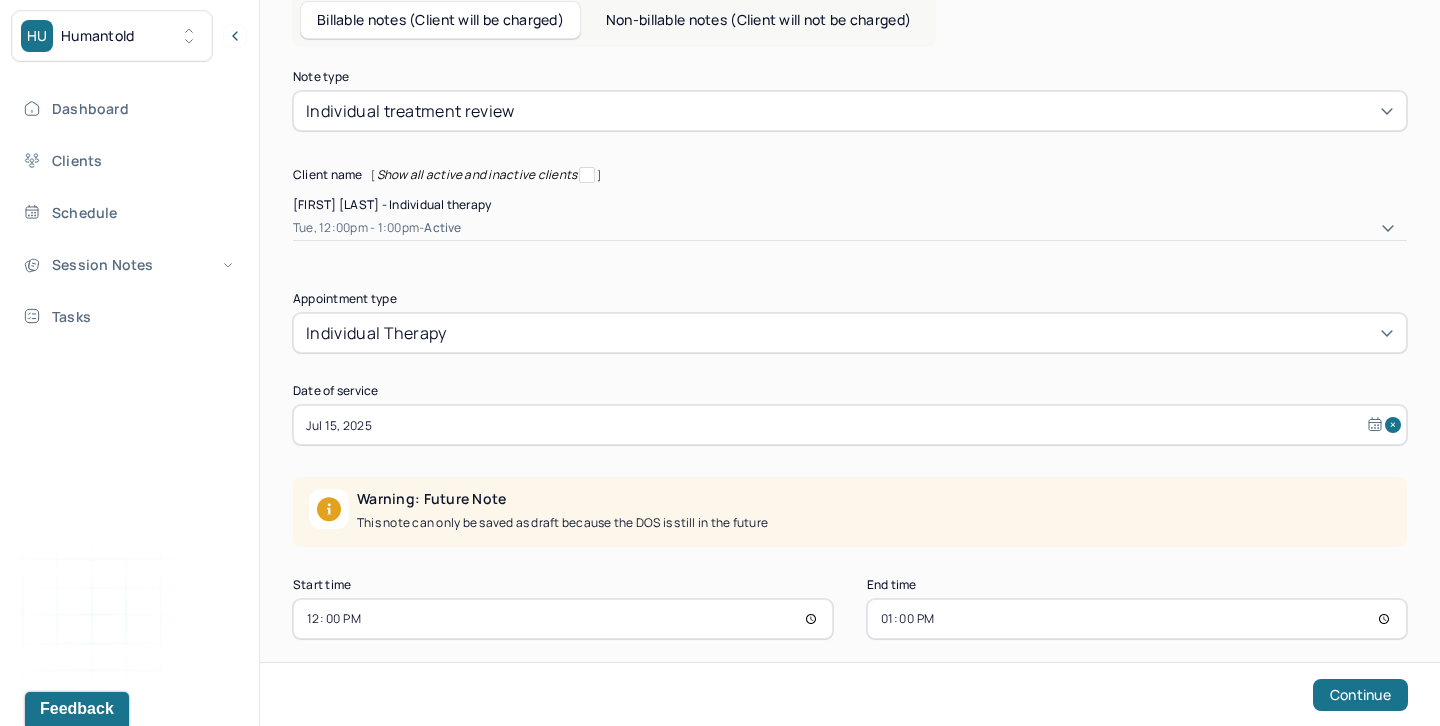 select on "6" 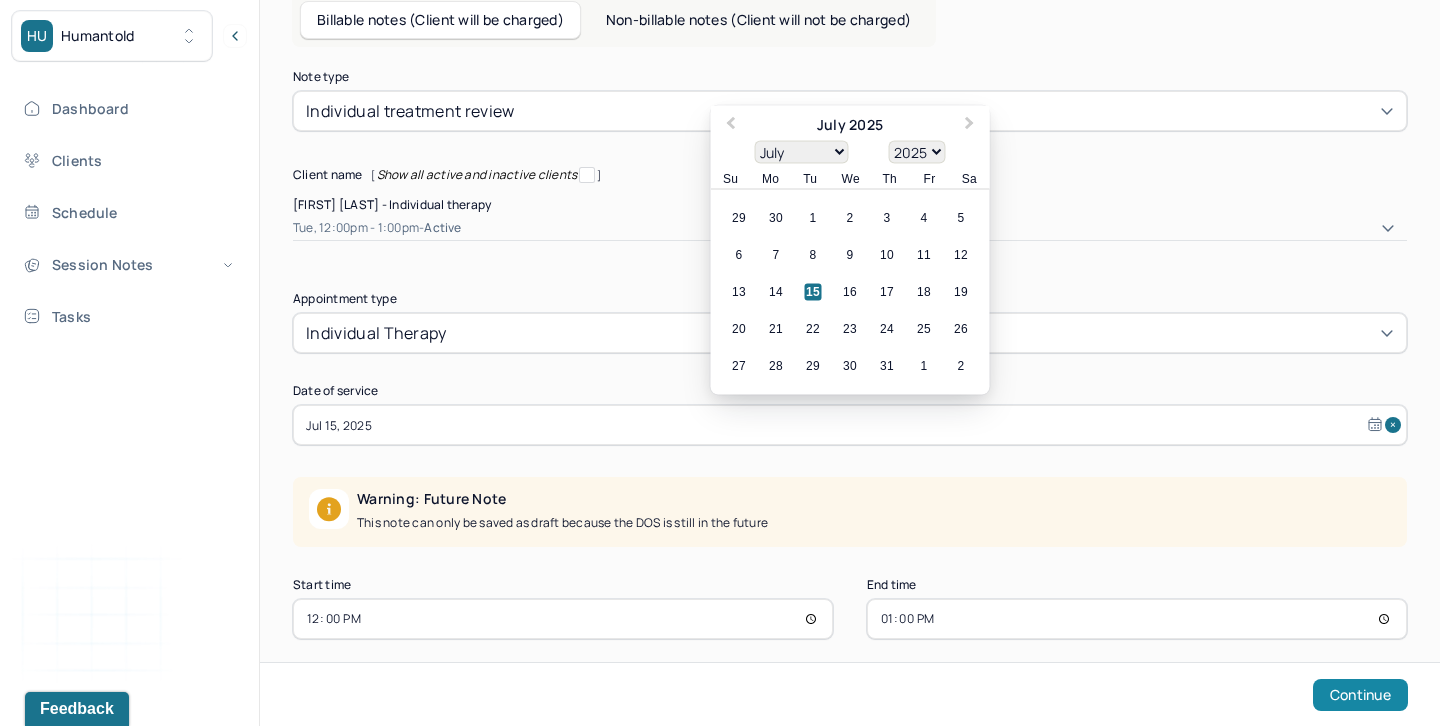 click on "Continue" at bounding box center [1360, 695] 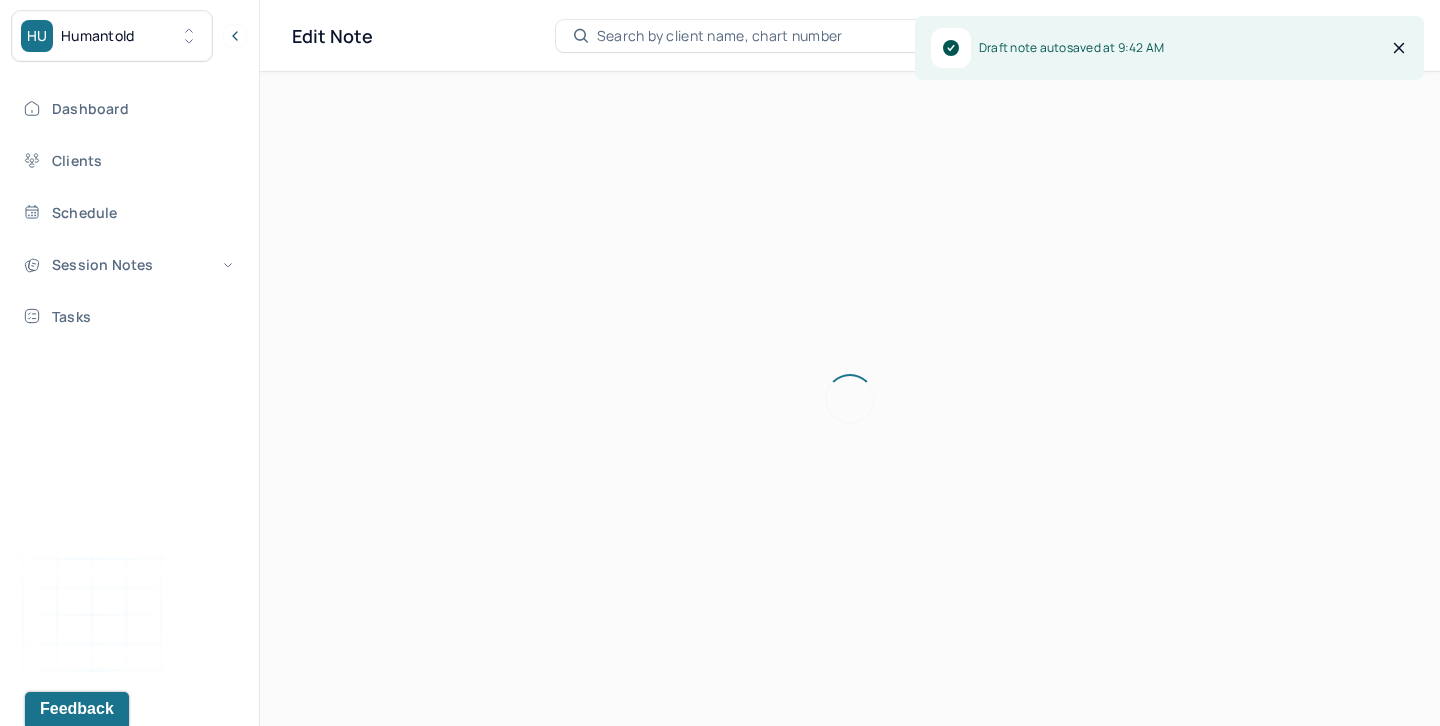 scroll, scrollTop: 36, scrollLeft: 0, axis: vertical 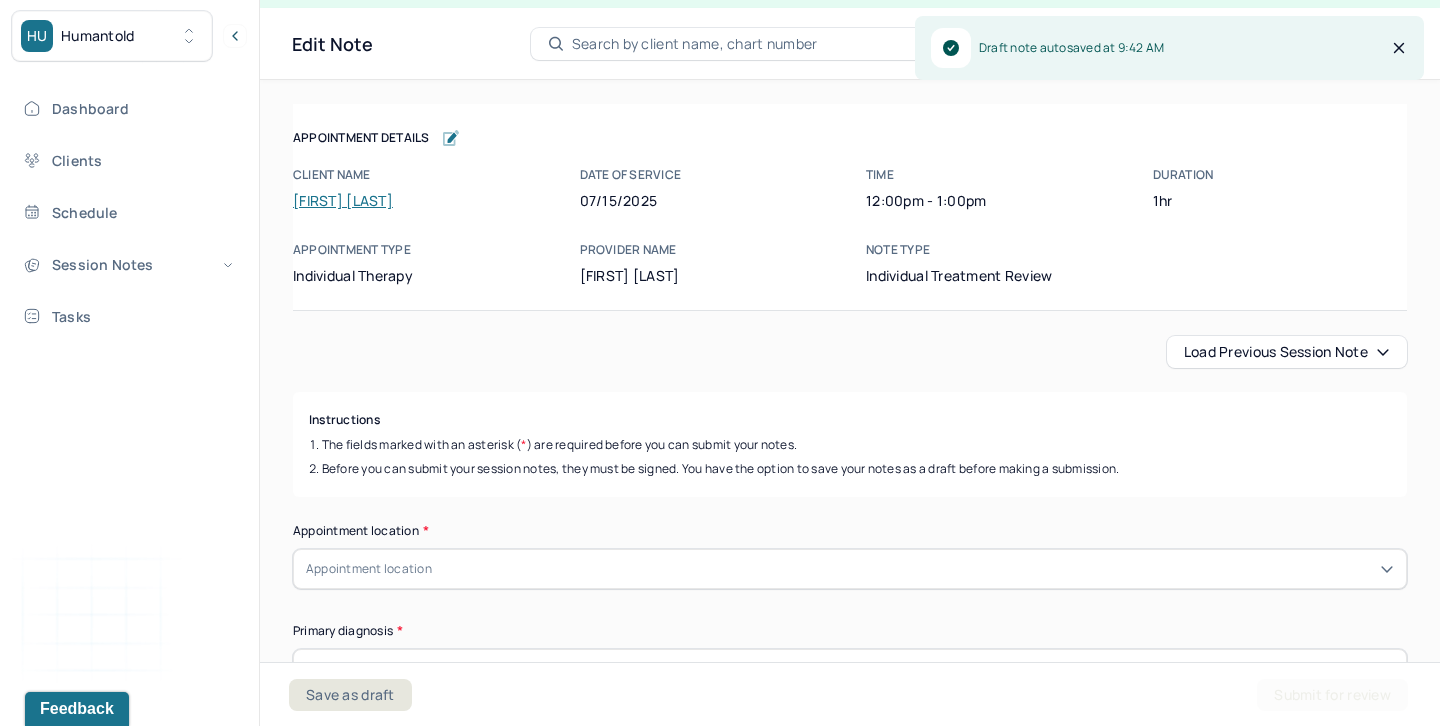 click on "Appointment Details     Client name Lauren Fiatoa-Newman Date of service 07/15/2025 Time 12:00pm - 1:00pm Duration 1hr Appointment type individual therapy Provider name Amna Adamjee Note type Individual treatment review Appointment Details     Client name Lauren Fiatoa-Newman Date of service 07/15/2025 Time 12:00pm - 1:00pm Duration 1hr Appointment type individual therapy Provider name Amna Adamjee Note type Individual treatment review   Load previous session note   Instructions The fields marked with an asterisk ( * ) are required before you can submit your notes. Before you can submit your session notes, they must be signed. You have the option to save your notes as a draft before making a submission. Appointment location * Appointment location Primary diagnosis * Primary diagnosis Secondary diagnosis (optional) Secondary diagnosis Tertiary diagnosis (optional) Tertiary diagnosis Presenting Concerns What are the problem(s) you are seeking help for? Symptoms Anxiety Panic attacks Depression Easily distracted" at bounding box center (850, 3252) 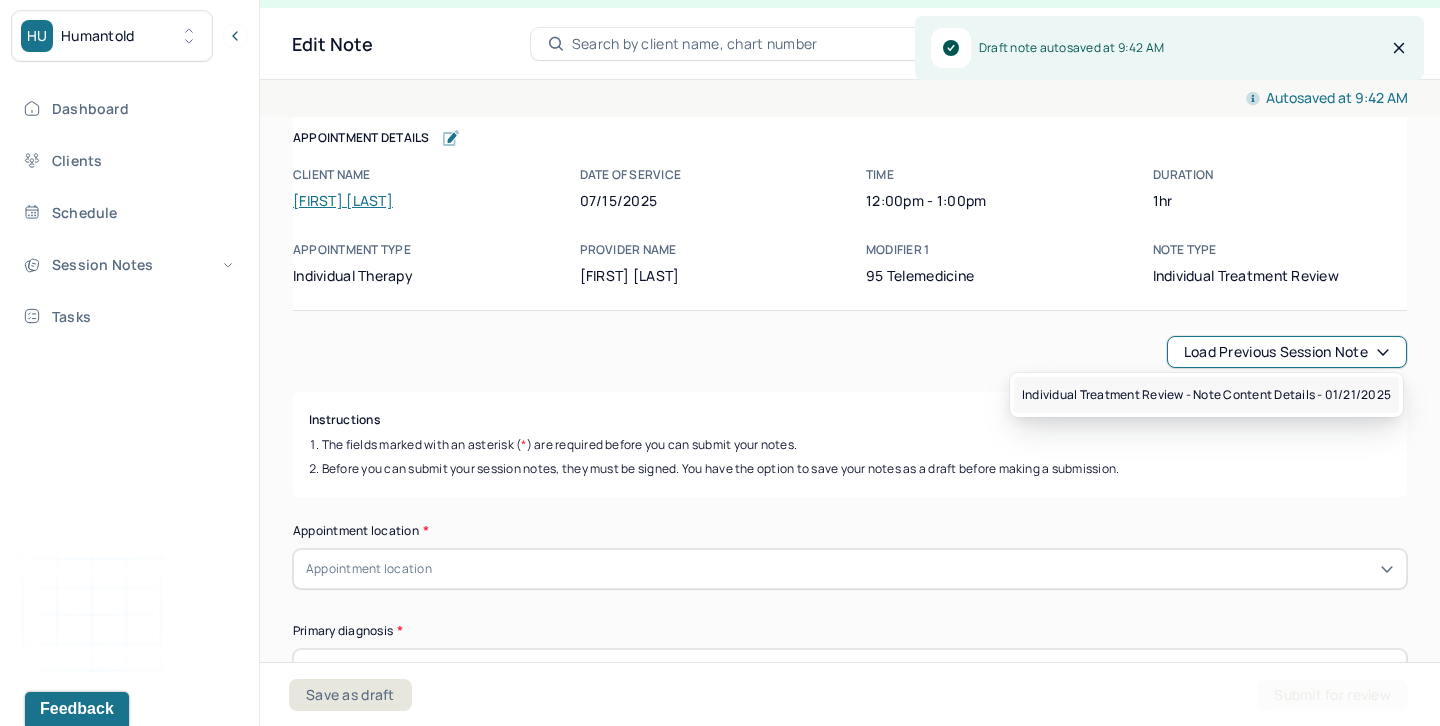 click on "Individual treatment review   - Note content Details -   01/21/2025" at bounding box center (1206, 395) 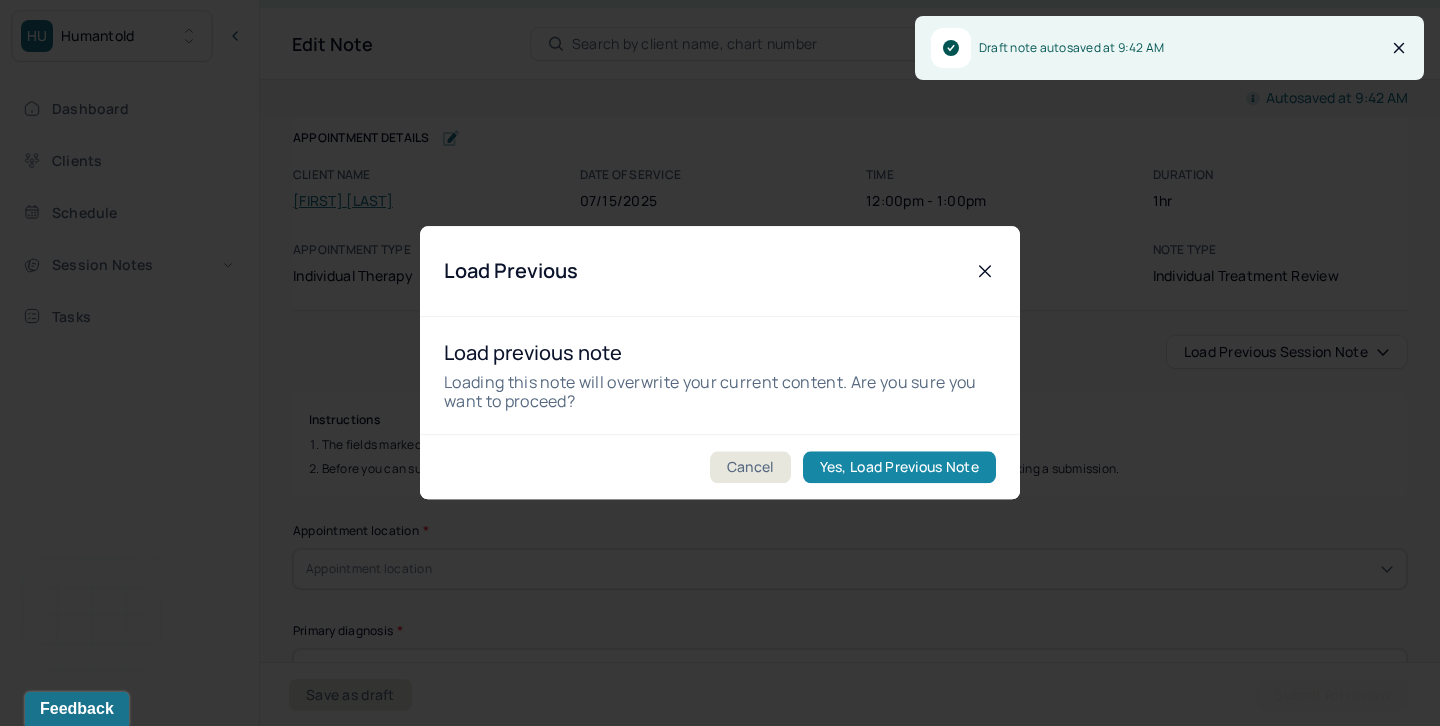 click on "Yes, Load Previous Note" at bounding box center (899, 468) 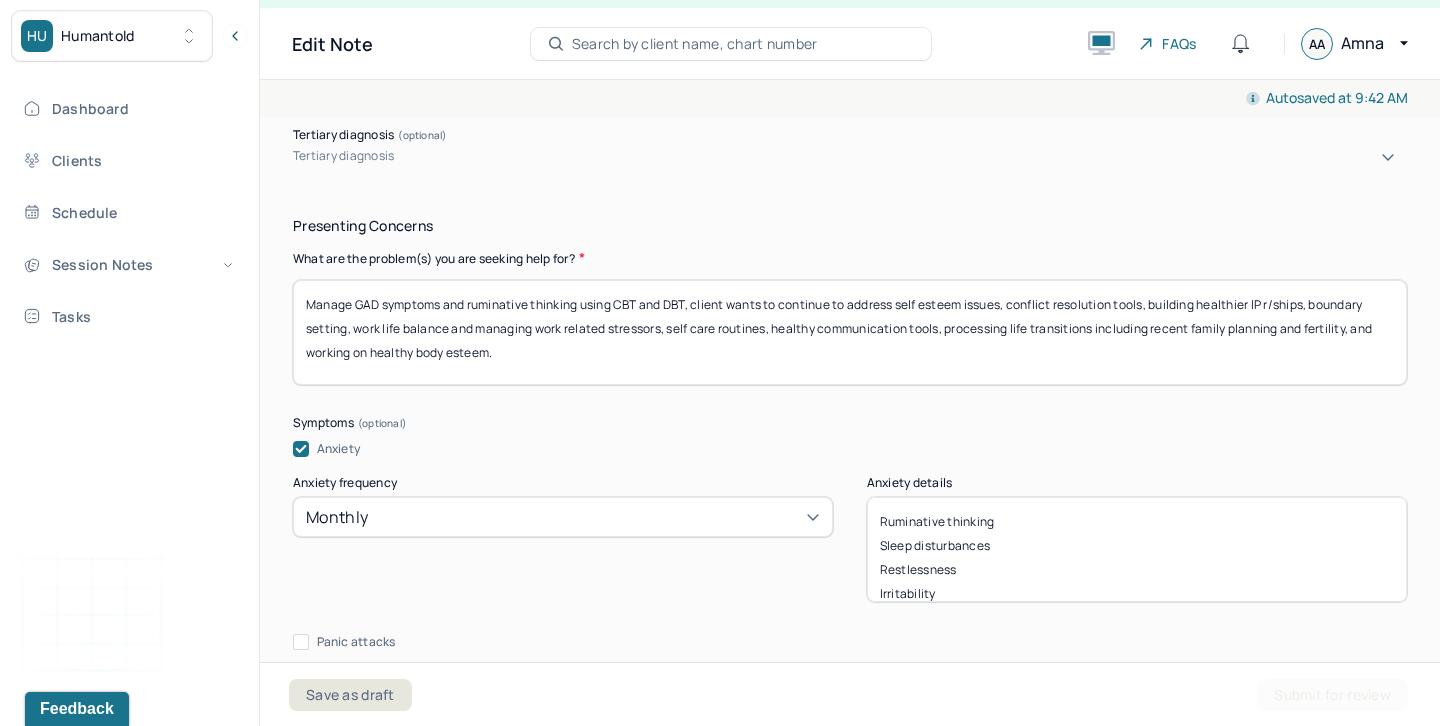 scroll, scrollTop: 968, scrollLeft: 0, axis: vertical 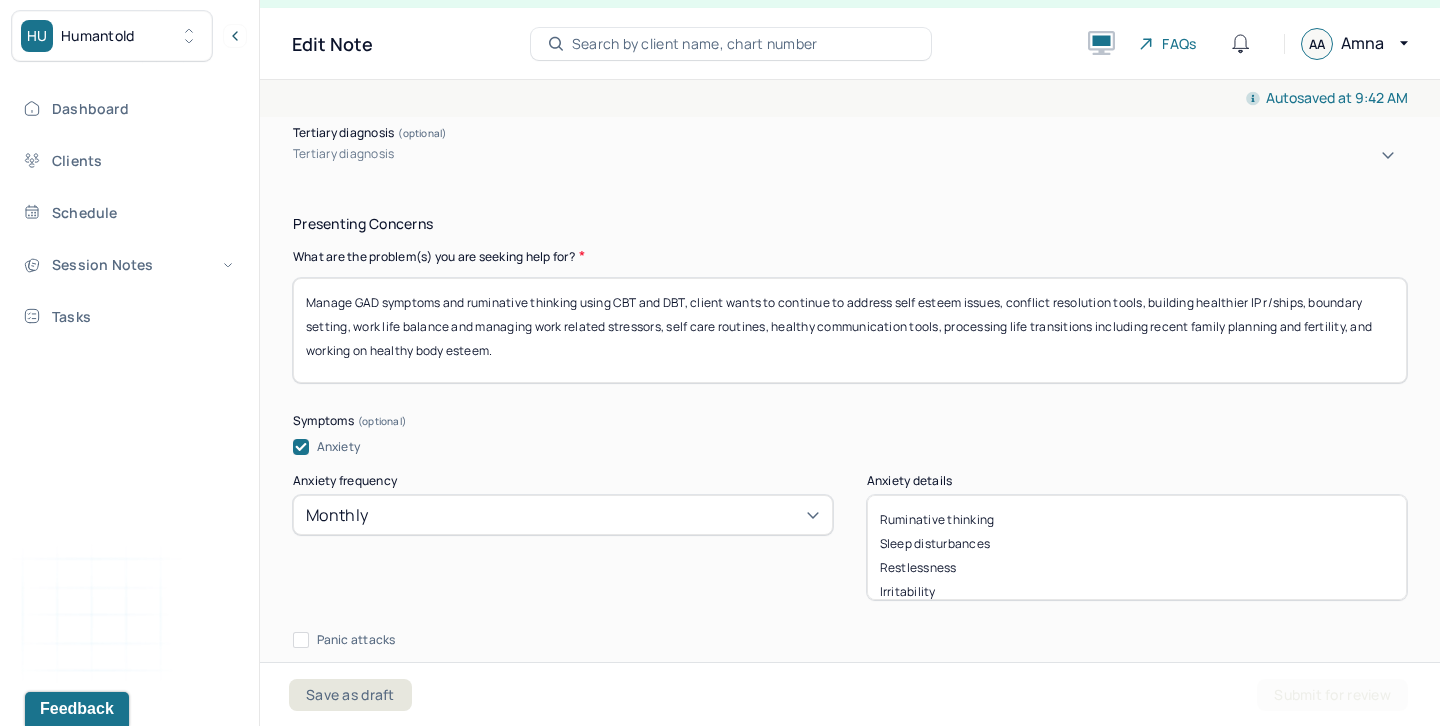 click on "Manage GAD symptoms and ruminative thinking using CBT and DBT, client wants to continue to address self esteem issues, conflict resolution tools, building healthier IP r/ships, boundary setting, work life balance and managing work related stressors, self care routines, healthy communication tools, processing life transitions including recent family planning and fertility, and working on healthy body esteem." at bounding box center [850, 330] 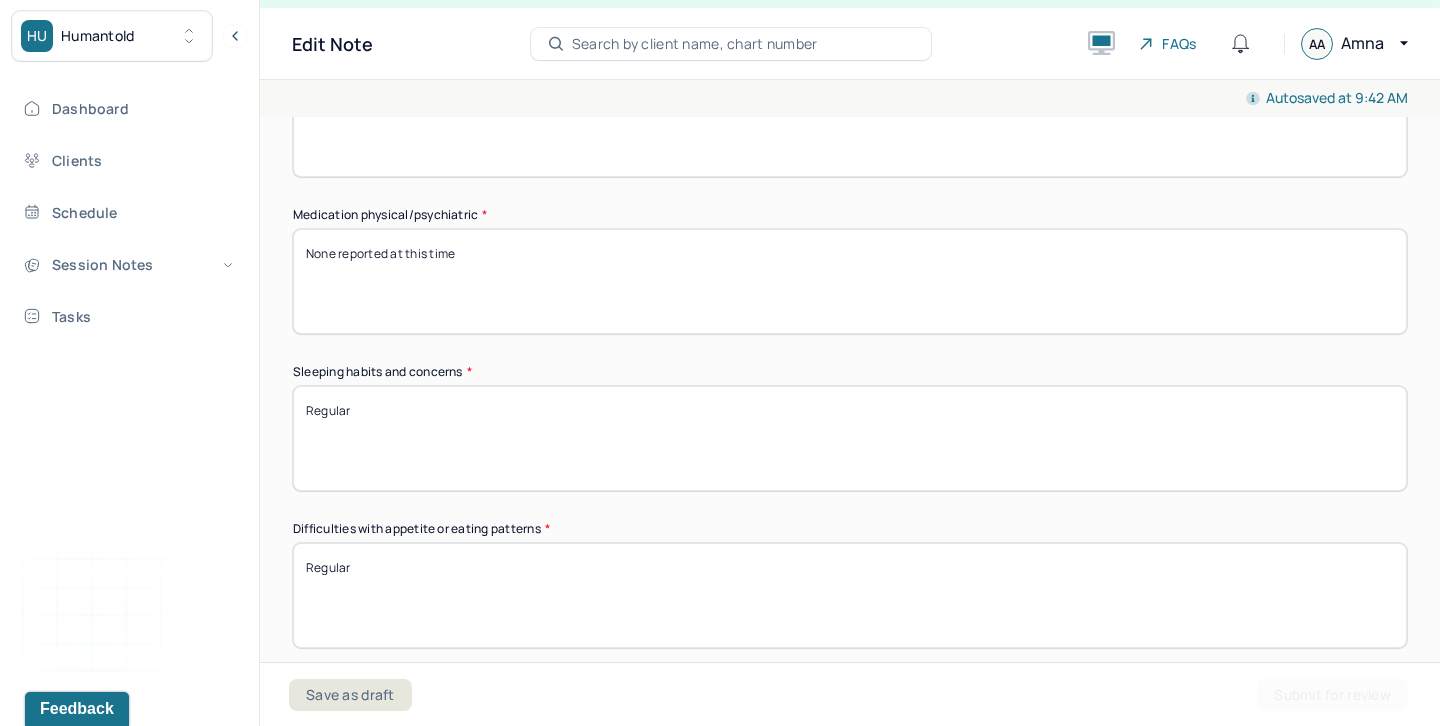 scroll, scrollTop: 2050, scrollLeft: 0, axis: vertical 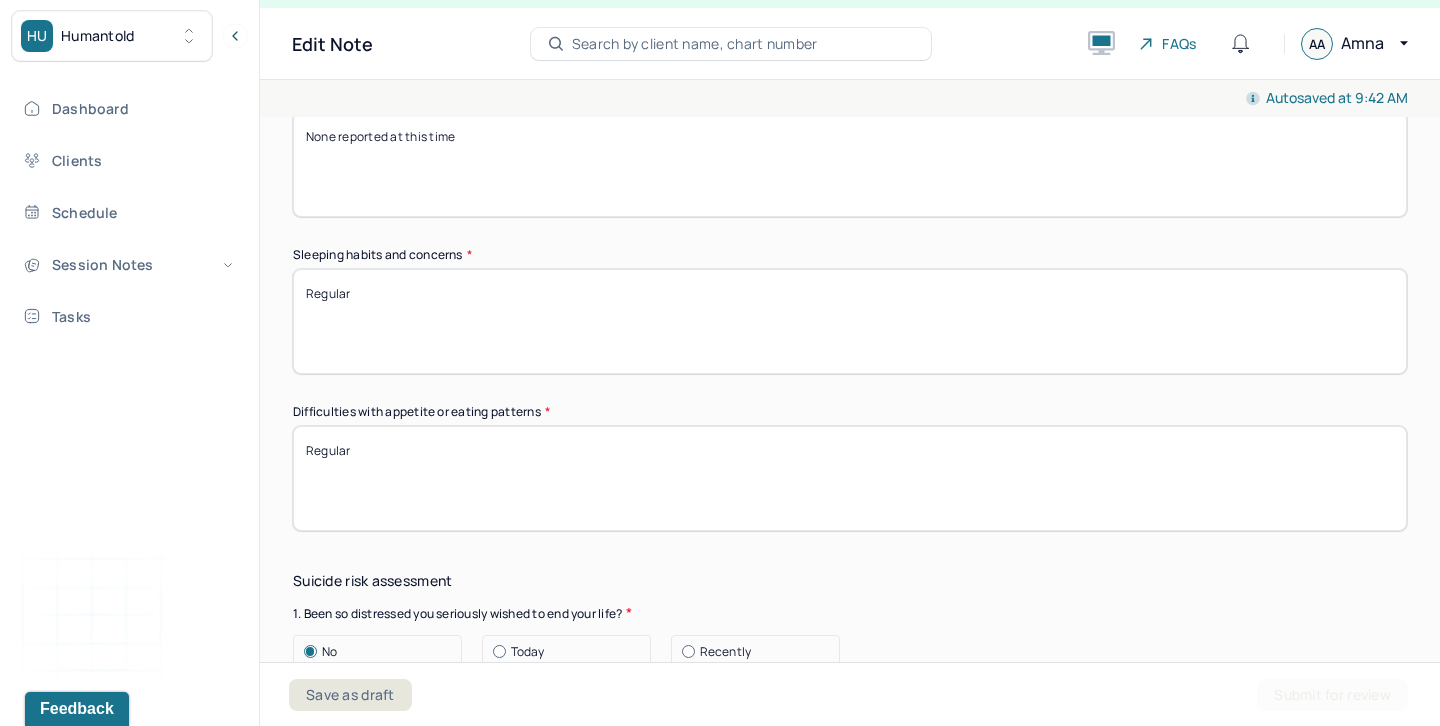 click on "Regular" at bounding box center (850, 321) 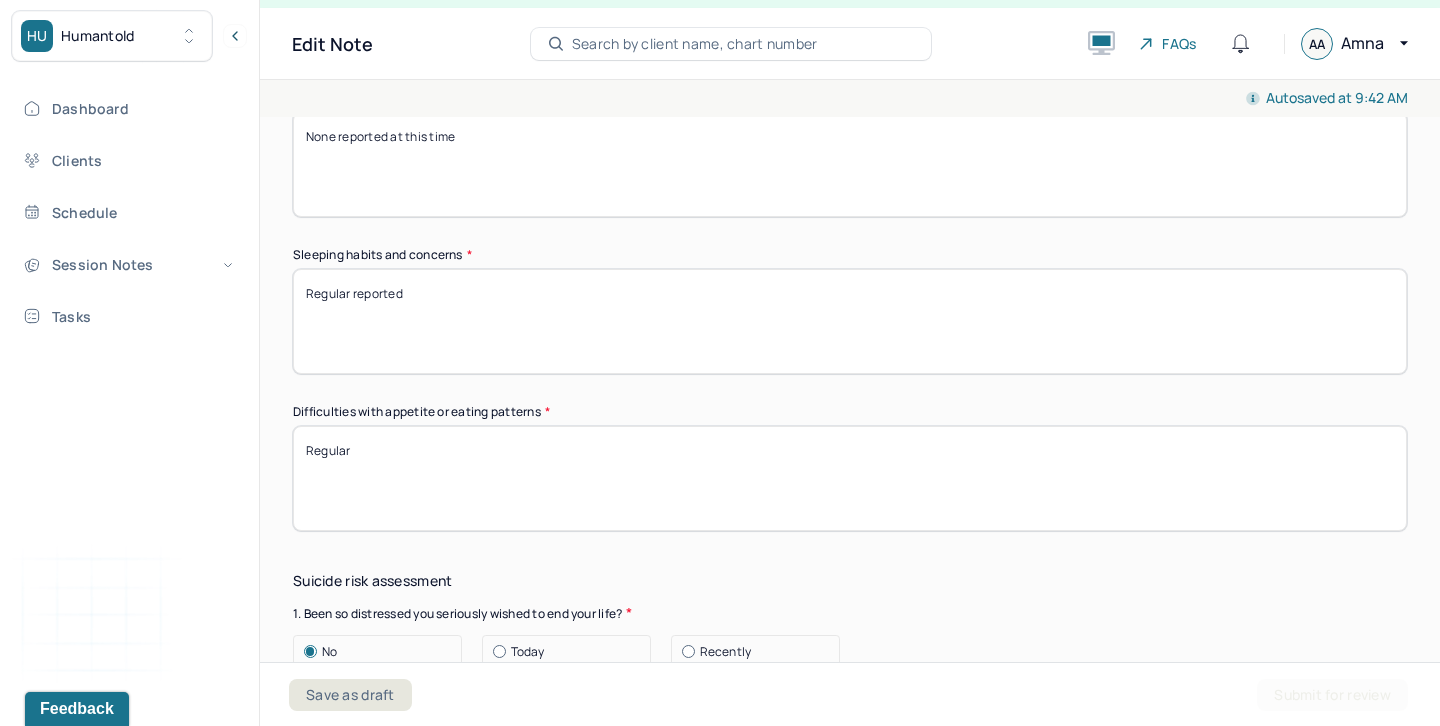 type on "Regular reported" 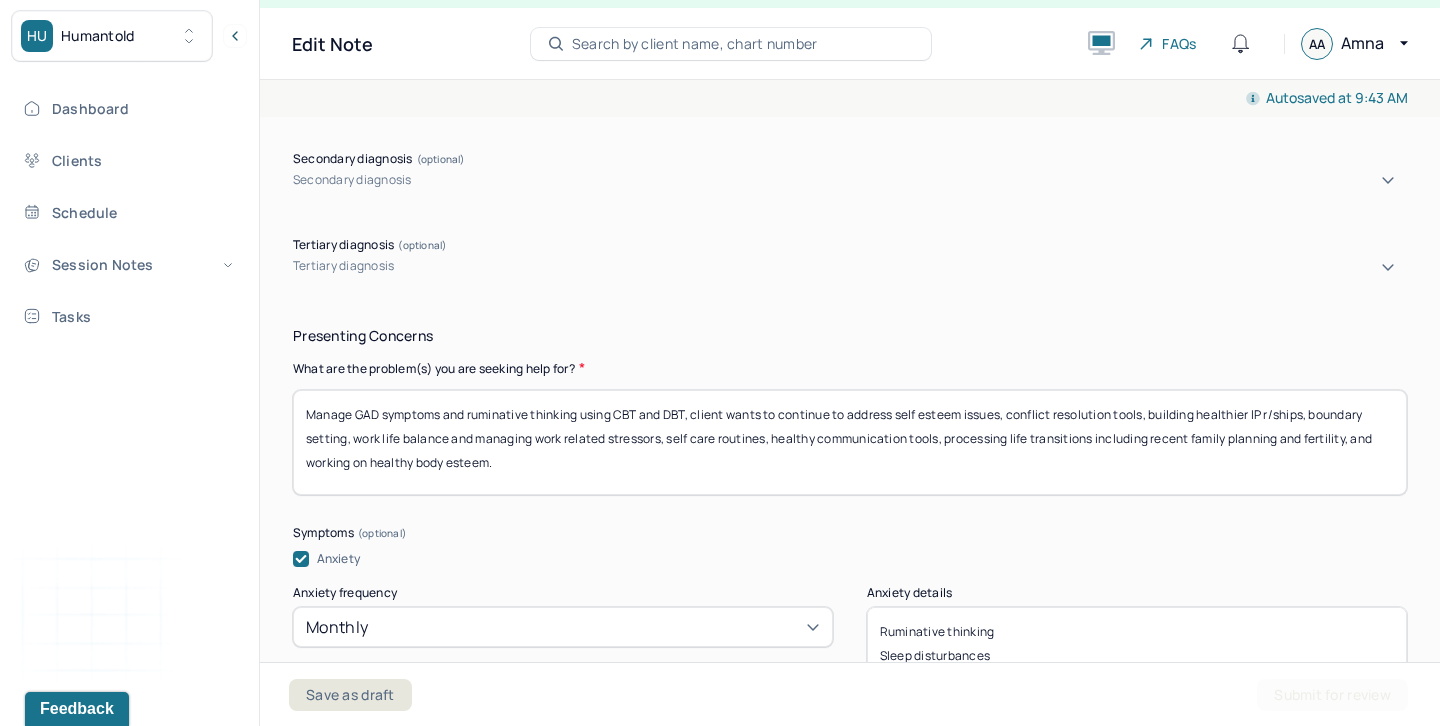 scroll, scrollTop: 705, scrollLeft: 0, axis: vertical 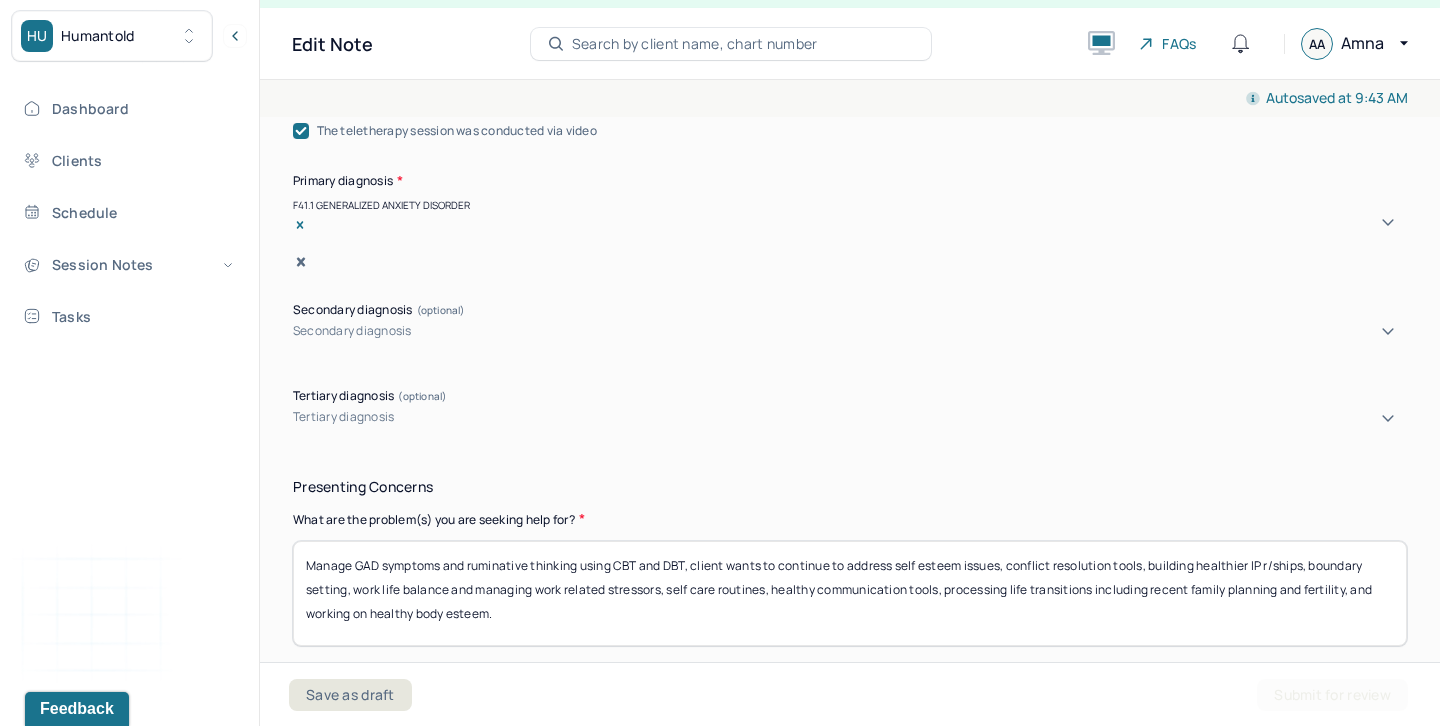 type on "Regular reported" 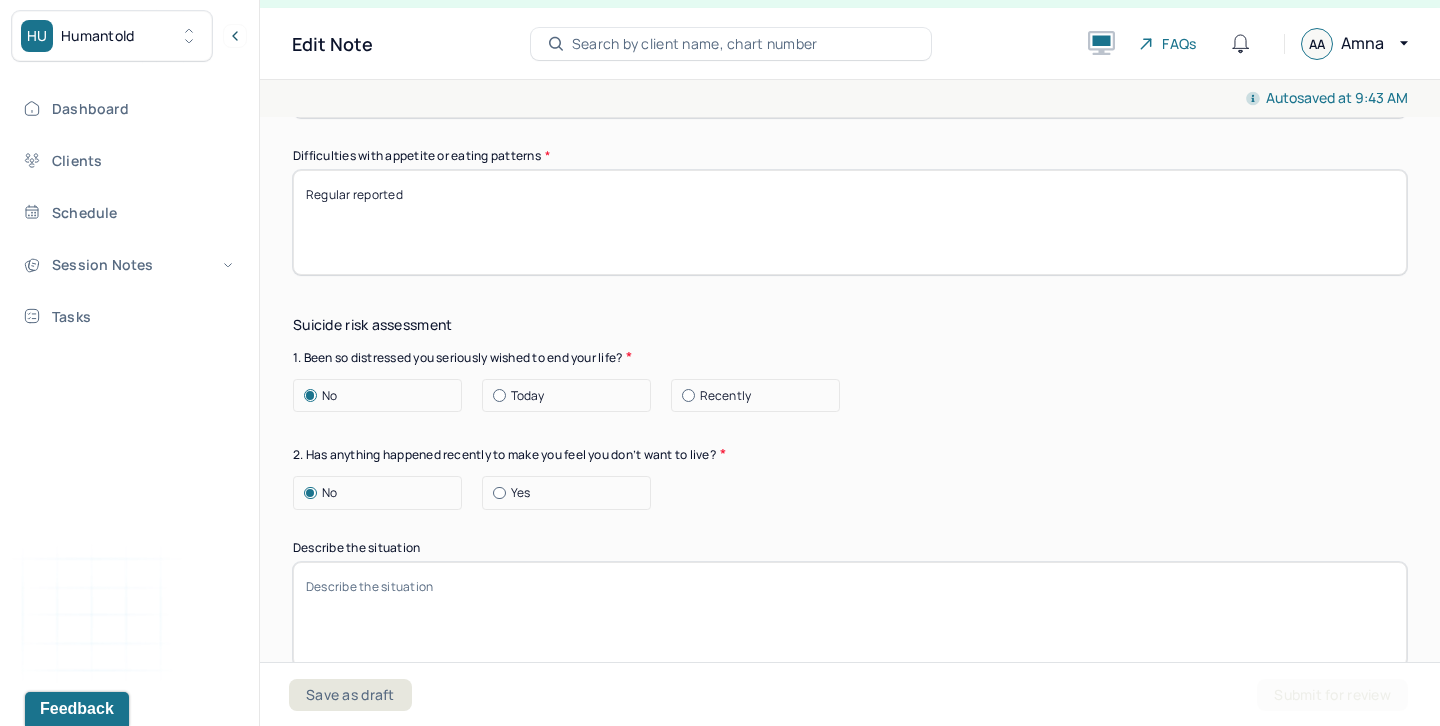 scroll, scrollTop: 2323, scrollLeft: 0, axis: vertical 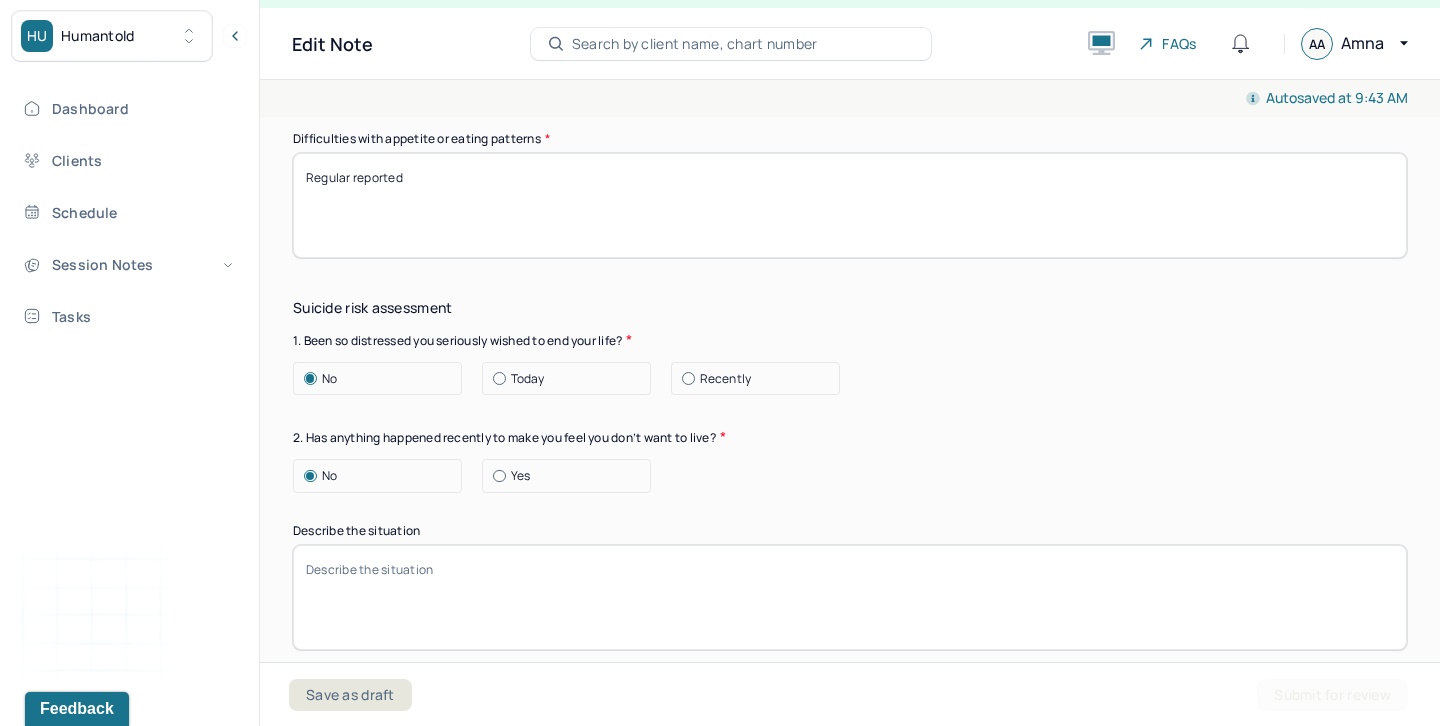click on "Describe the situation" at bounding box center [850, 597] 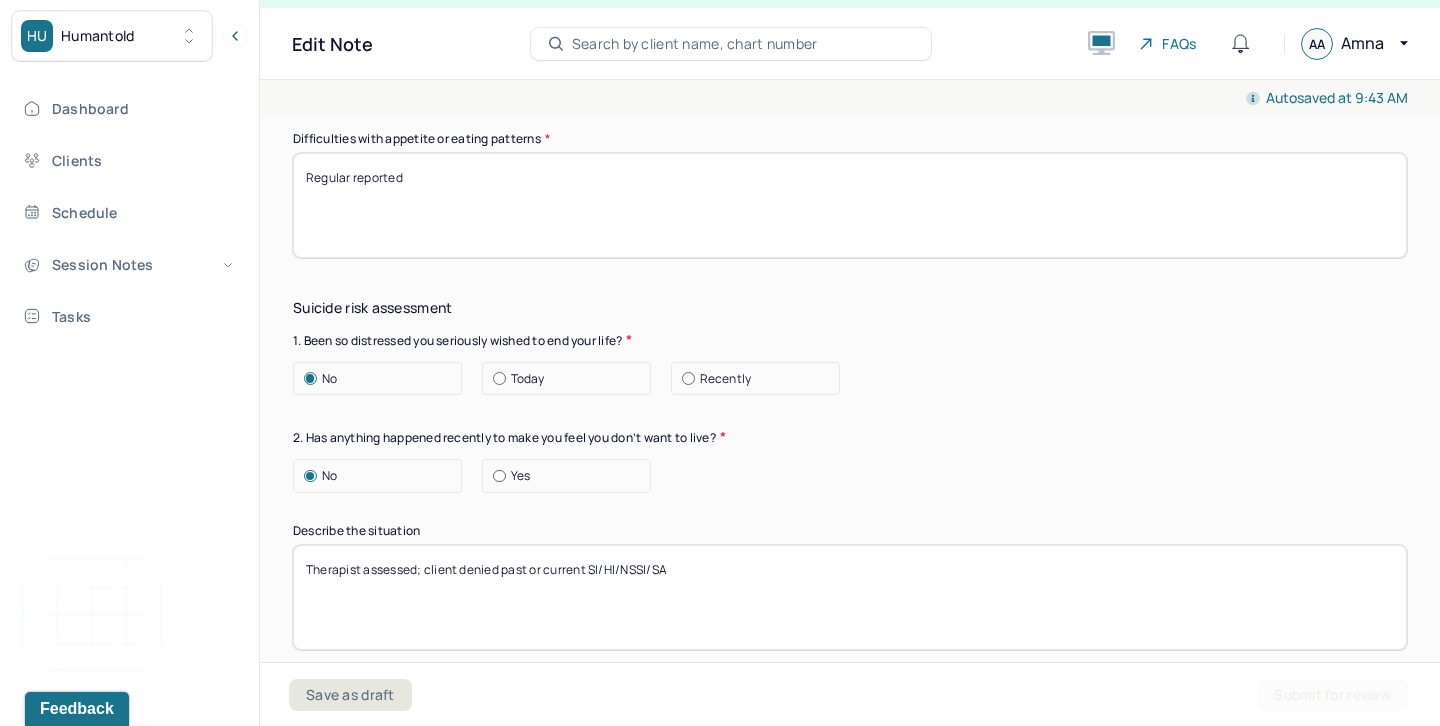 click on "Therapist assessed; client denied past or current SI/HI/NSSI/SA" at bounding box center [850, 597] 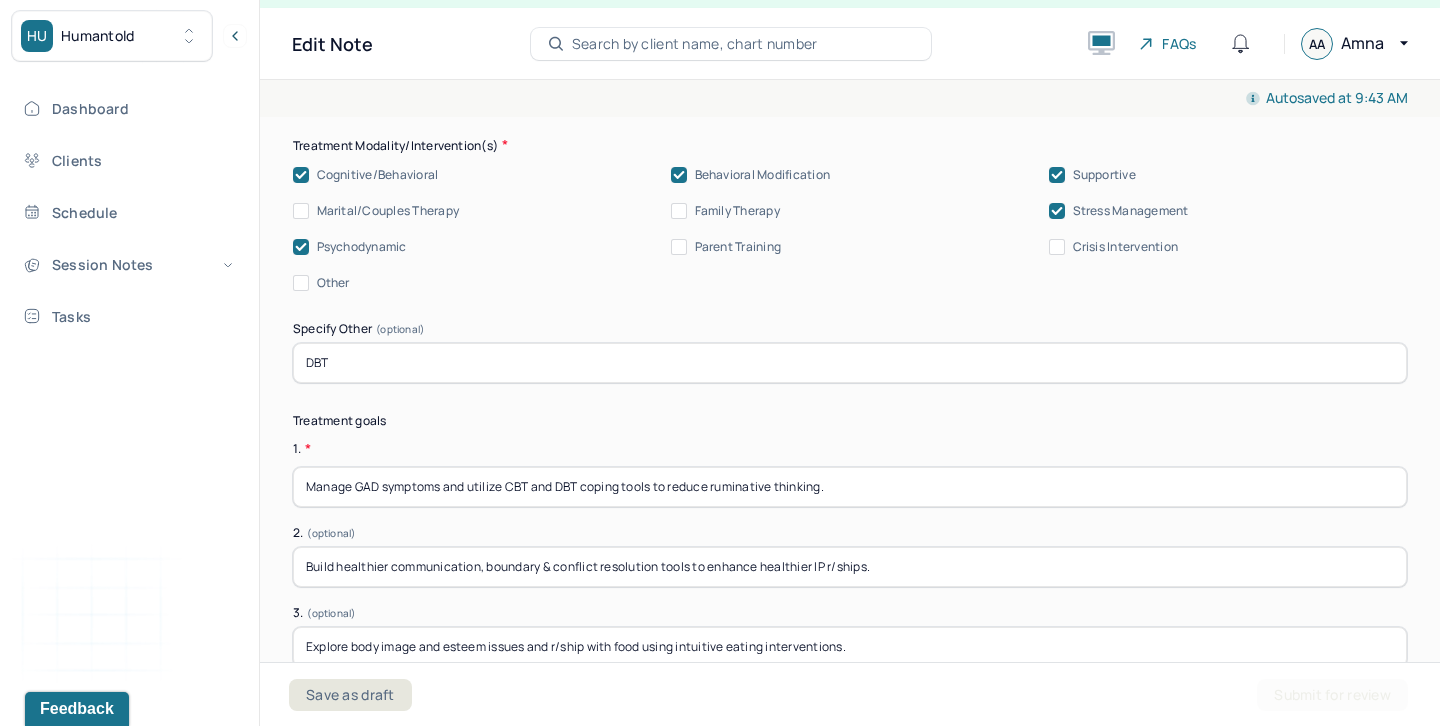 scroll, scrollTop: 4969, scrollLeft: 0, axis: vertical 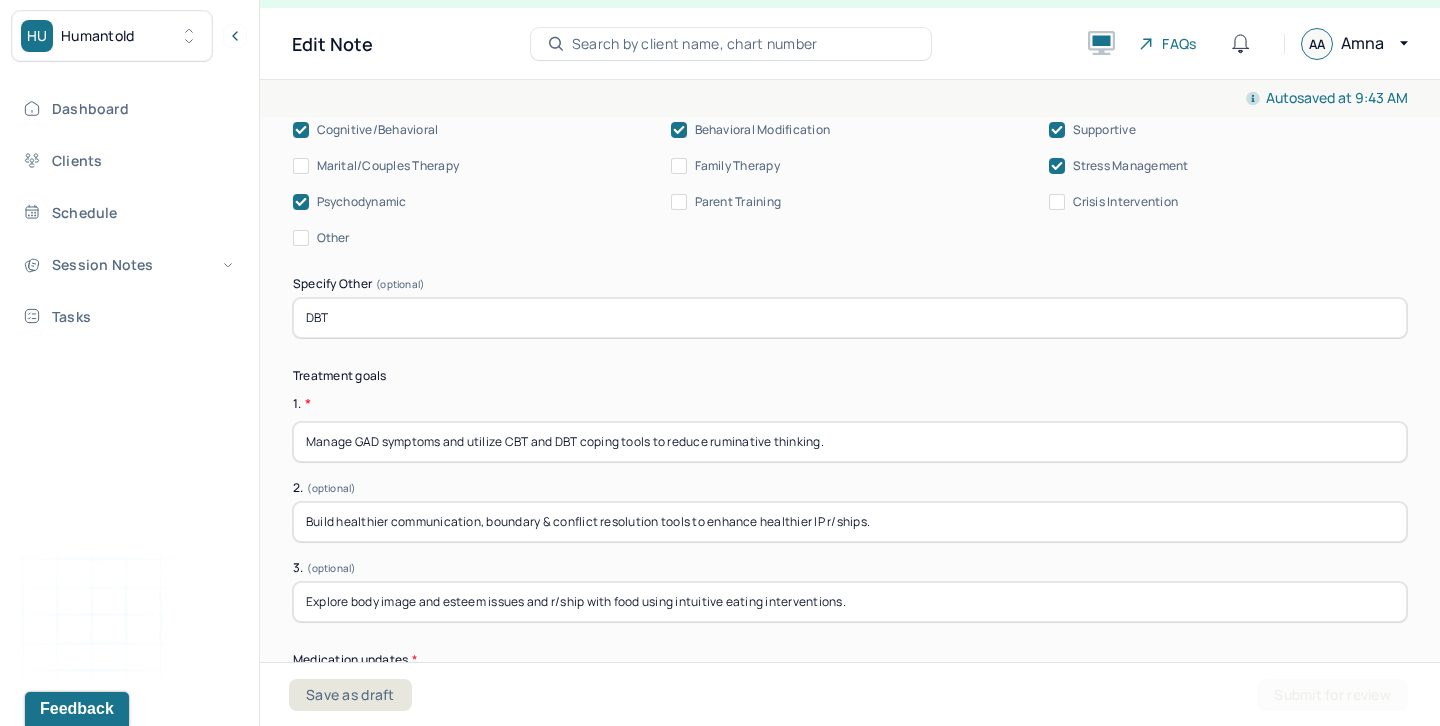 type on "Therapist assessed; client denied past or current SI/HI/NSSI/SA." 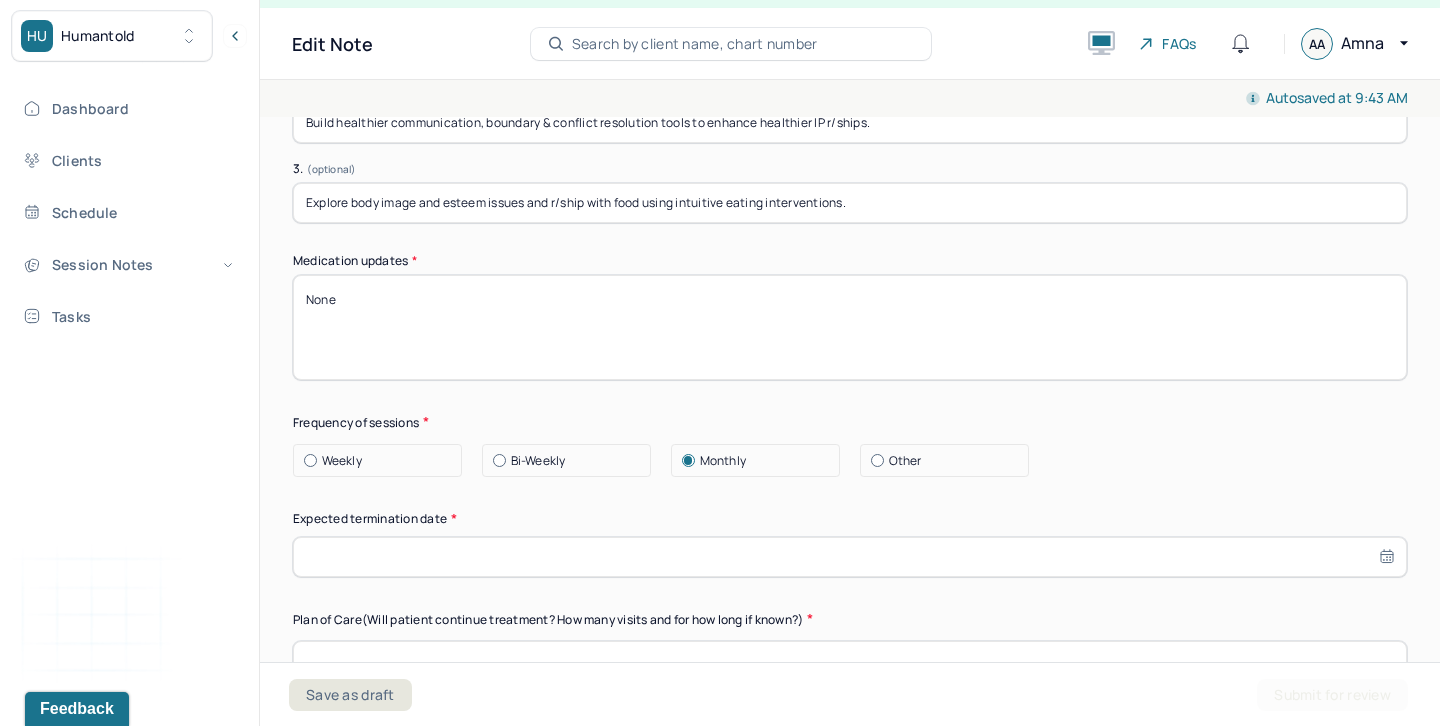 scroll, scrollTop: 5294, scrollLeft: 0, axis: vertical 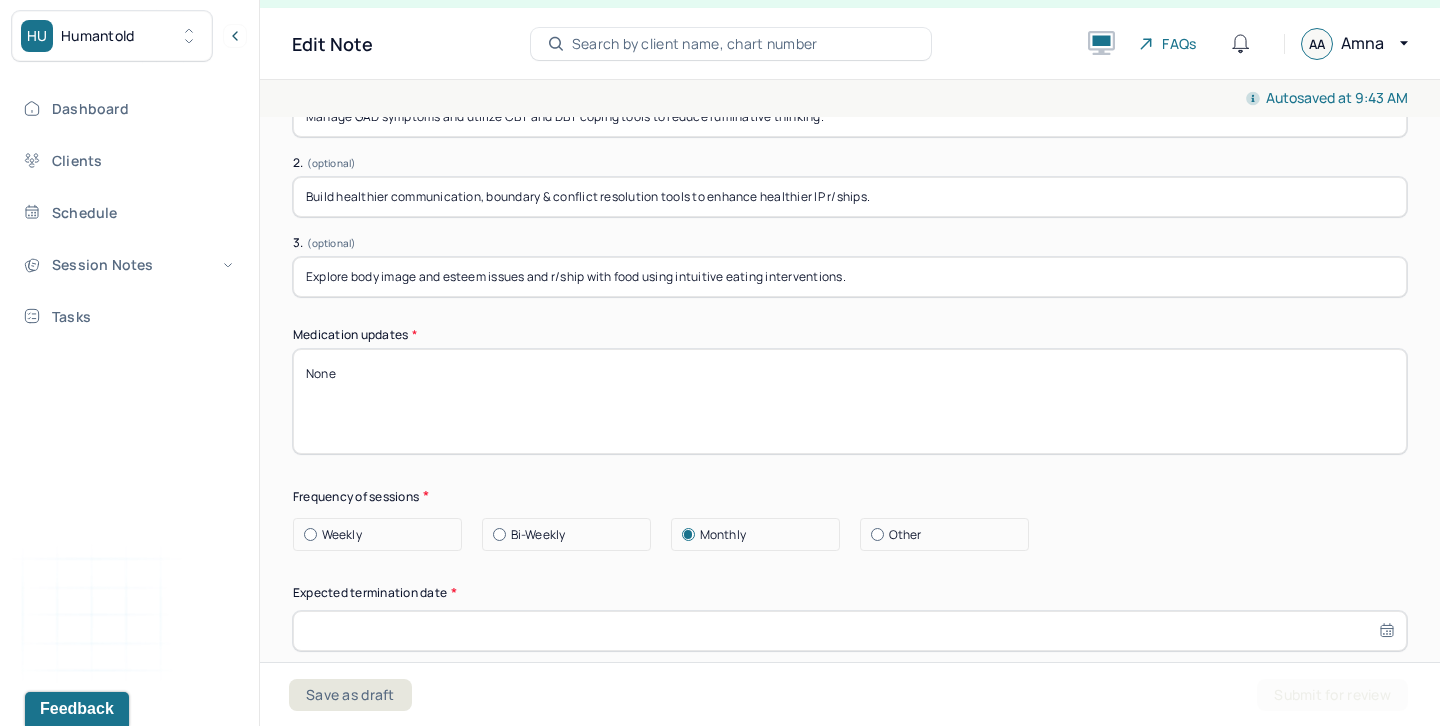 click on "None" at bounding box center [850, 401] 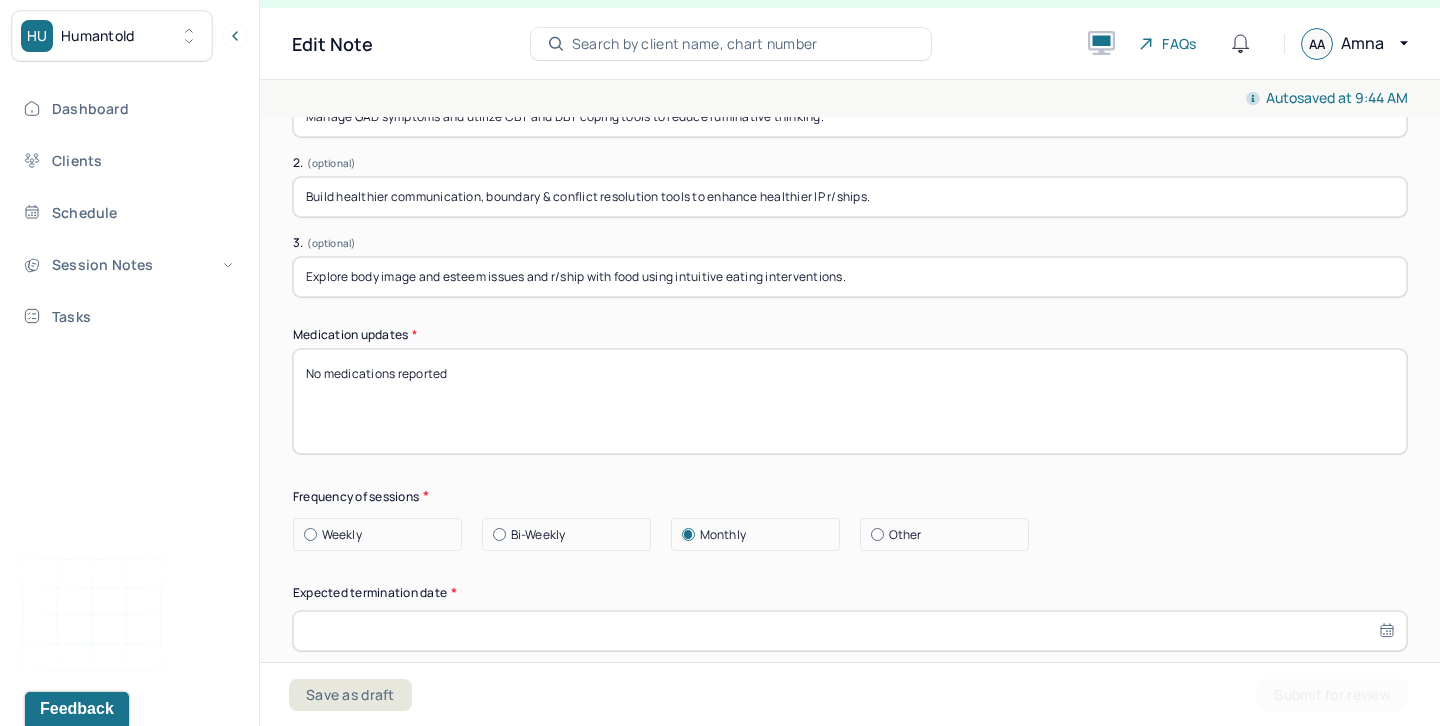 click on "No medictations reported" at bounding box center (850, 401) 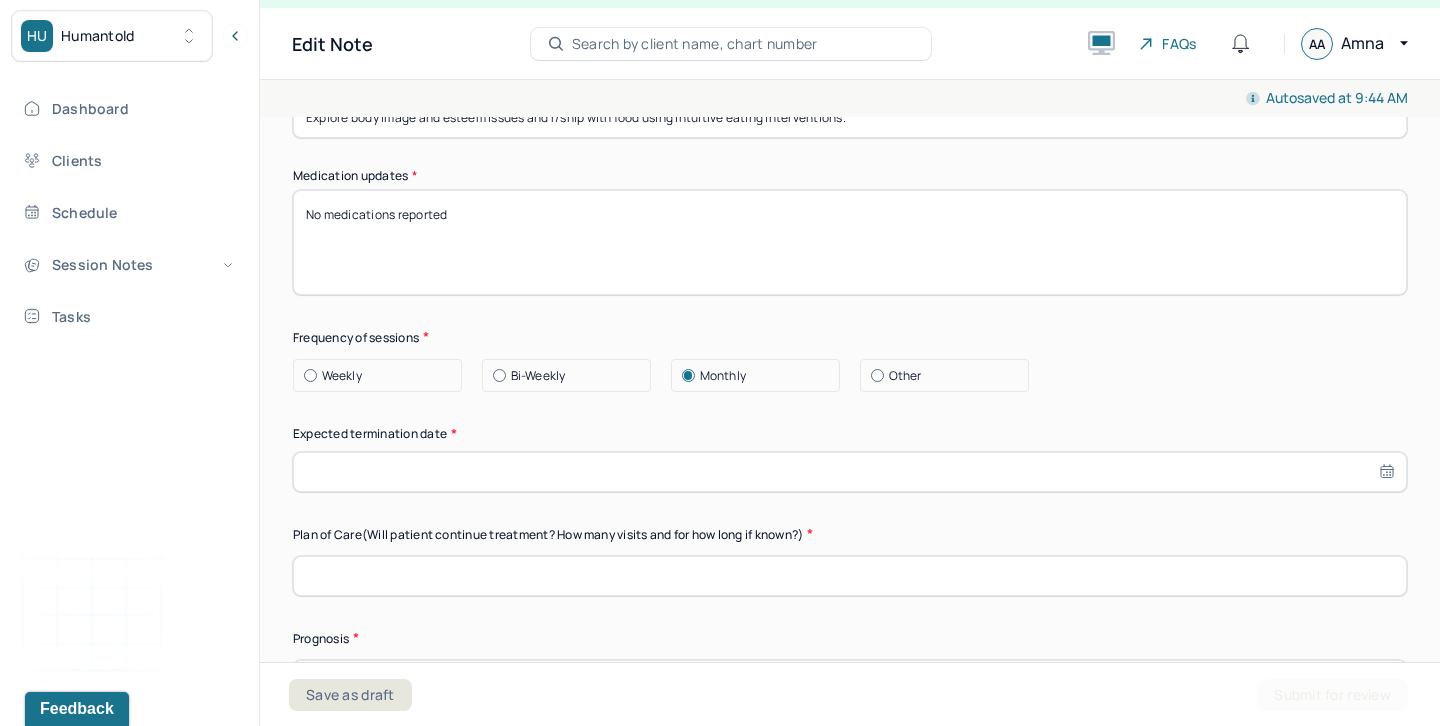 type on "No medications reported" 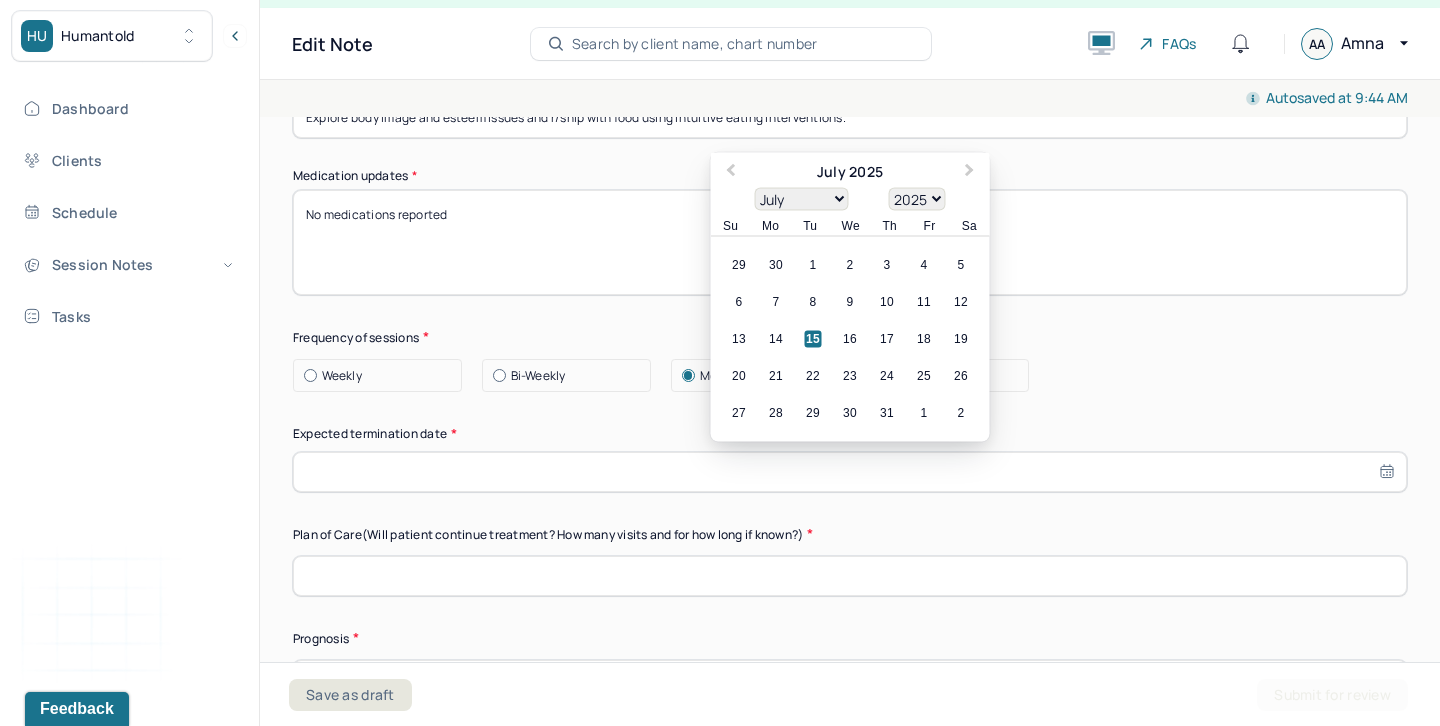 click on "1900 1901 1902 1903 1904 1905 1906 1907 1908 1909 1910 1911 1912 1913 1914 1915 1916 1917 1918 1919 1920 1921 1922 1923 1924 1925 1926 1927 1928 1929 1930 1931 1932 1933 1934 1935 1936 1937 1938 1939 1940 1941 1942 1943 1944 1945 1946 1947 1948 1949 1950 1951 1952 1953 1954 1955 1956 1957 1958 1959 1960 1961 1962 1963 1964 1965 1966 1967 1968 1969 1970 1971 1972 1973 1974 1975 1976 1977 1978 1979 1980 1981 1982 1983 1984 1985 1986 1987 1988 1989 1990 1991 1992 1993 1994 1995 1996 1997 1998 1999 2000 2001 2002 2003 2004 2005 2006 2007 2008 2009 2010 2011 2012 2013 2014 2015 2016 2017 2018 2019 2020 2021 2022 2023 2024 2025 2026 2027 2028 2029 2030 2031 2032 2033 2034 2035 2036 2037 2038 2039 2040 2041 2042 2043 2044 2045 2046 2047 2048 2049 2050 2051 2052 2053 2054 2055 2056 2057 2058 2059 2060 2061 2062 2063 2064 2065 2066 2067 2068 2069 2070 2071 2072 2073 2074 2075 2076 2077 2078 2079 2080 2081 2082 2083 2084 2085 2086 2087 2088 2089 2090 2091 2092 2093 2094 2095 2096 2097 2098 2099 2100" at bounding box center (917, 199) 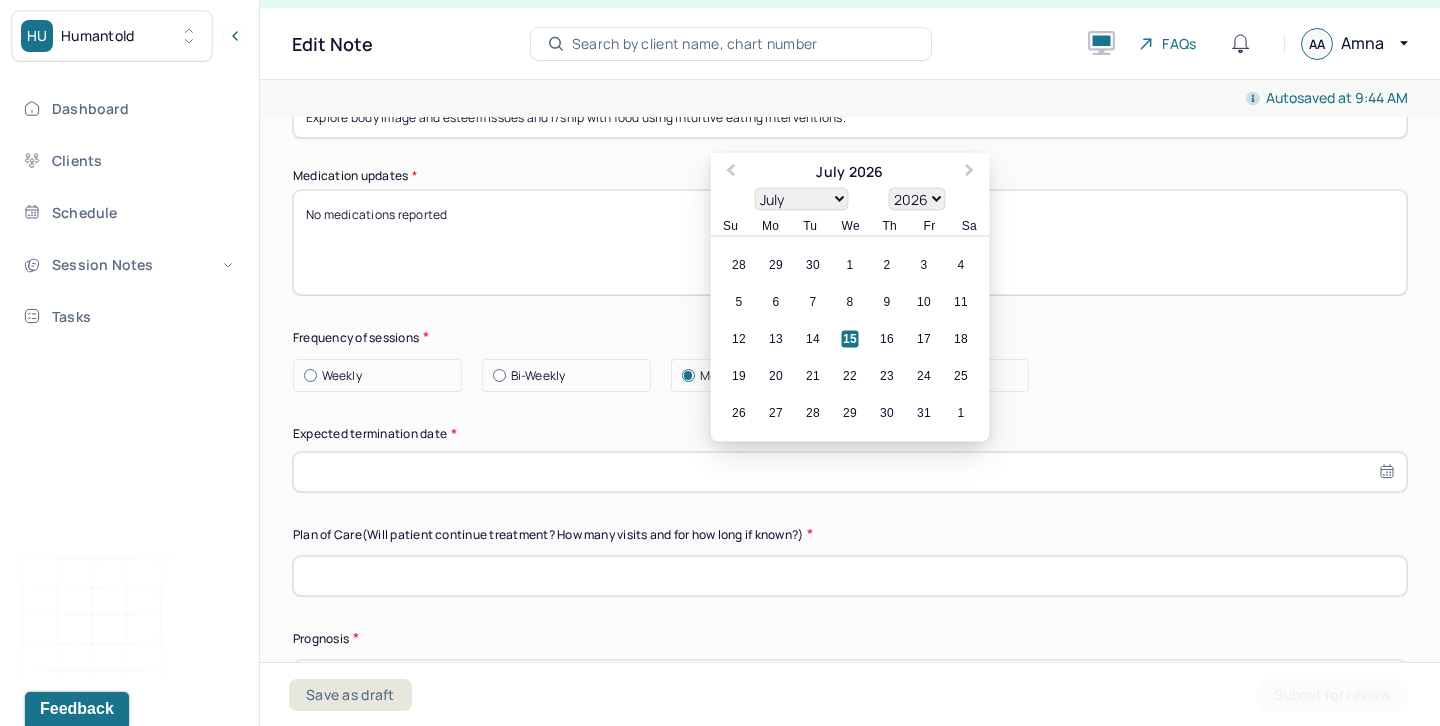 click on "15" at bounding box center (850, 339) 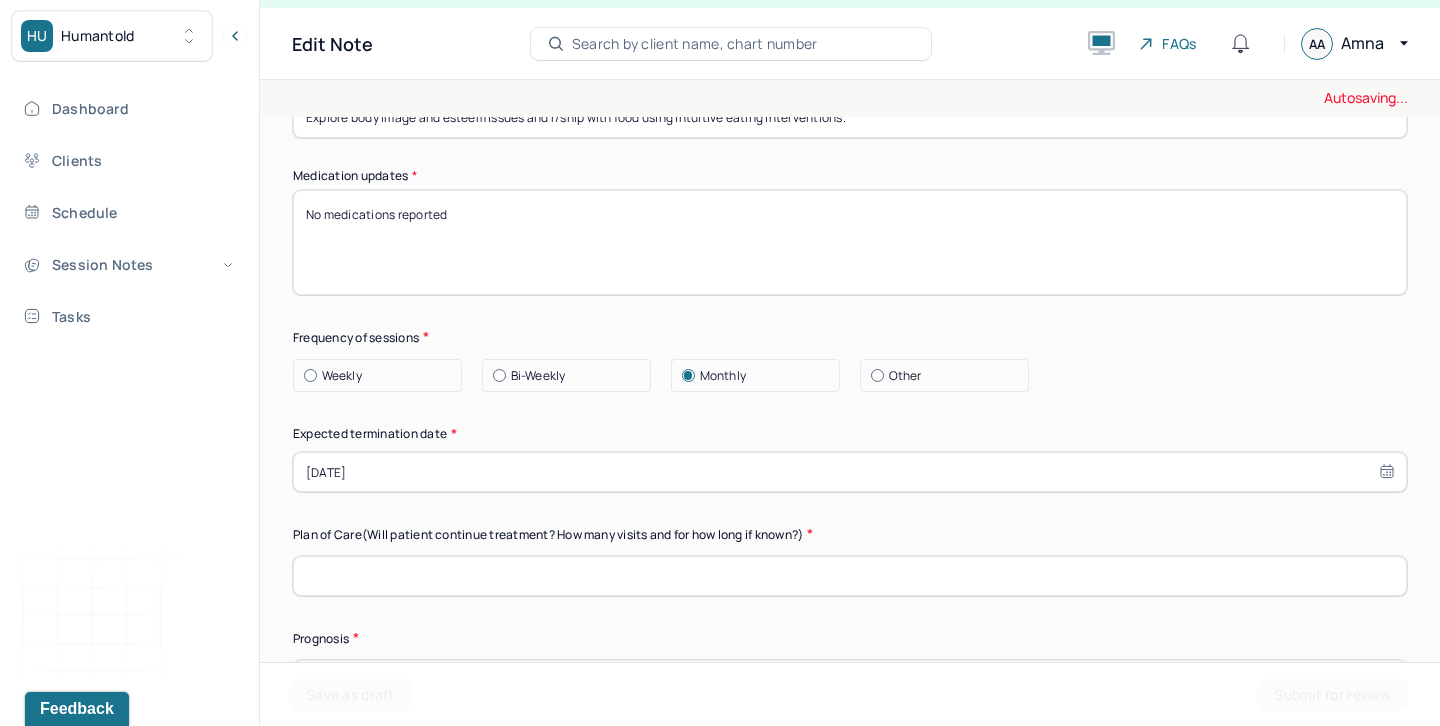 click on "Summary Present at session Patient Mother Stepfather Spouse Father Stepmother Partner Guardian Other Specify other person present (optional) Type of treatment recommended Individual Family Group Collateral/Parenting Treatment Modality/Intervention(s) Cognitive/Behavioral Behavioral Modification Supportive Marital/Couples Therapy Family Therapy Stress Management Psychodynamic Parent Training Crisis Intervention Other Specify Other (optional) DBT, ACT Treatment goals 1. * Manage GAD symptoms and utilize CBT and DBT coping tools to reduce ruminative thinking. 2. (optional) Build healthier communication, boundary & conflict resolution tools to enhance healthier IP r/ships. 3. (optional) Explore body image and esteem issues and r/ship with food using intuitive eating interventions. Medication updates * No medications reported  Frequency of sessions Weekly Bi-Weekly Monthly Other Expected termination date * 07/15/2026 Plan of Care (Will patient continue treatment? How many visits and for how long if known?)" at bounding box center (850, 148) 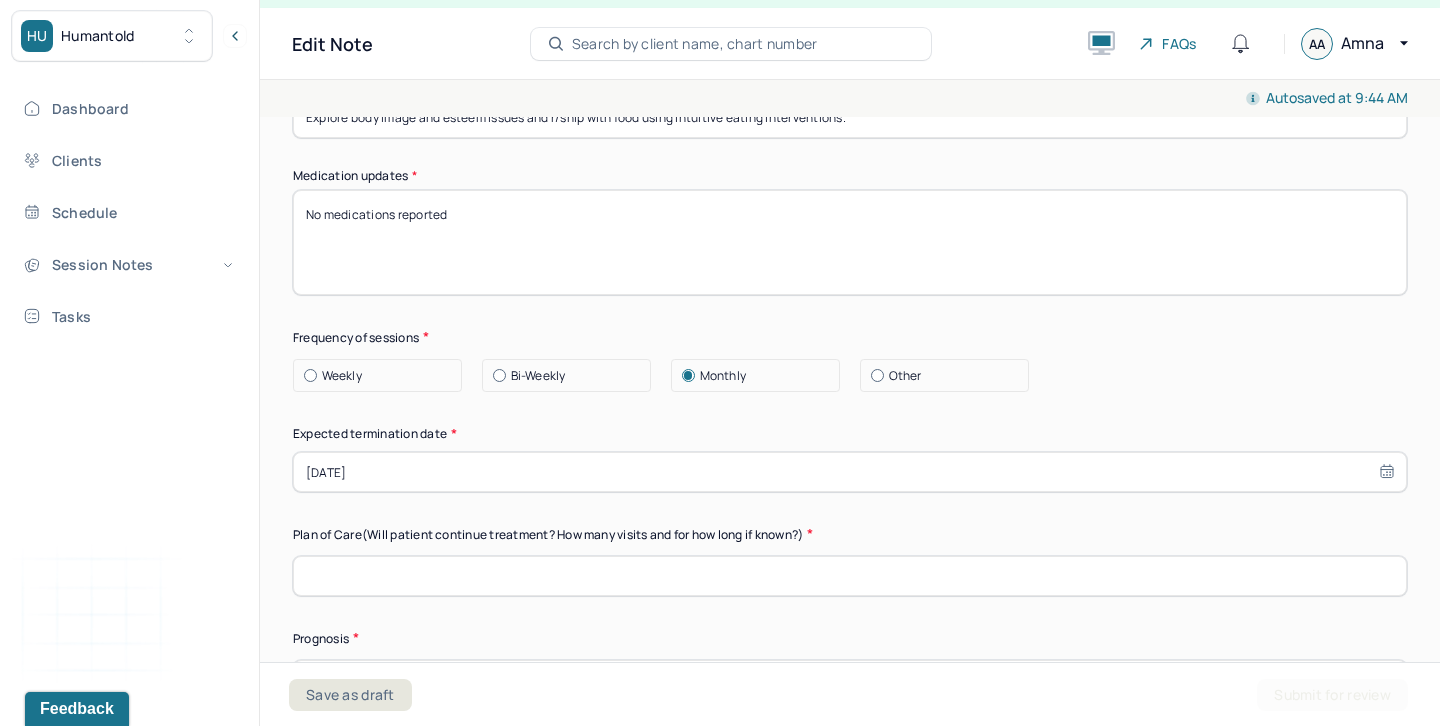 scroll, scrollTop: 5517, scrollLeft: 0, axis: vertical 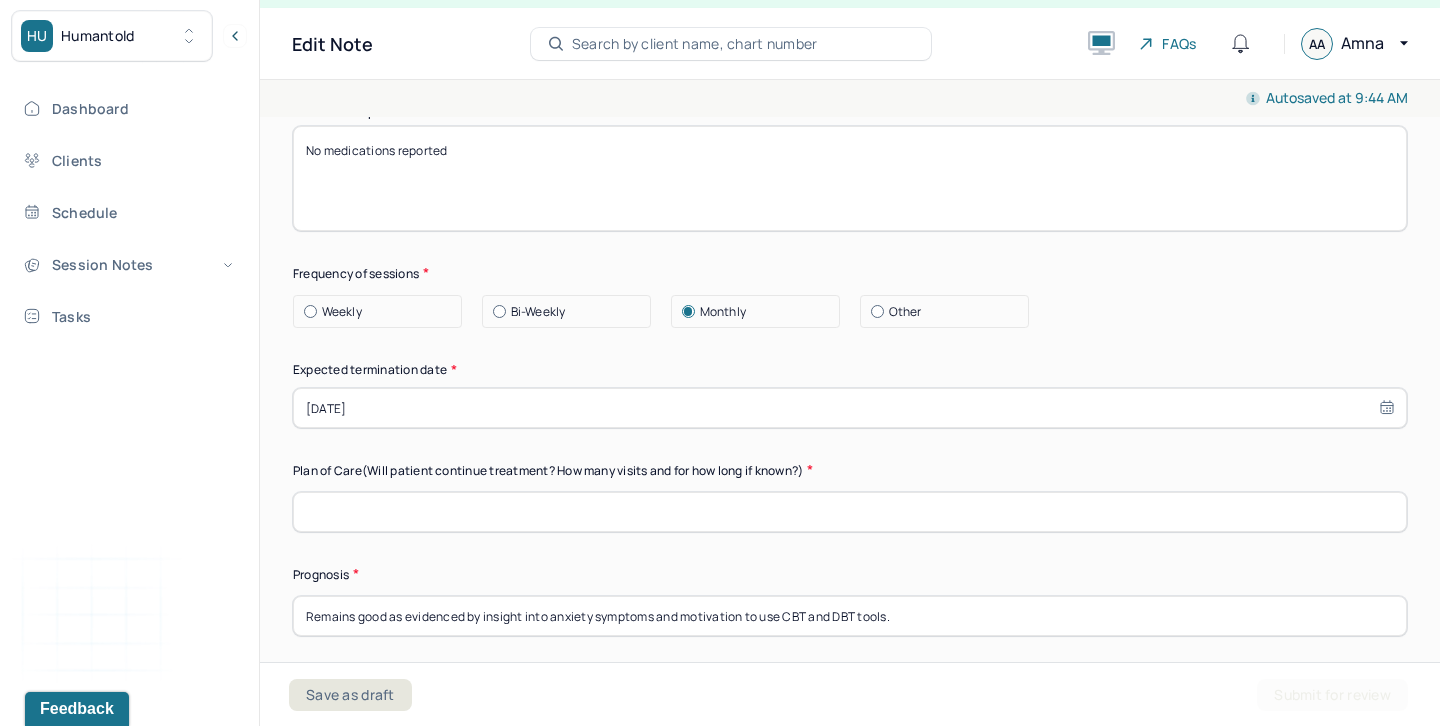 click at bounding box center [850, 512] 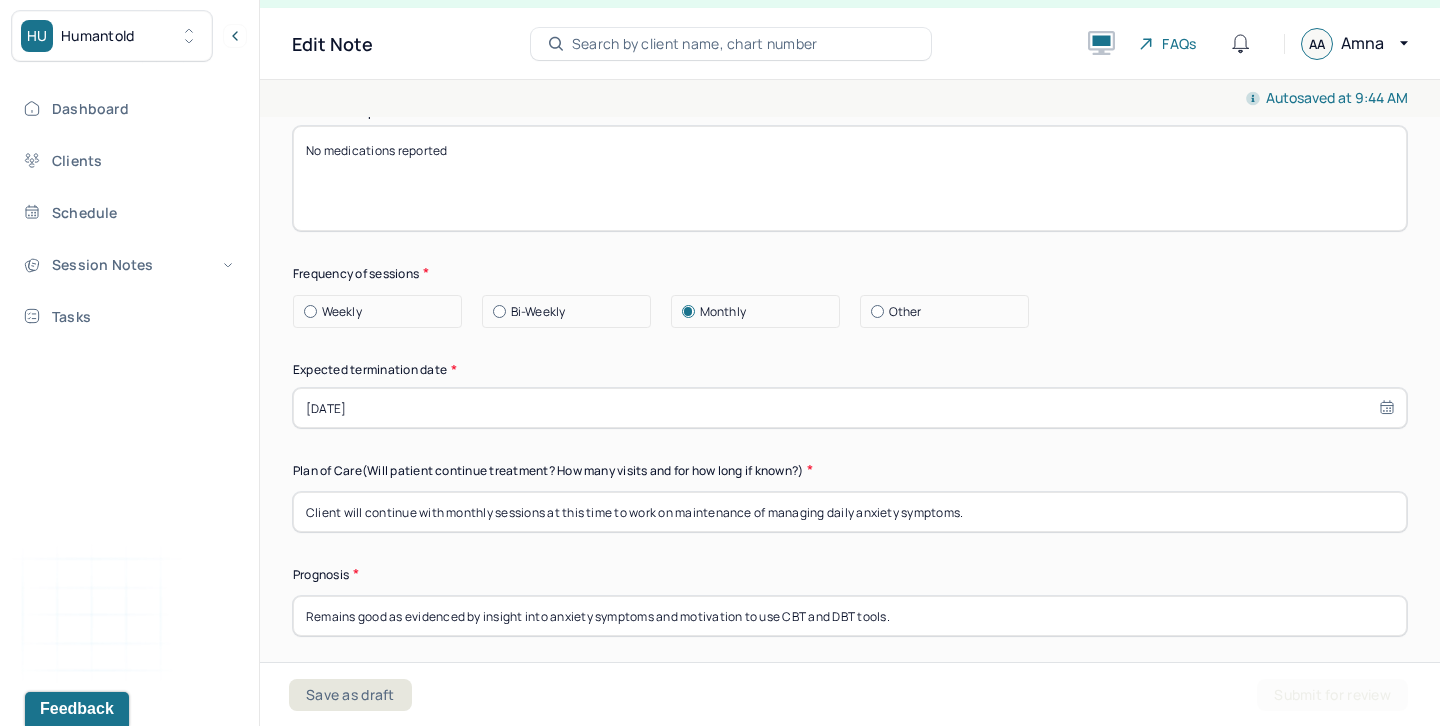 click on "Client will continue with monthly sessions at this time to work on maintenance of managing daily anxiety symptoms." at bounding box center [850, 512] 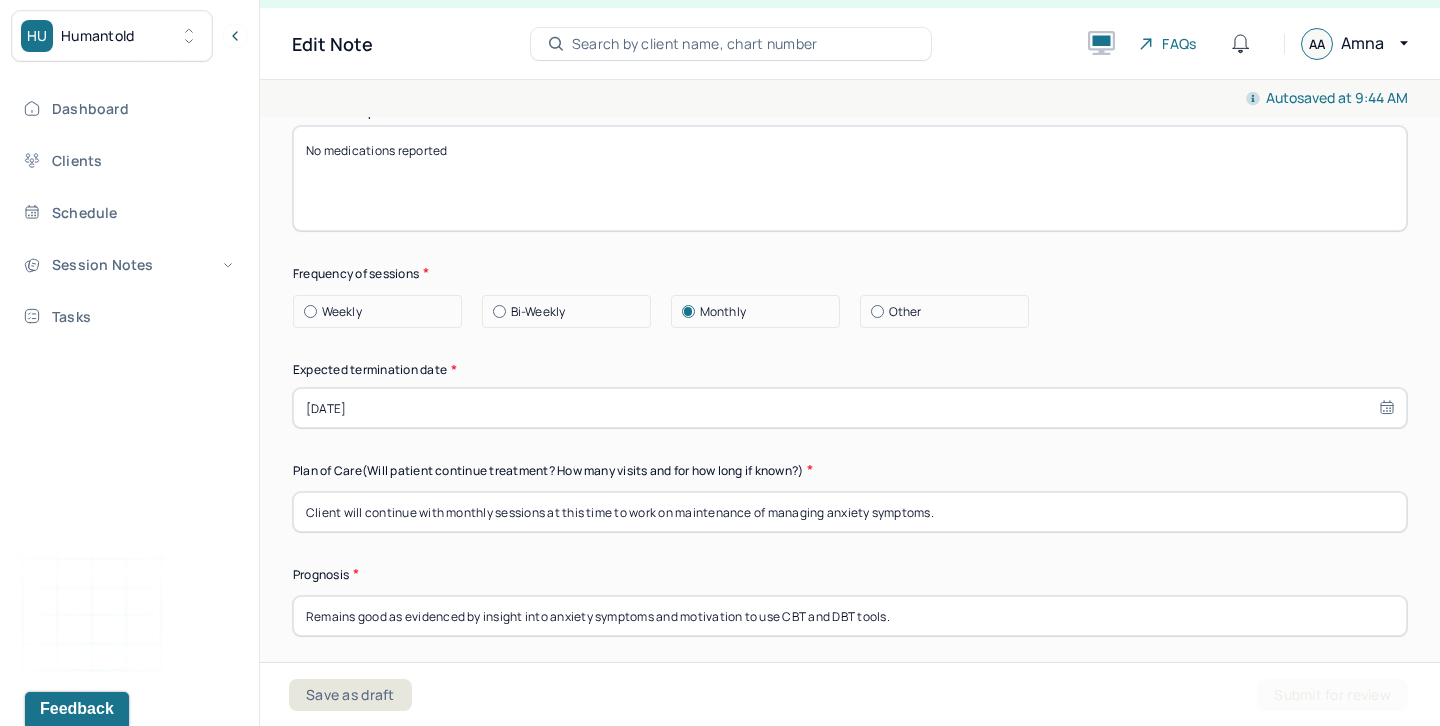 click on "Client will continue with monthly sessions at this time to work on maintenance of managing anxiety symptoms." at bounding box center (850, 512) 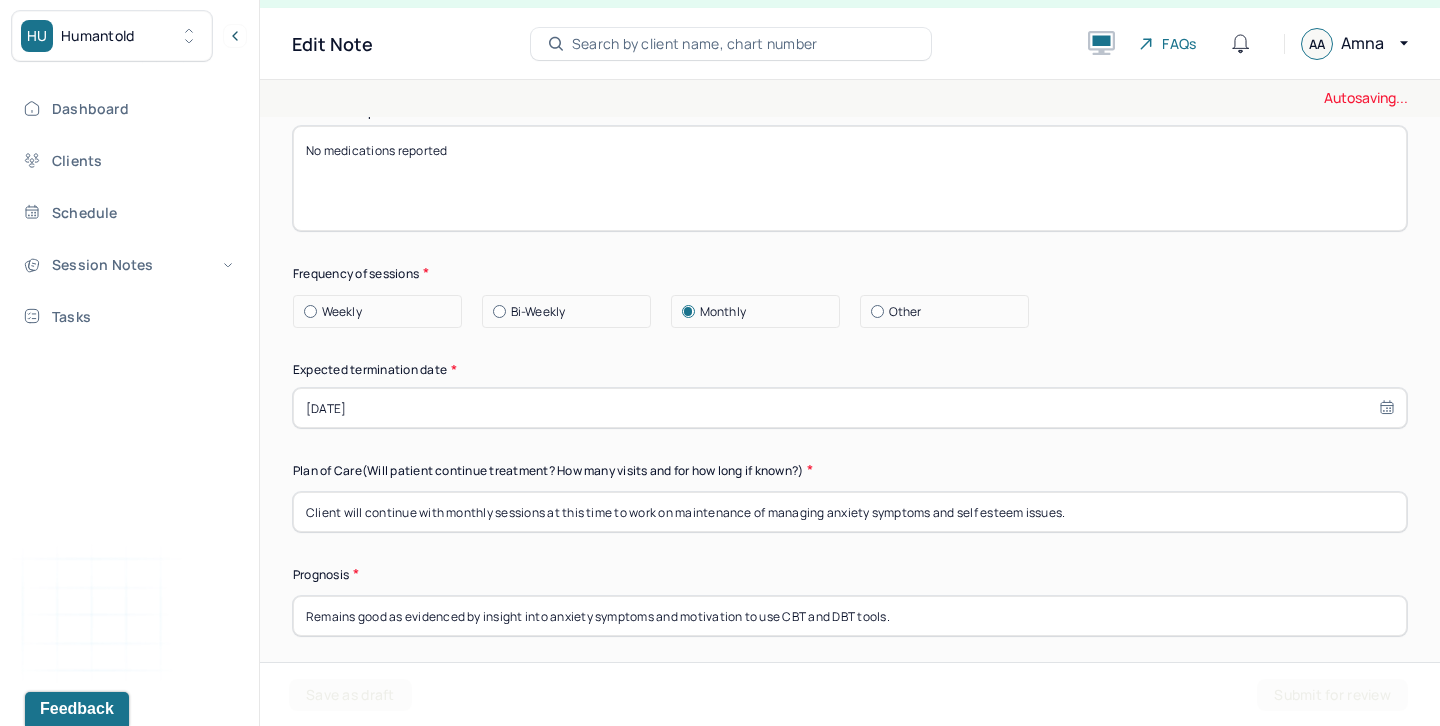scroll, scrollTop: 5673, scrollLeft: 0, axis: vertical 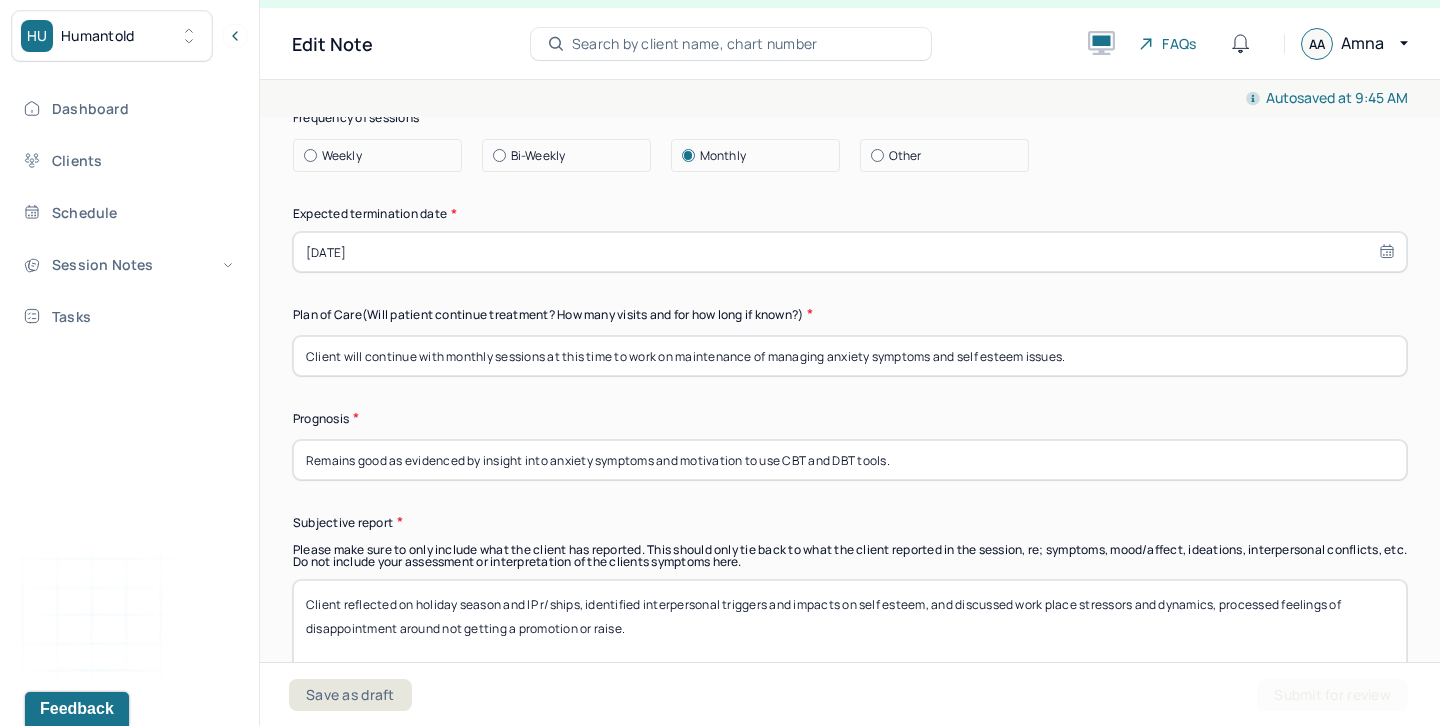 type on "Client will continue with monthly sessions at this time to work on maintenance of managing anxiety symptoms and self esteem issues." 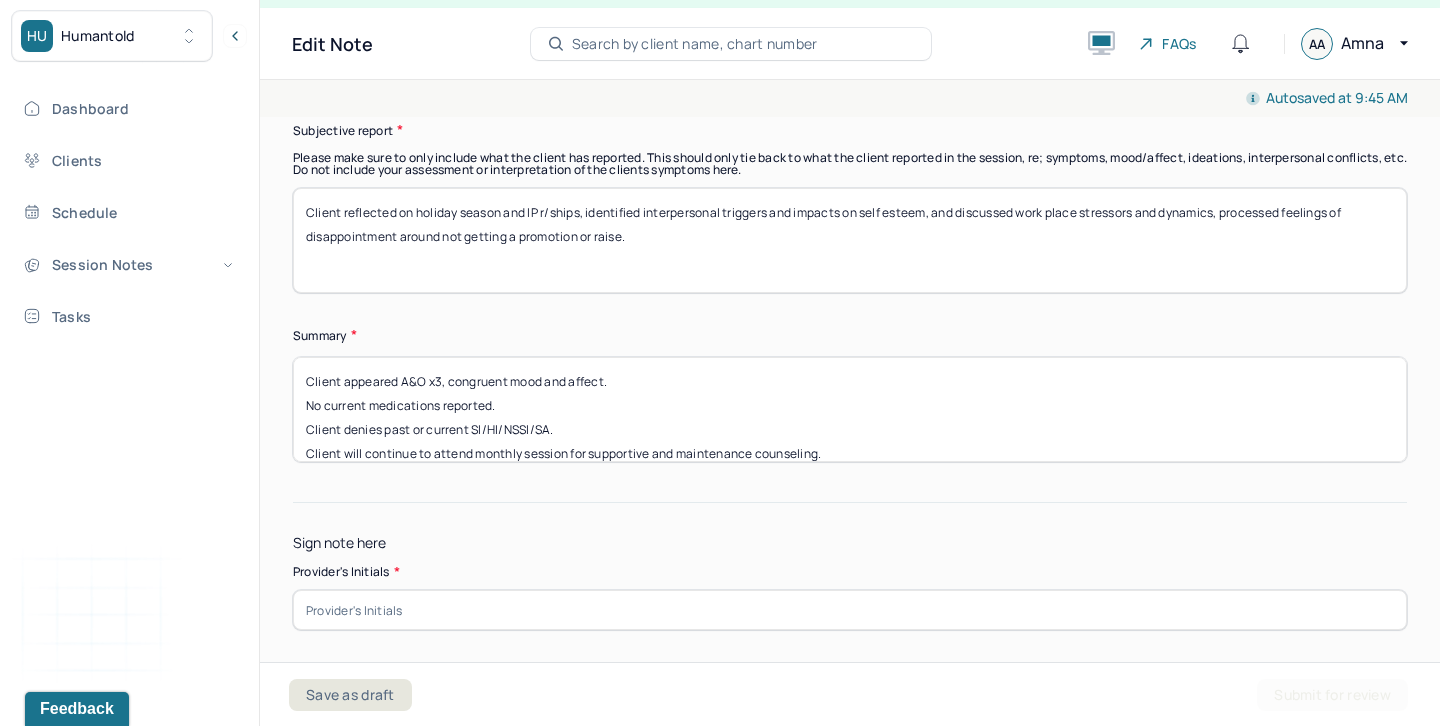 scroll, scrollTop: 6106, scrollLeft: 0, axis: vertical 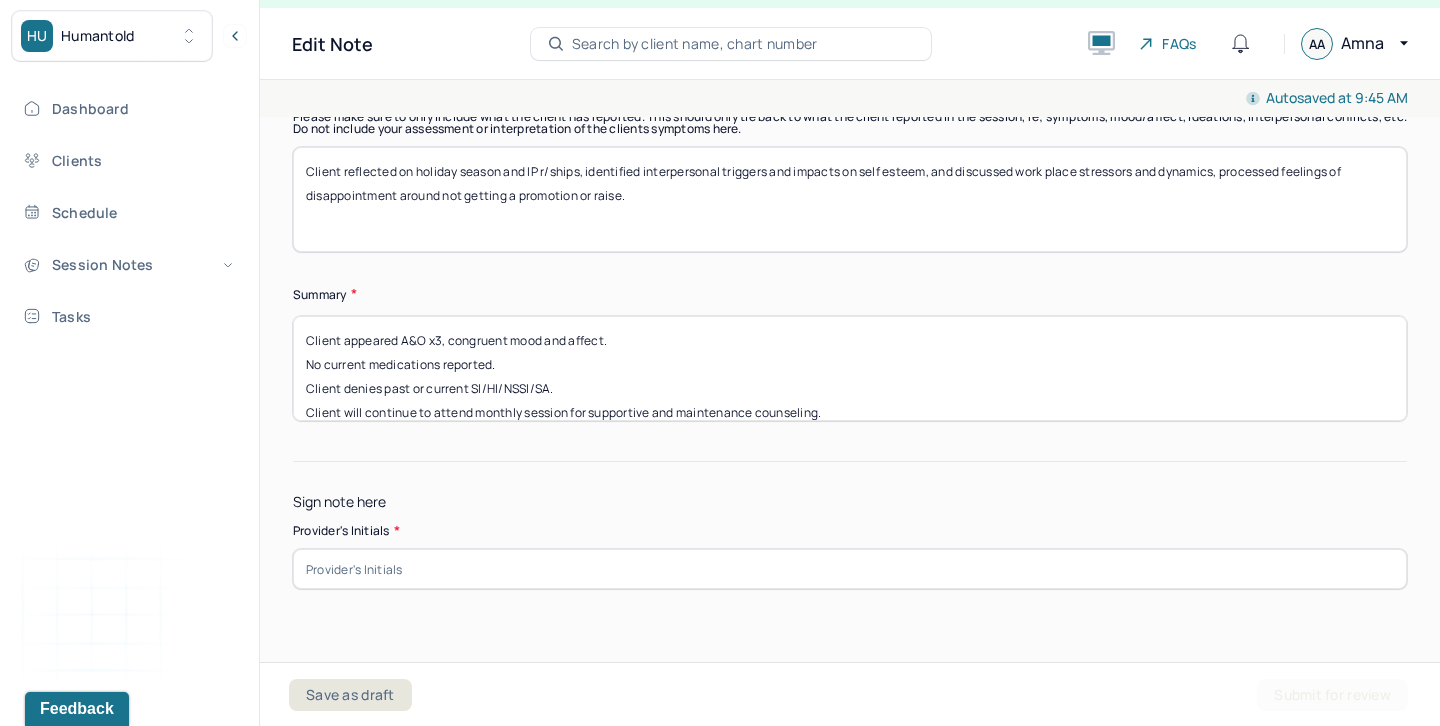 type on "Remains good as evidenced by insight into anxiety symptoms and motivation to use ACT, CBT and DBT tools." 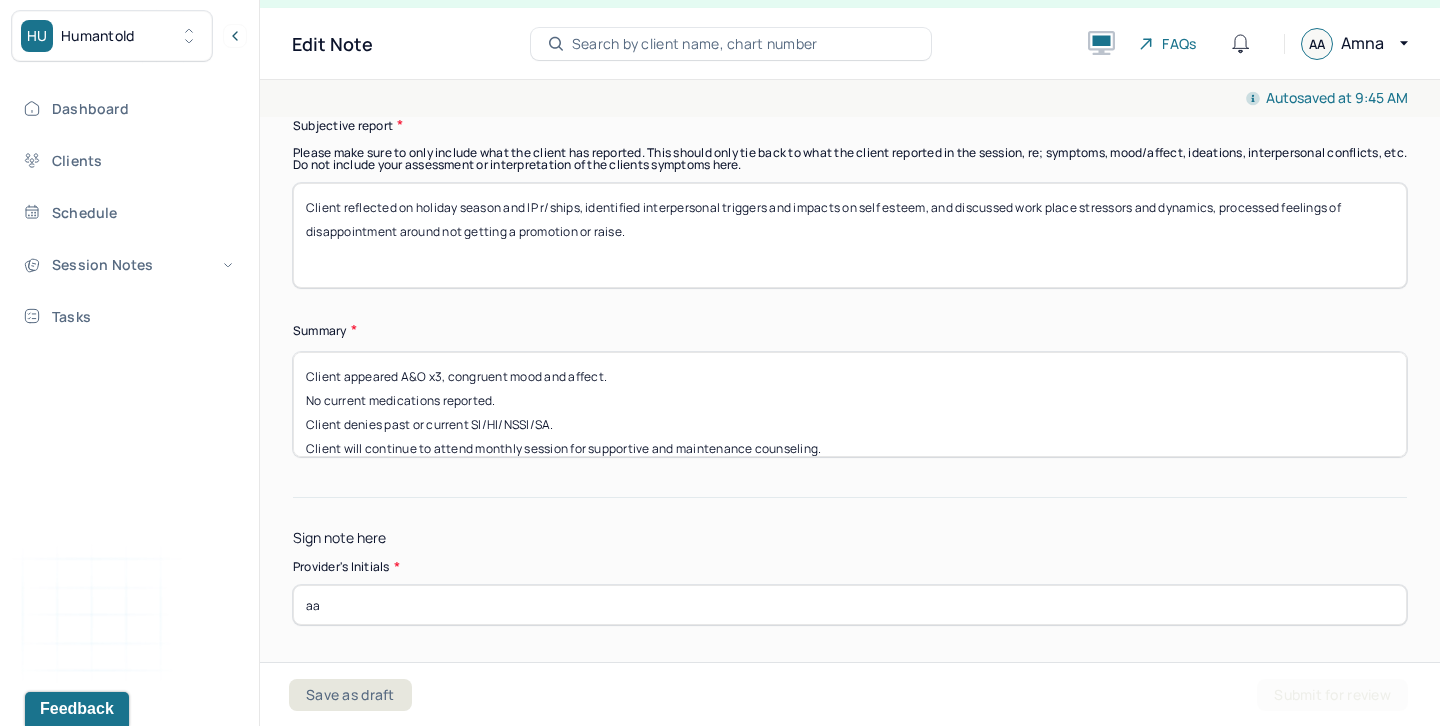 scroll, scrollTop: 6068, scrollLeft: 0, axis: vertical 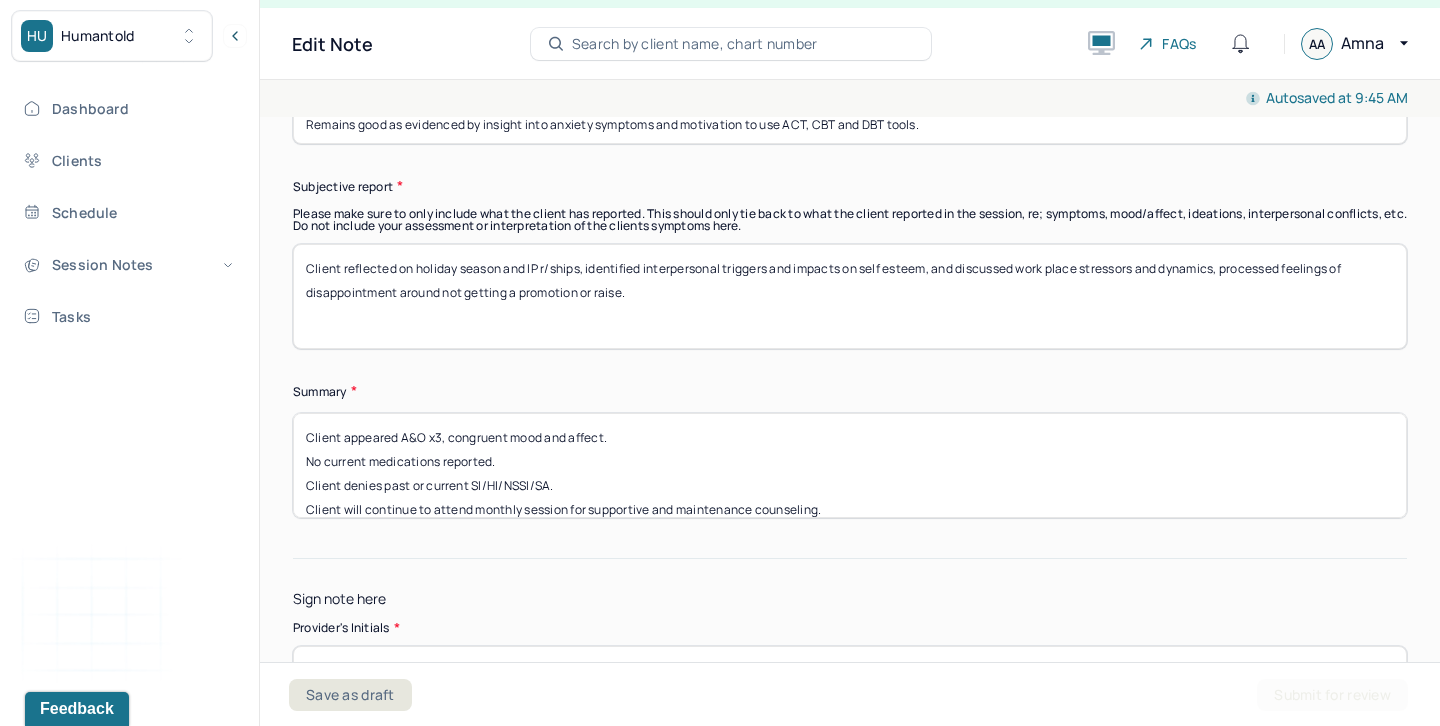 type on "aa" 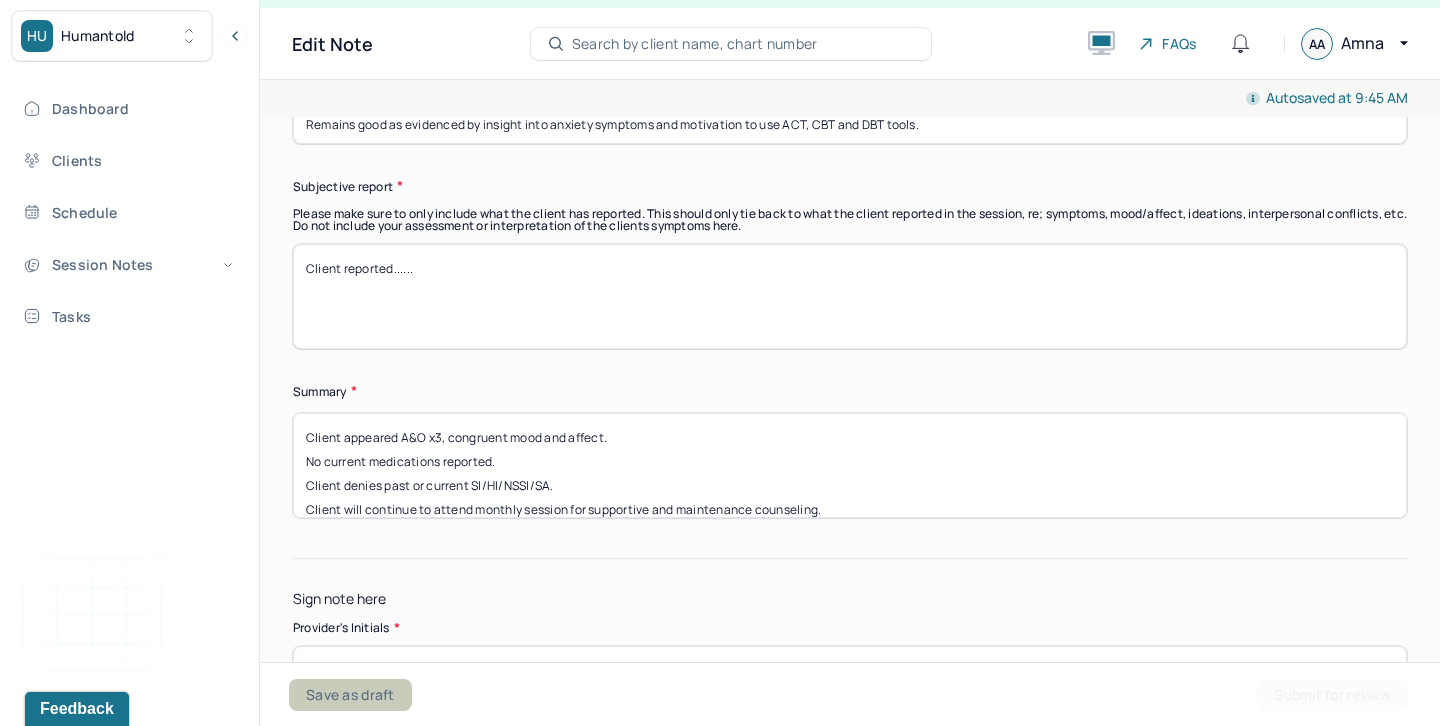 type on "Client reported......" 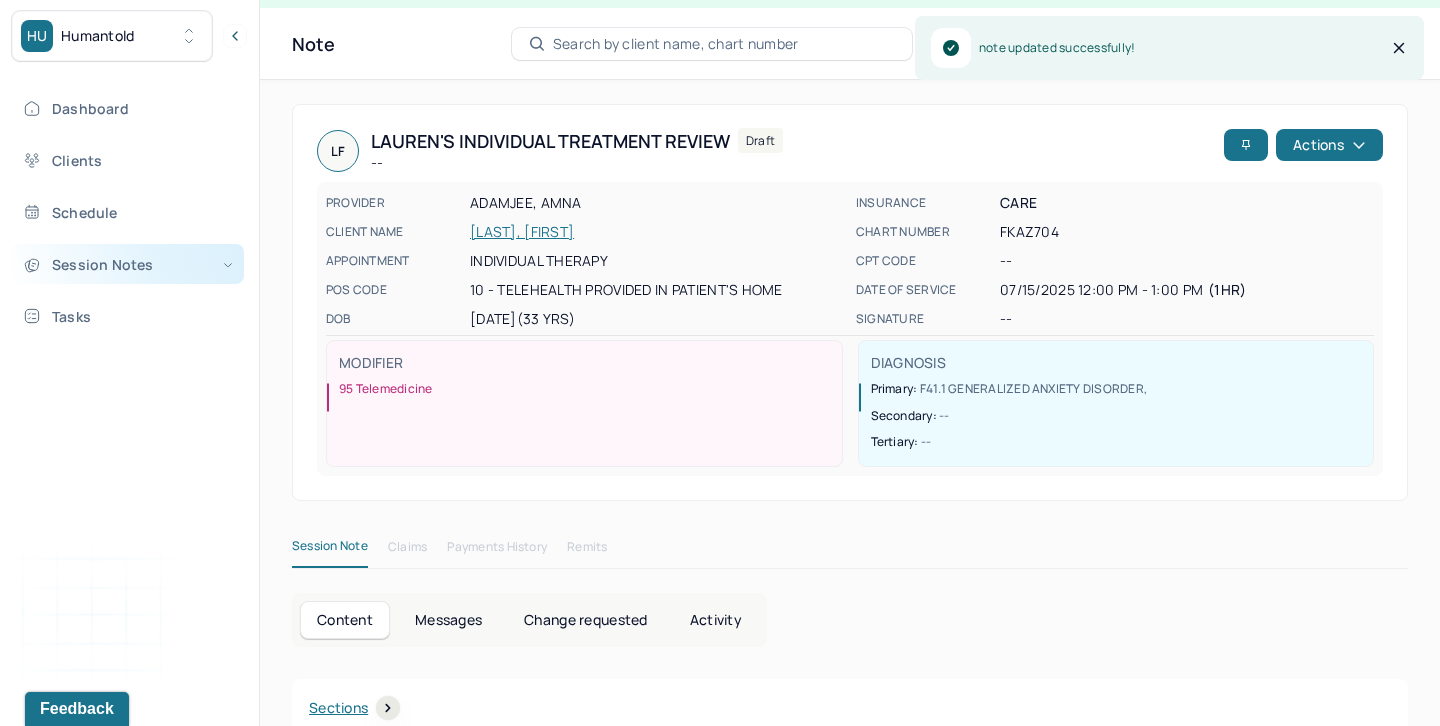 click on "Session Notes" at bounding box center [128, 264] 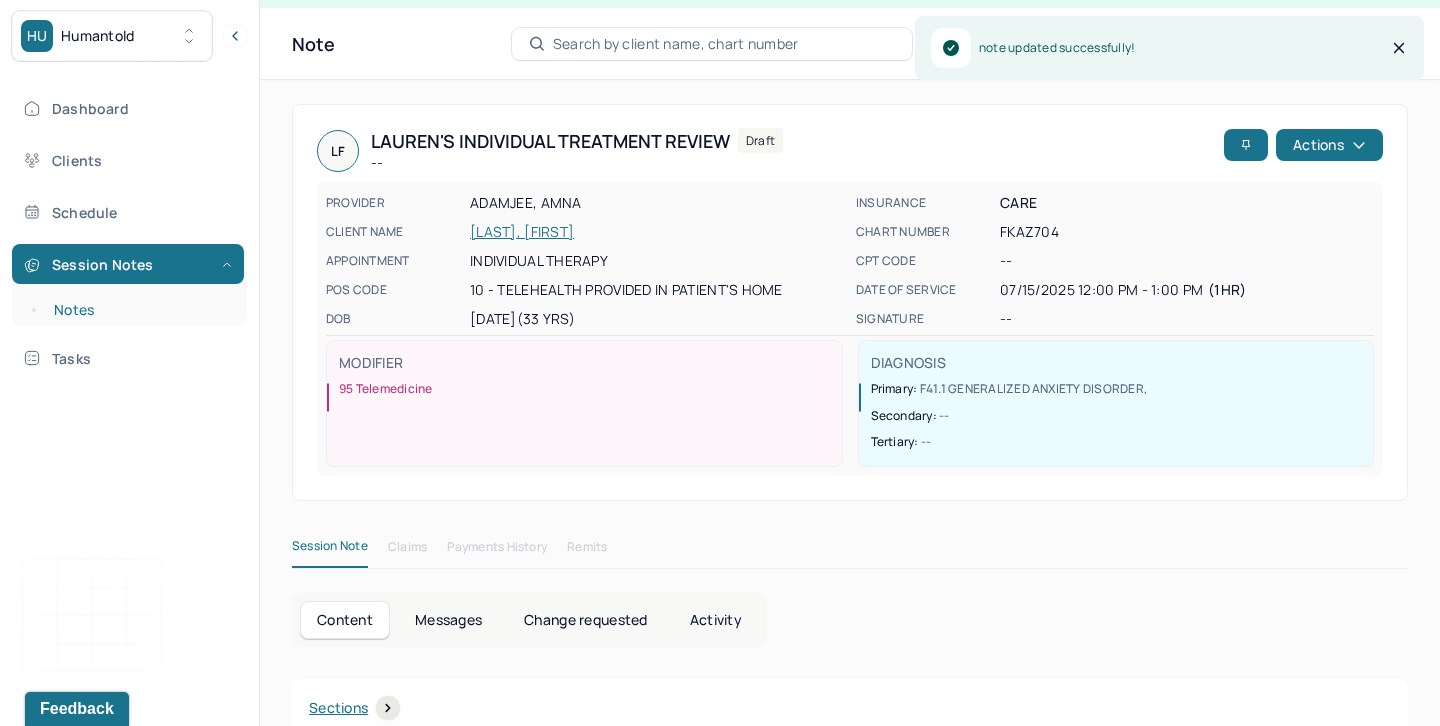 click on "Notes" at bounding box center [139, 310] 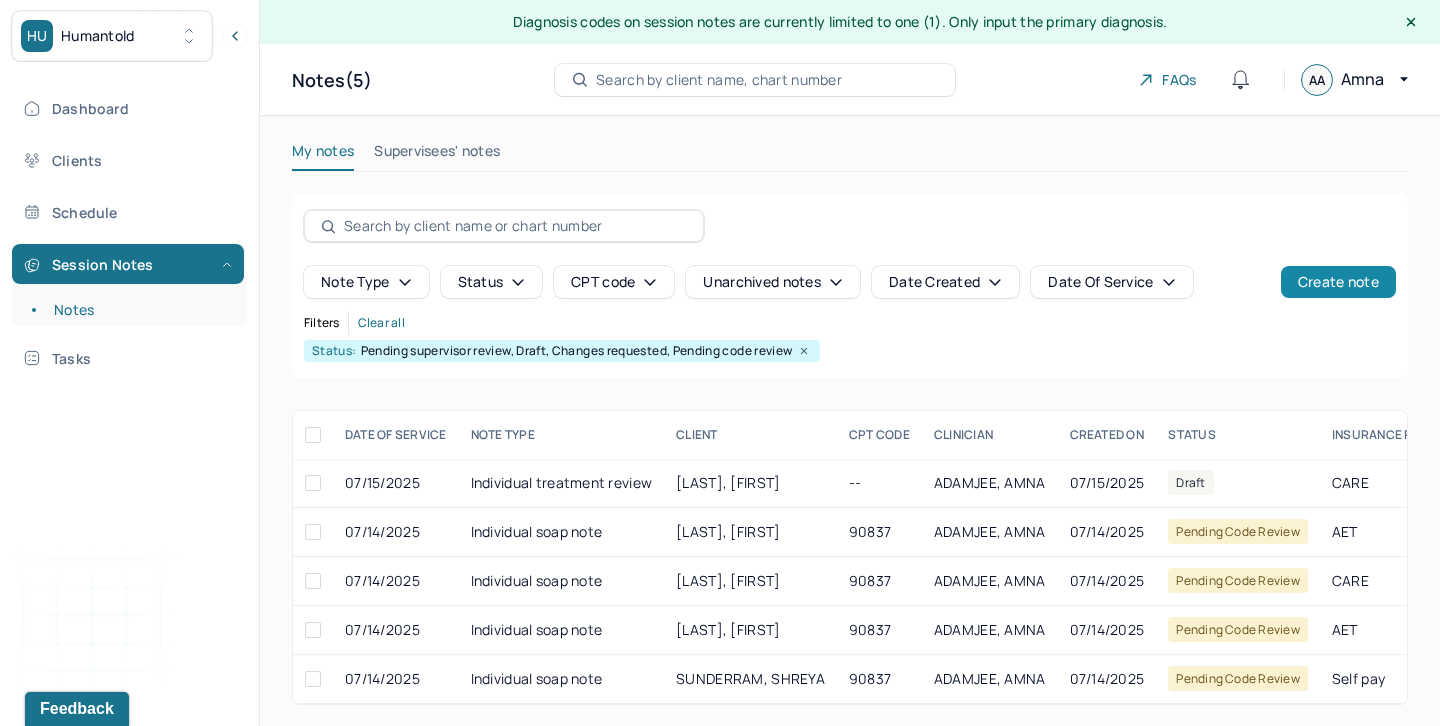 click on "Create note" at bounding box center [1338, 282] 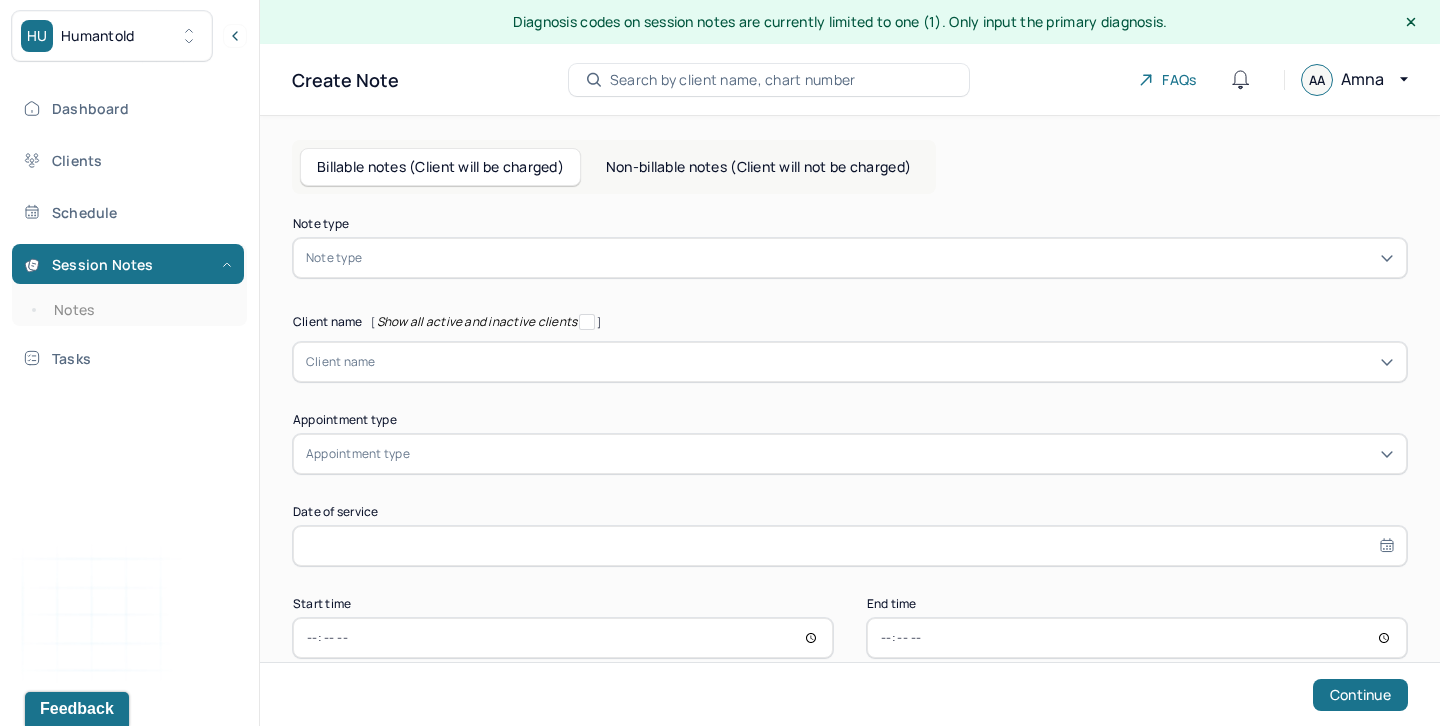 click at bounding box center [880, 258] 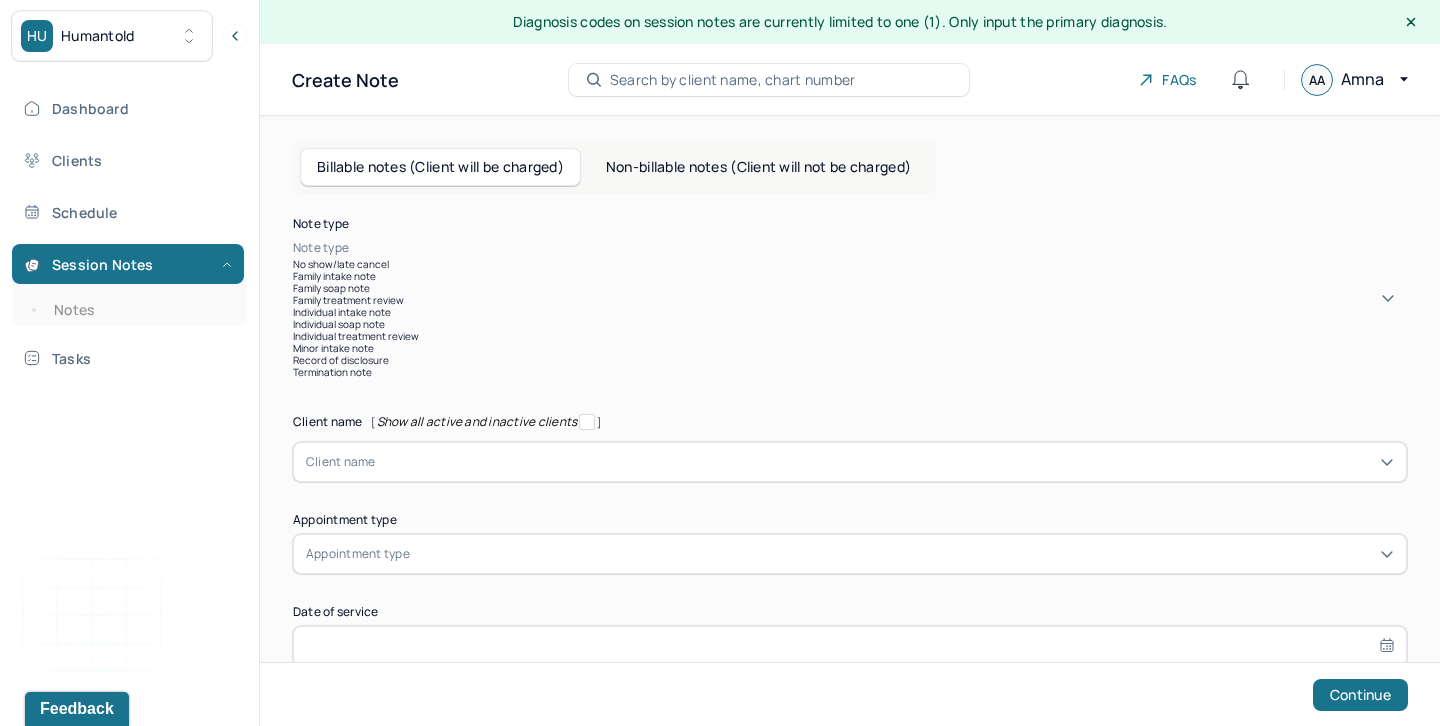 click on "Individual treatment review" at bounding box center (850, 336) 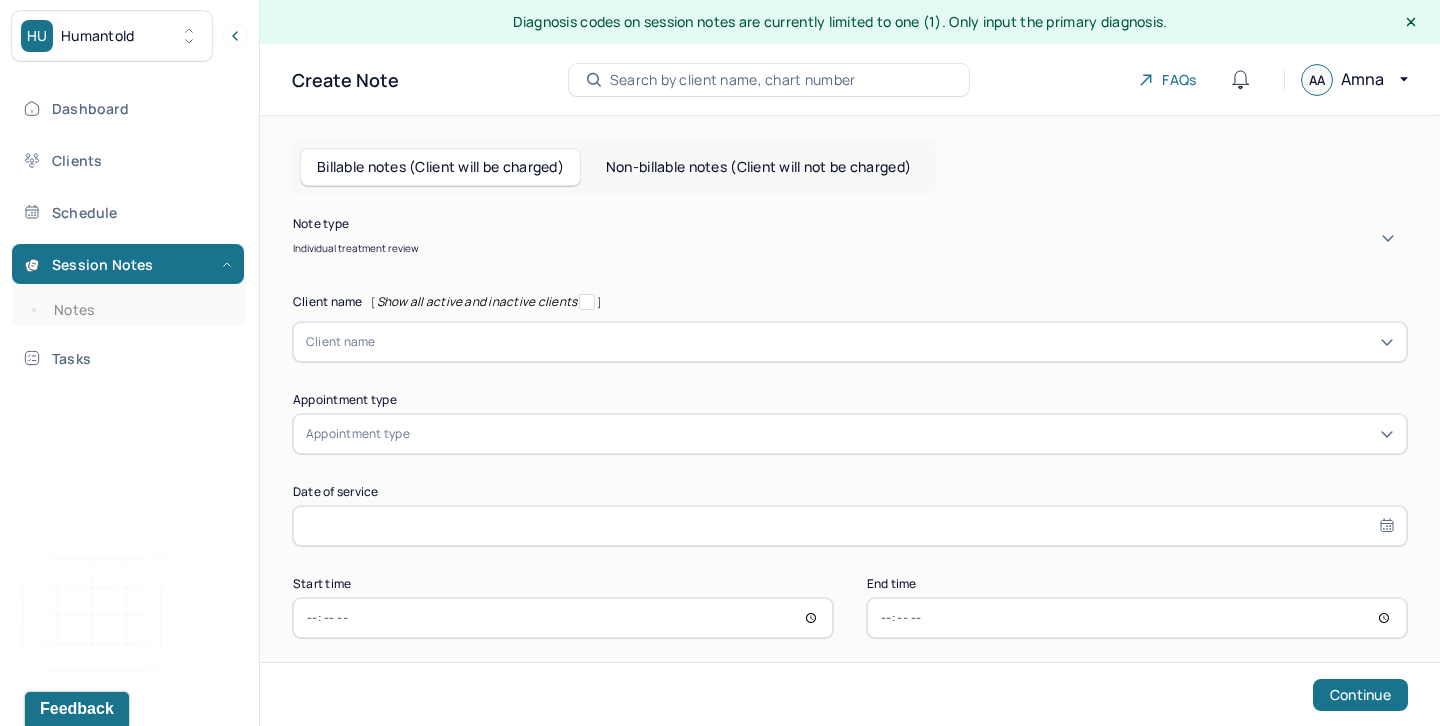 click at bounding box center [885, 342] 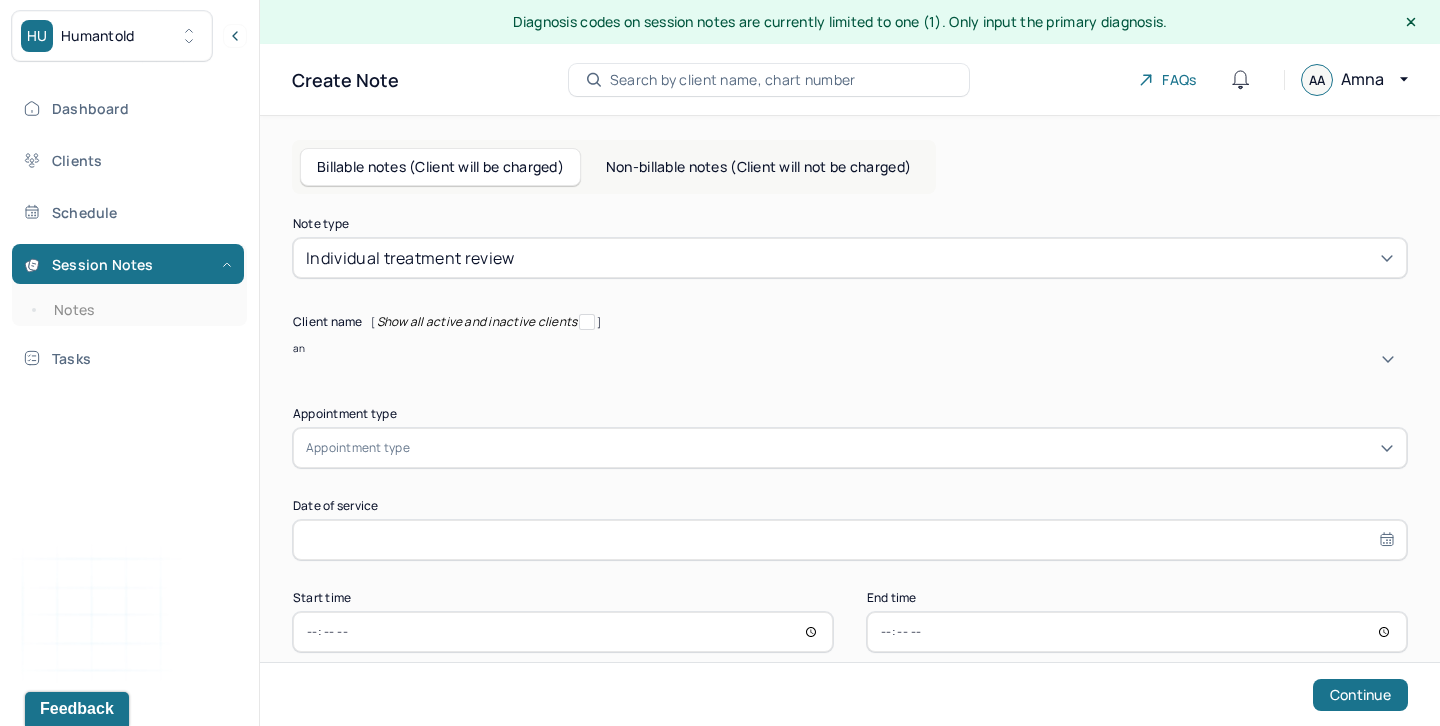 type on "anu" 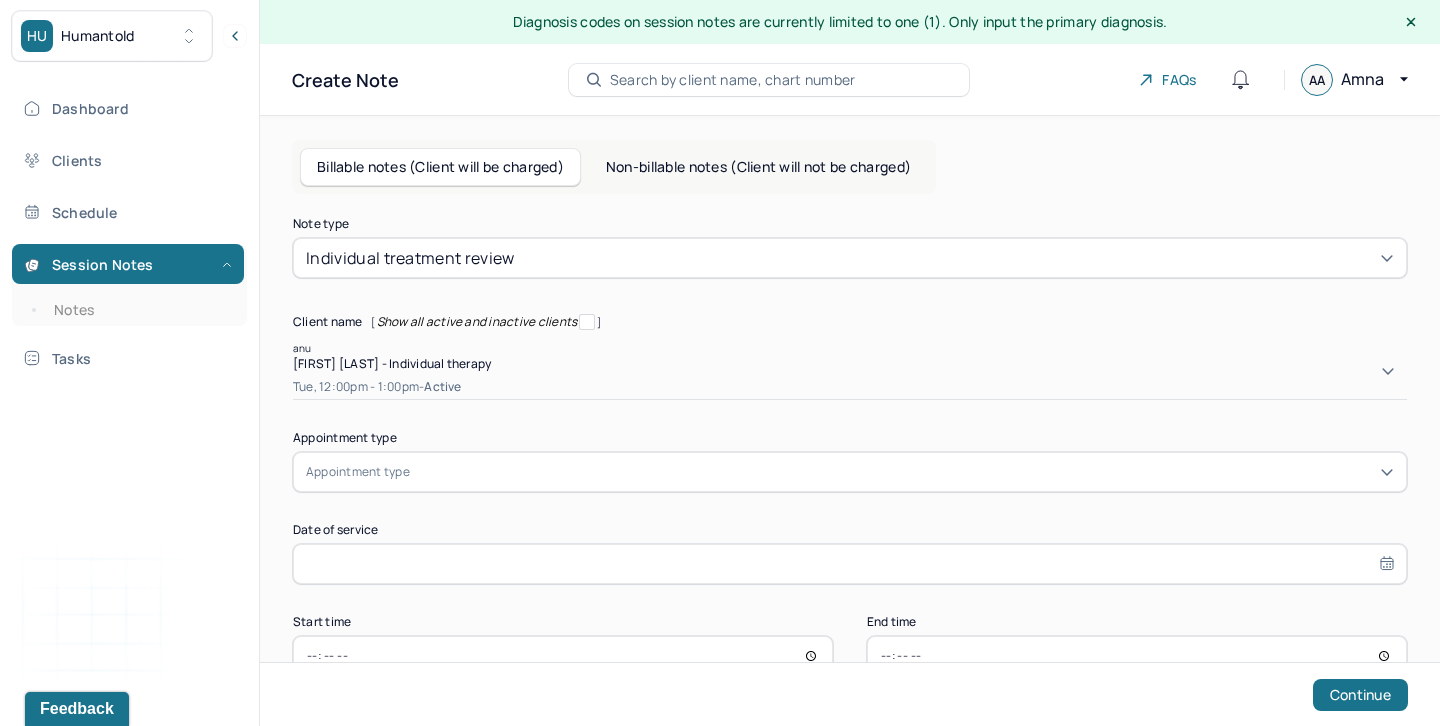 click on "Anurag Jindal - Individual therapy" at bounding box center (392, 363) 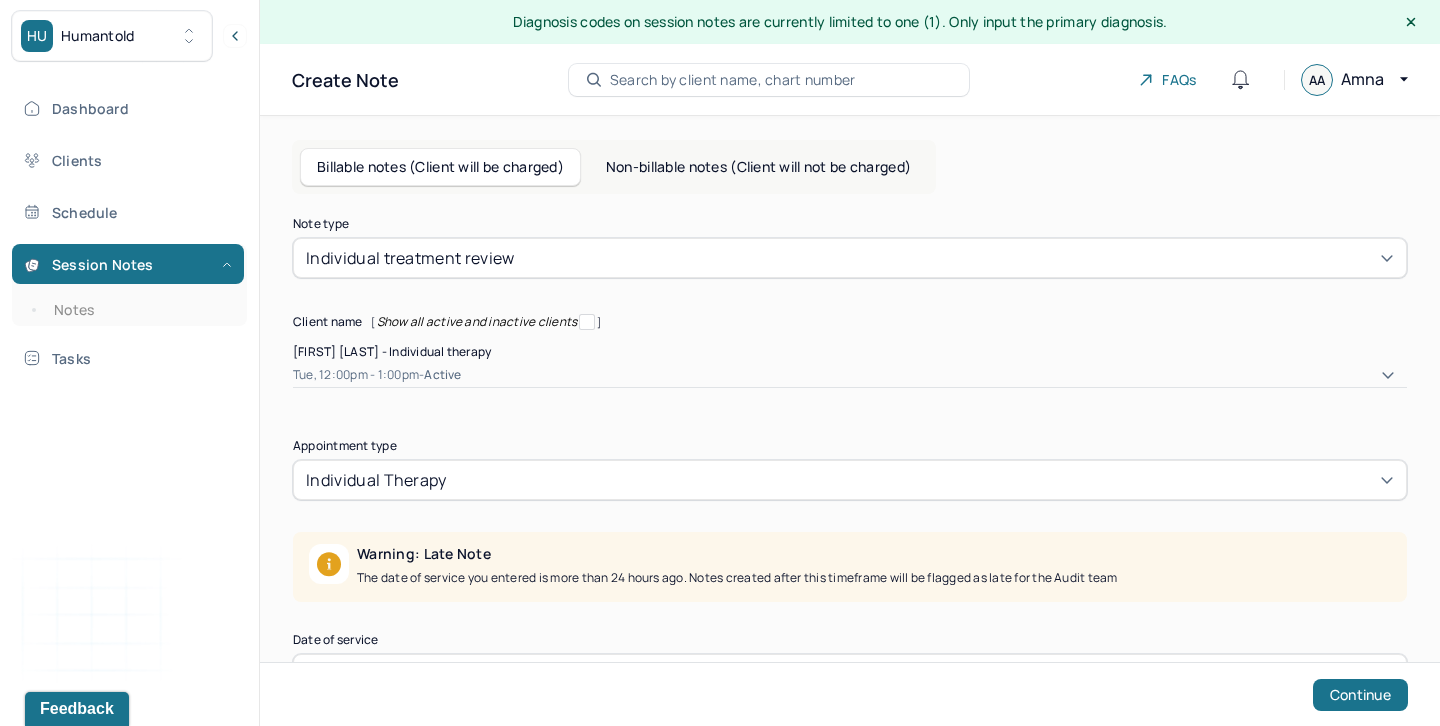 scroll, scrollTop: 147, scrollLeft: 0, axis: vertical 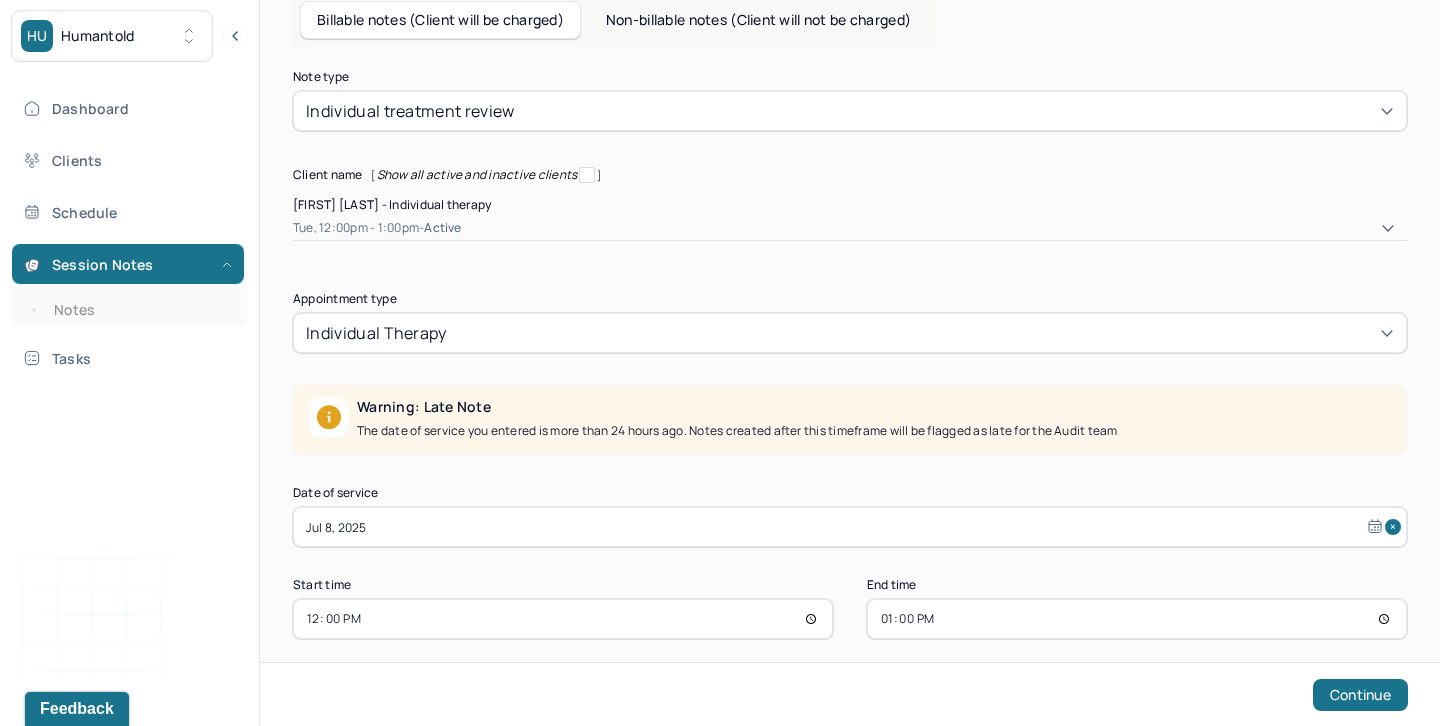 select on "6" 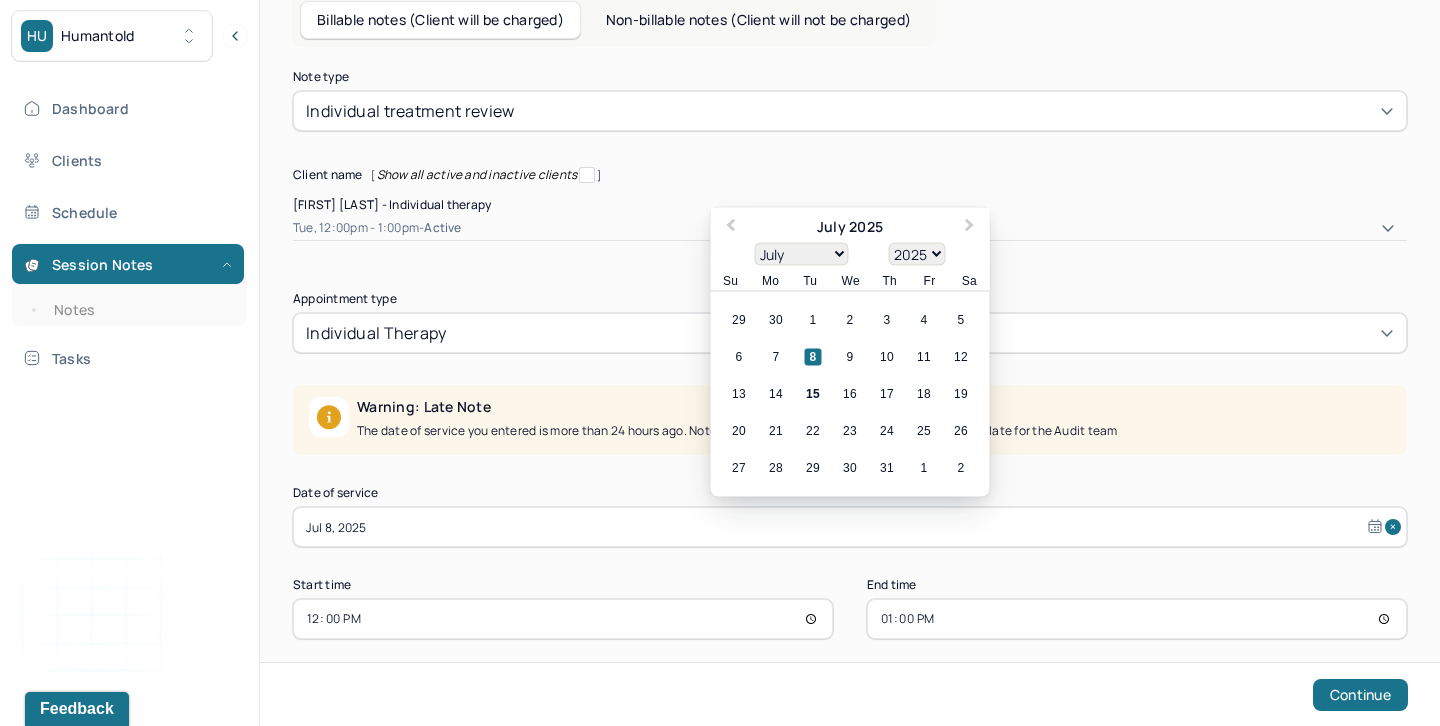 click on "Jul 8, 2025" at bounding box center (850, 527) 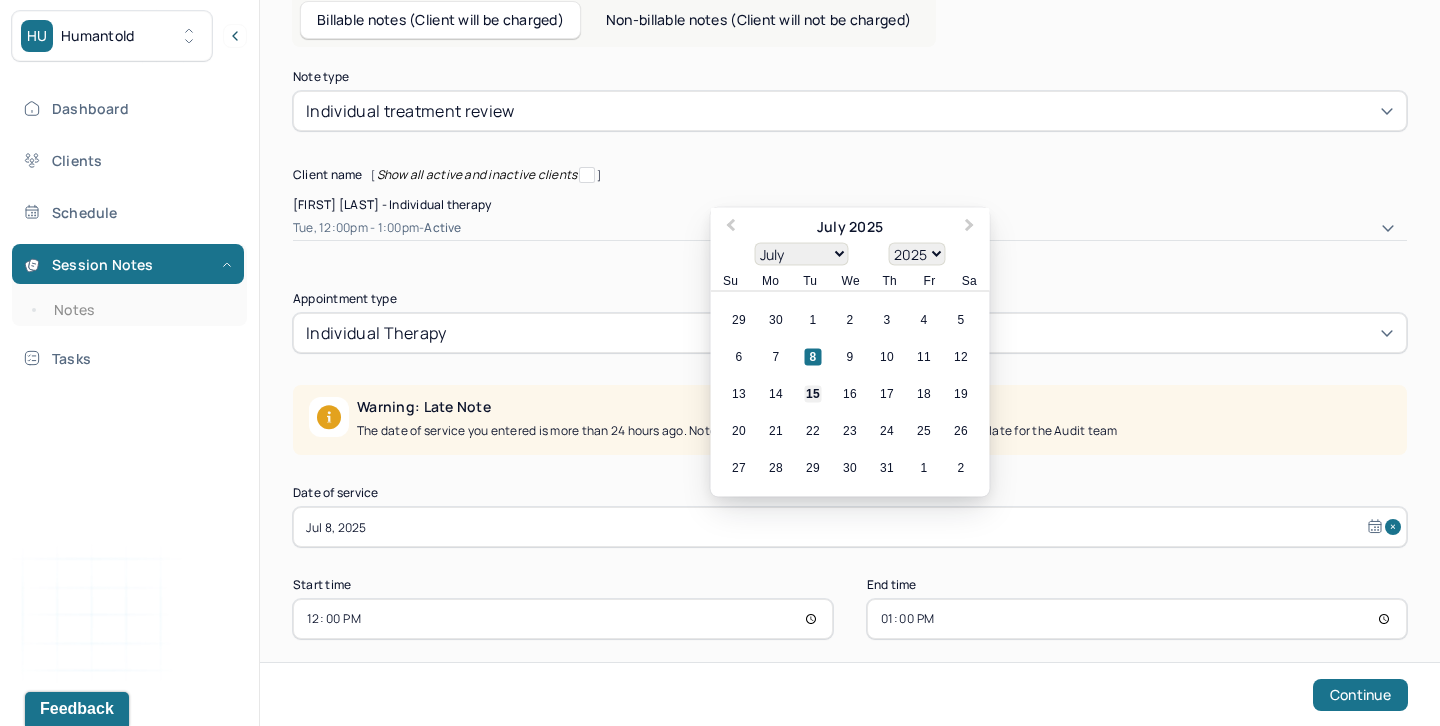 click on "15" at bounding box center [813, 394] 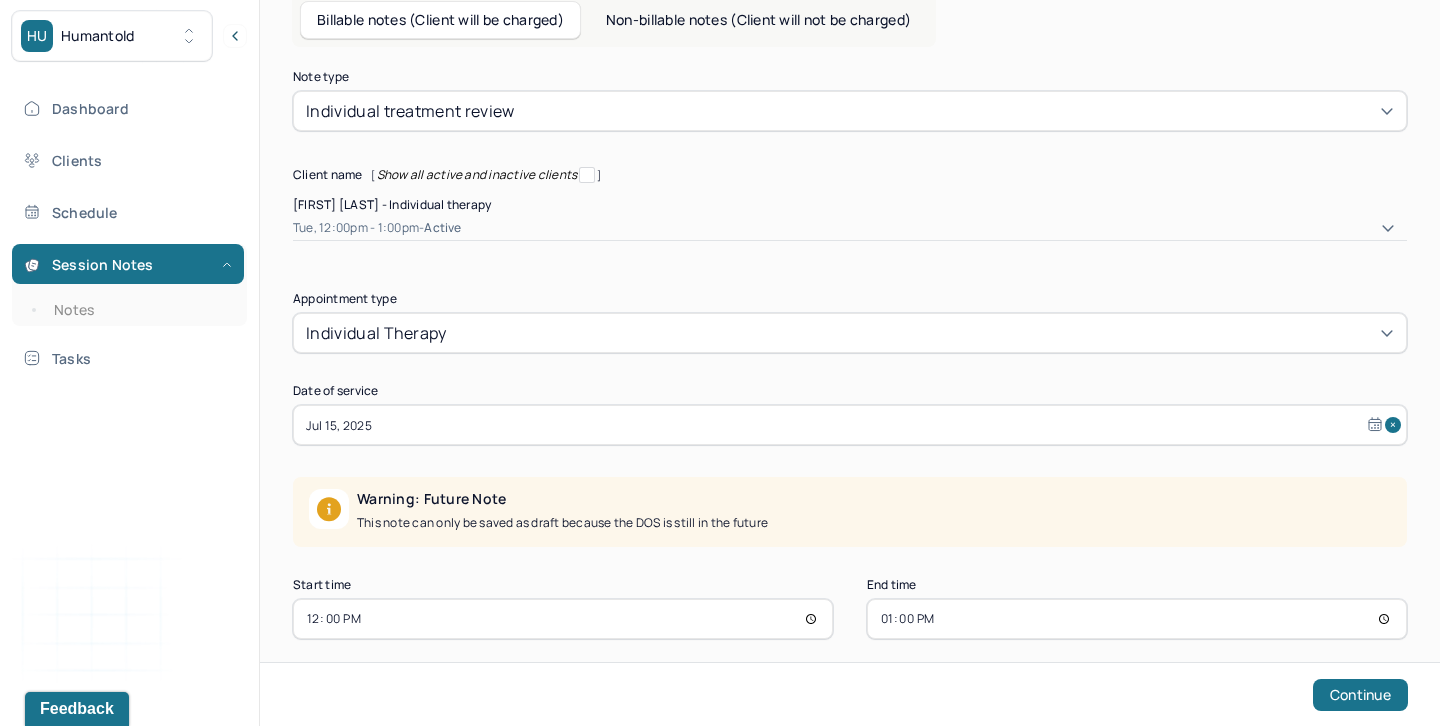 select on "6" 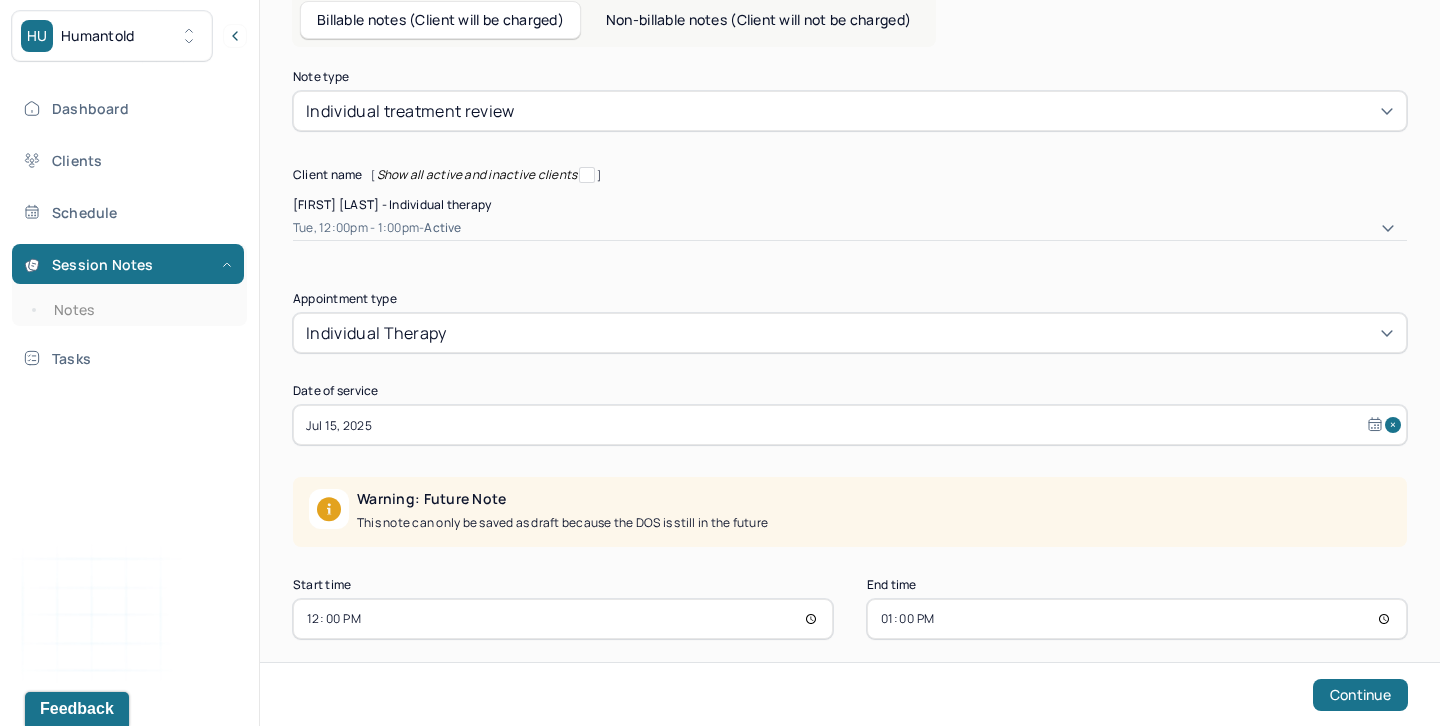 click on "12:00" at bounding box center (563, 619) 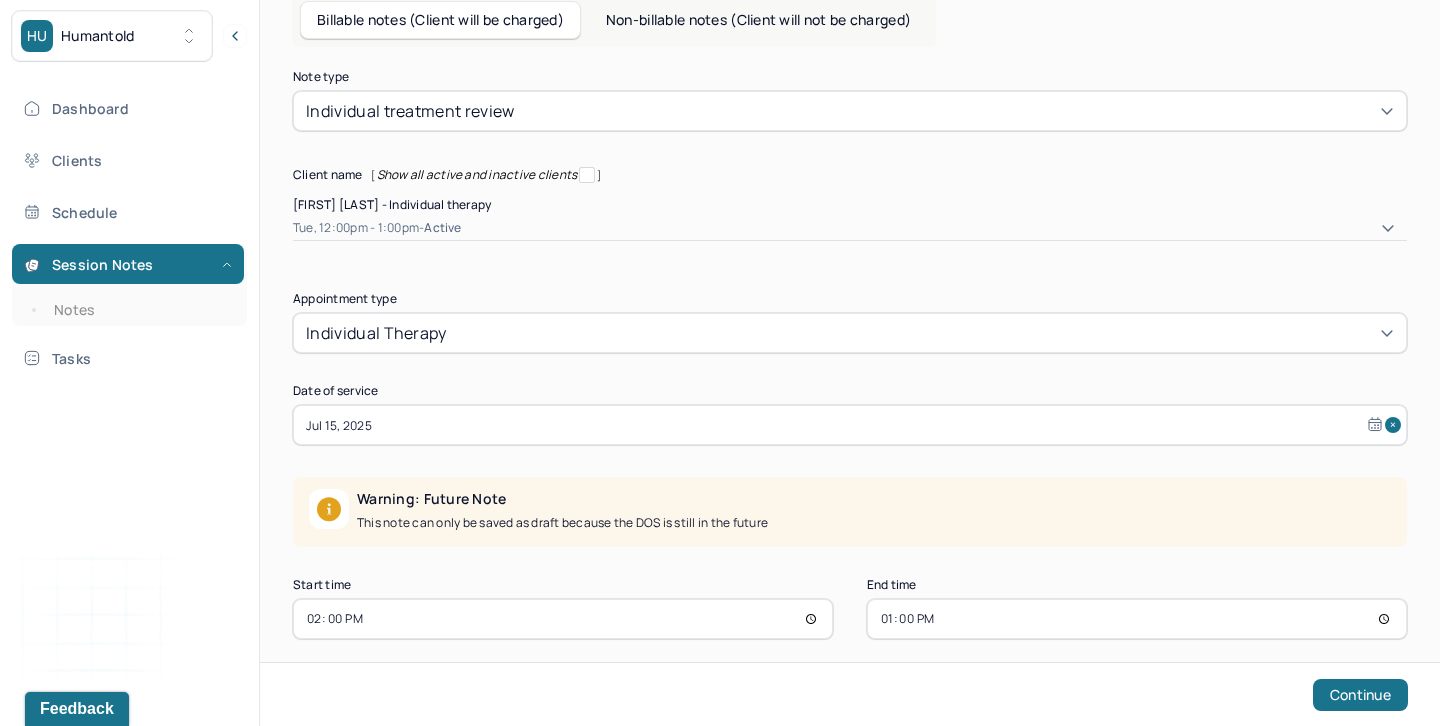 type on "14:00" 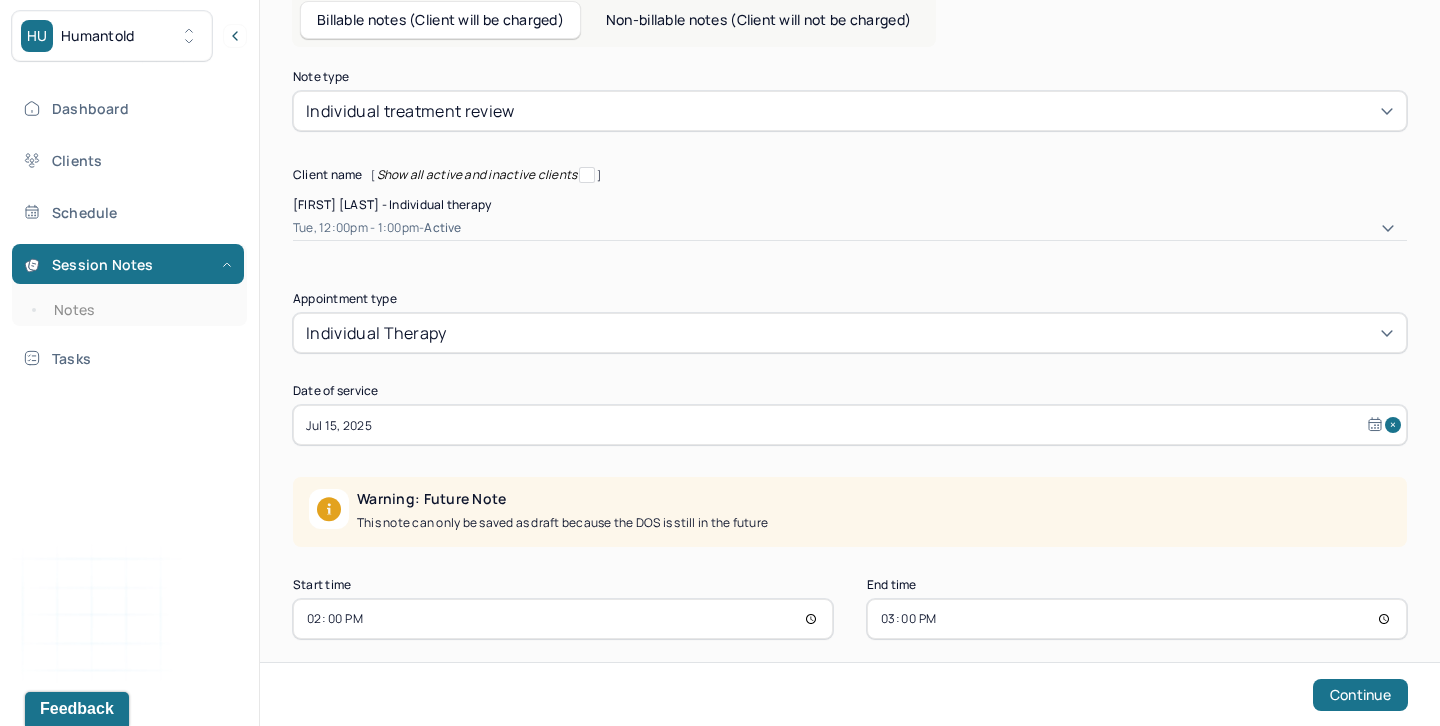 type on "15:00" 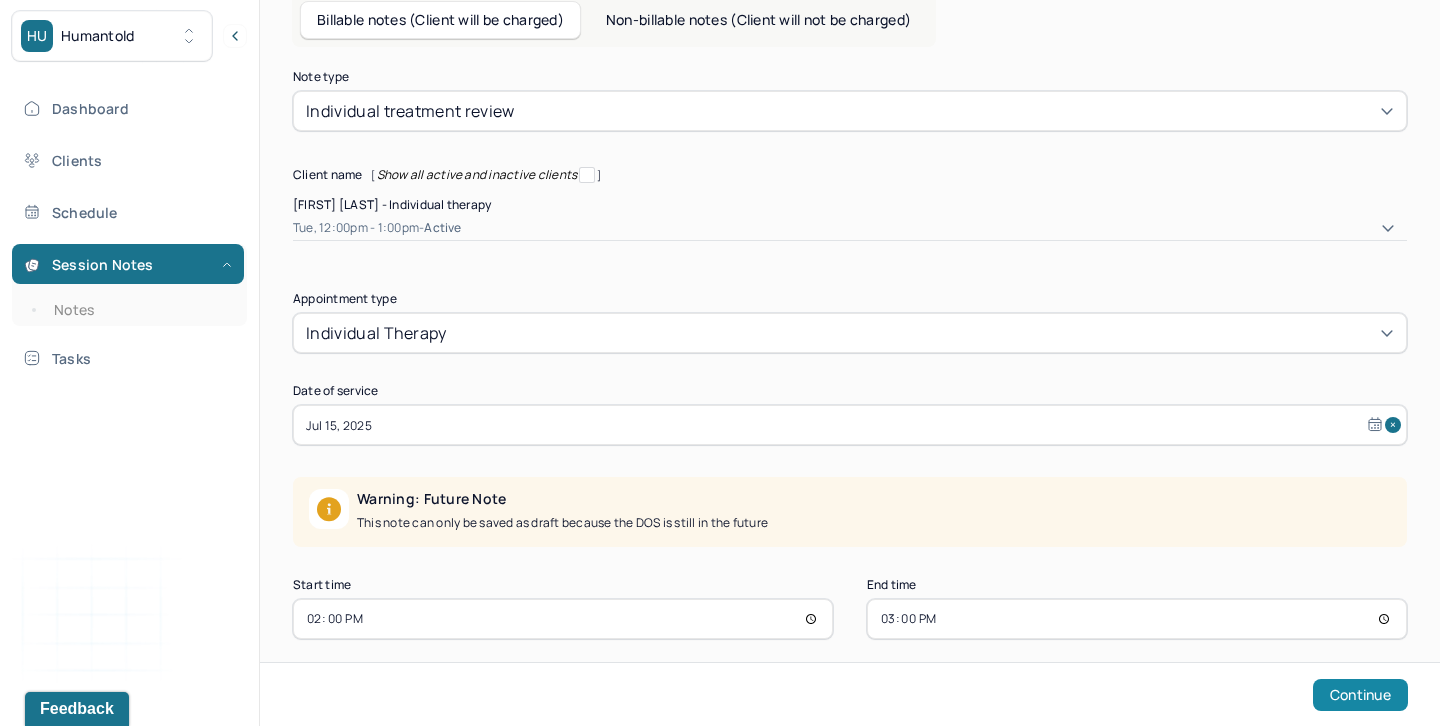 click on "Continue" at bounding box center (1360, 695) 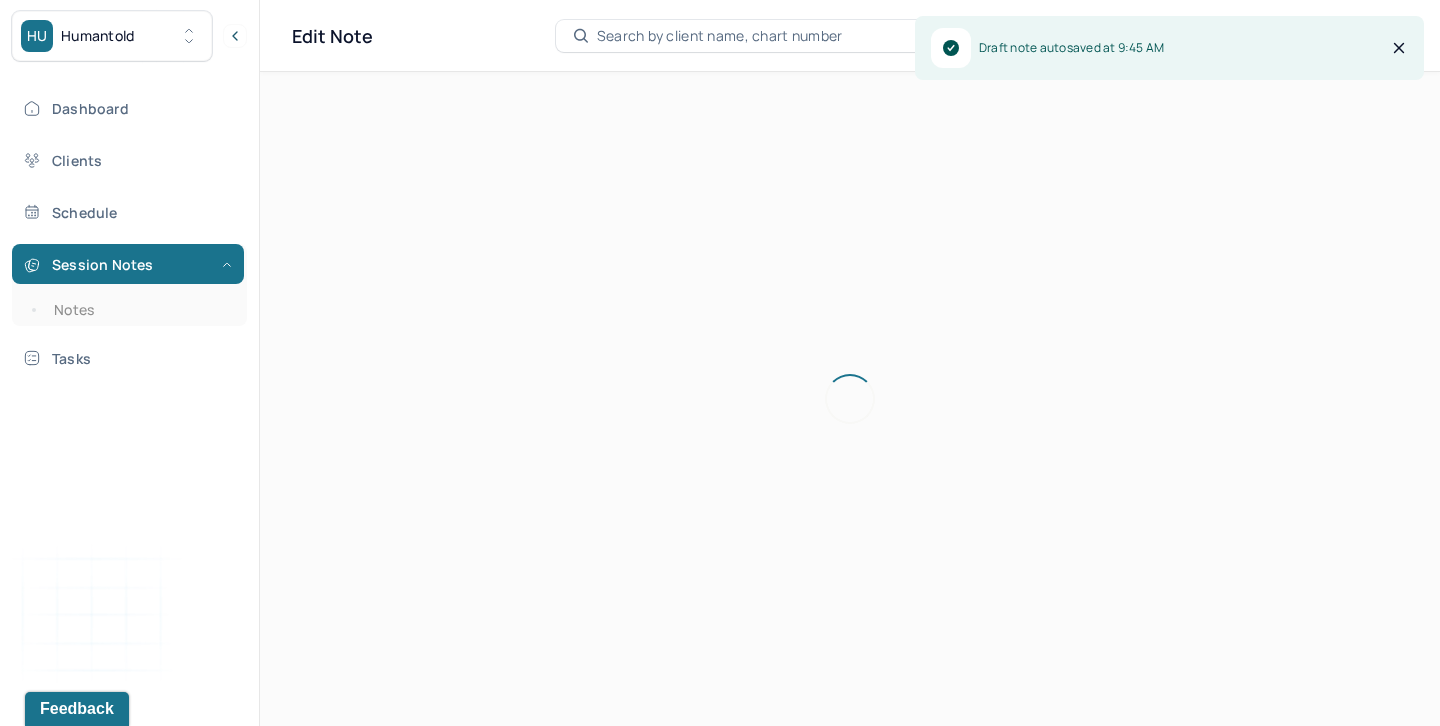 scroll, scrollTop: 36, scrollLeft: 0, axis: vertical 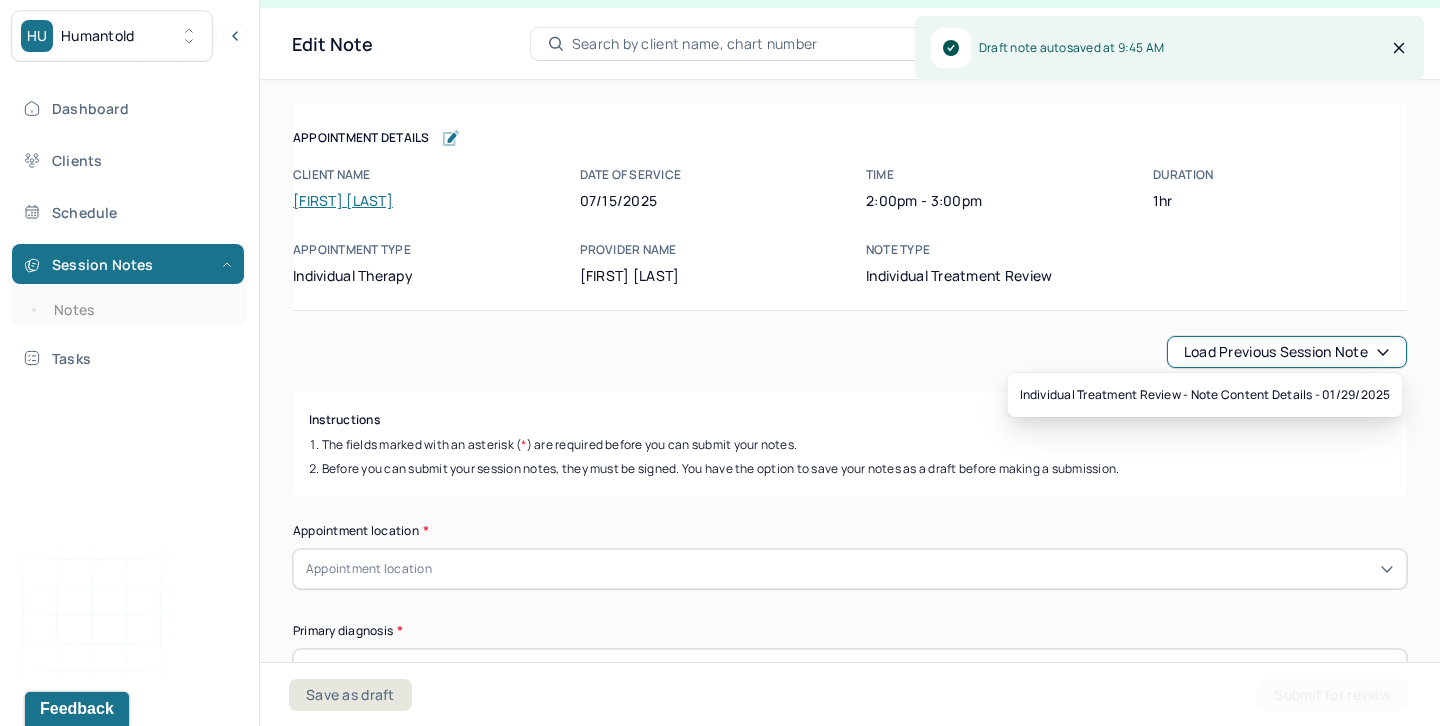 click on "Load previous session note" at bounding box center (1287, 352) 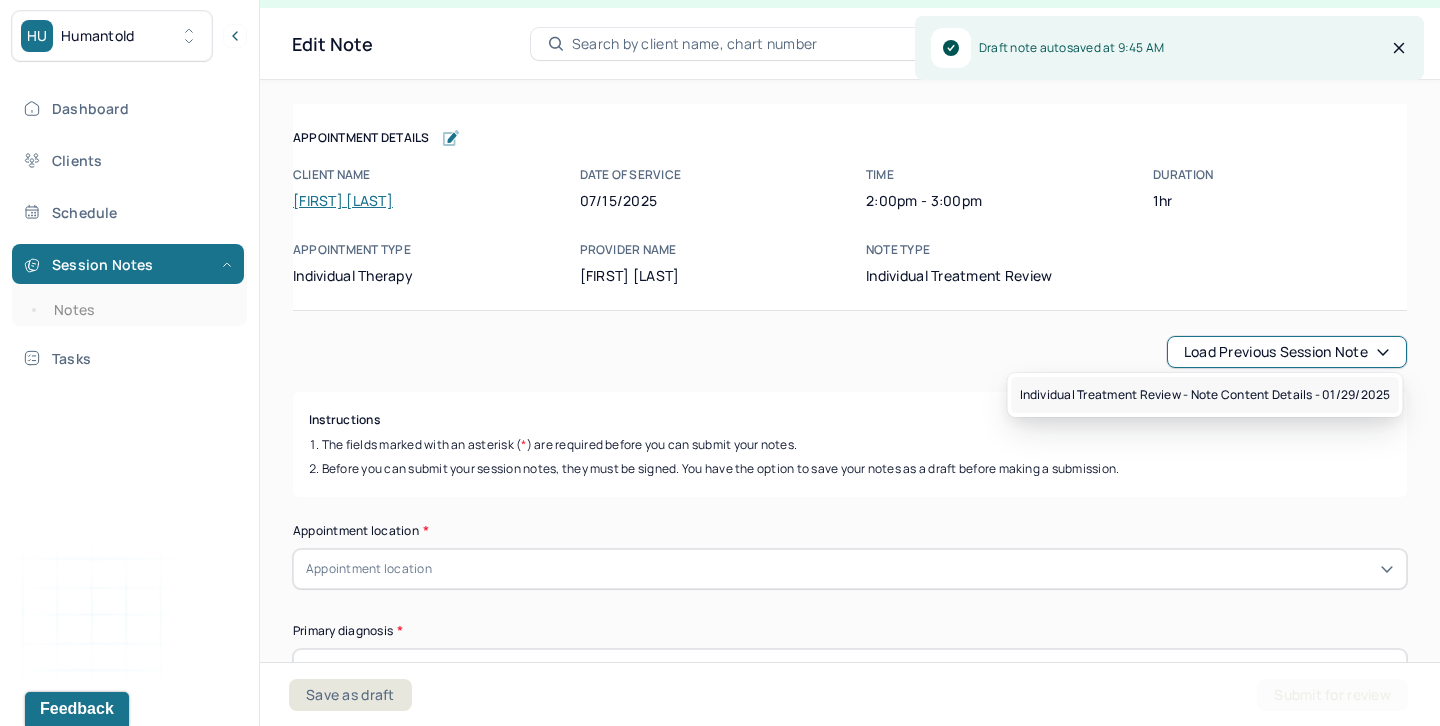 click on "Individual treatment review   - Note content Details -   01/29/2025" at bounding box center (1205, 395) 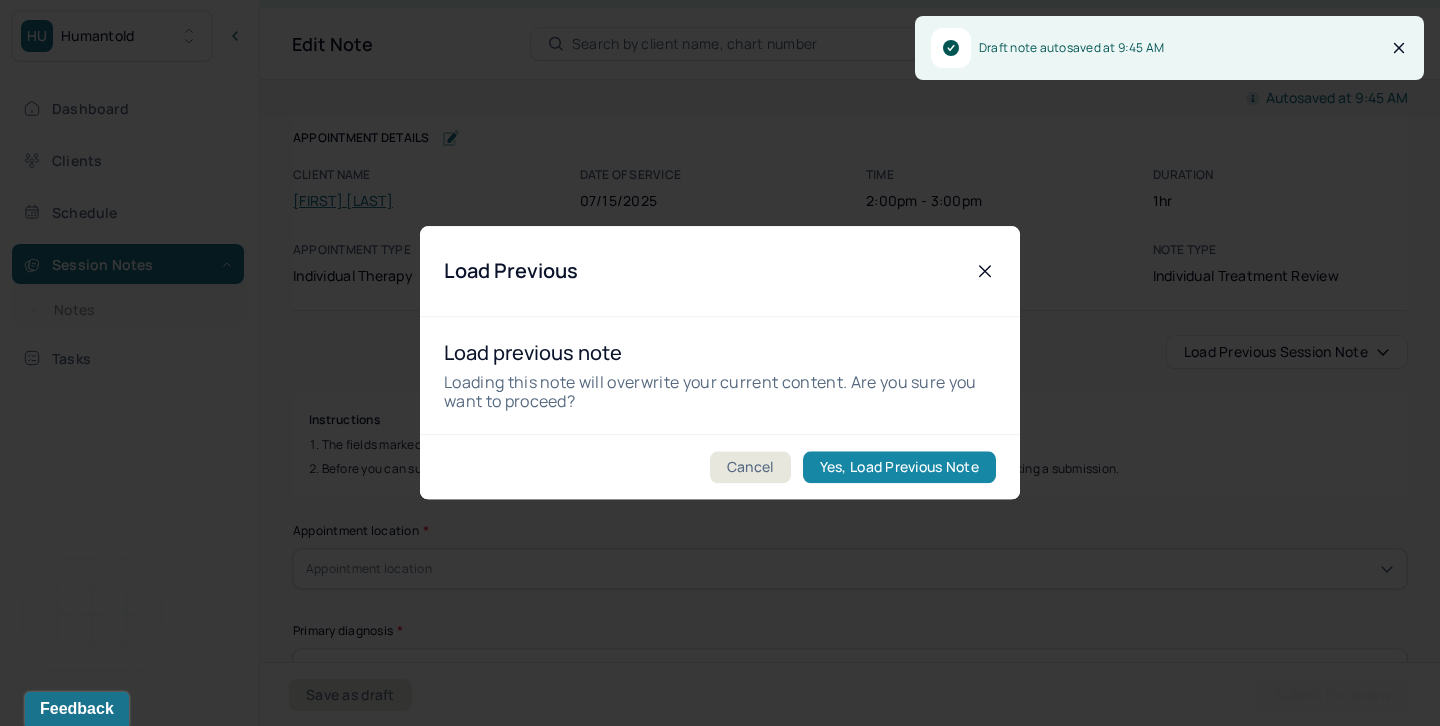click on "Yes, Load Previous Note" at bounding box center (899, 468) 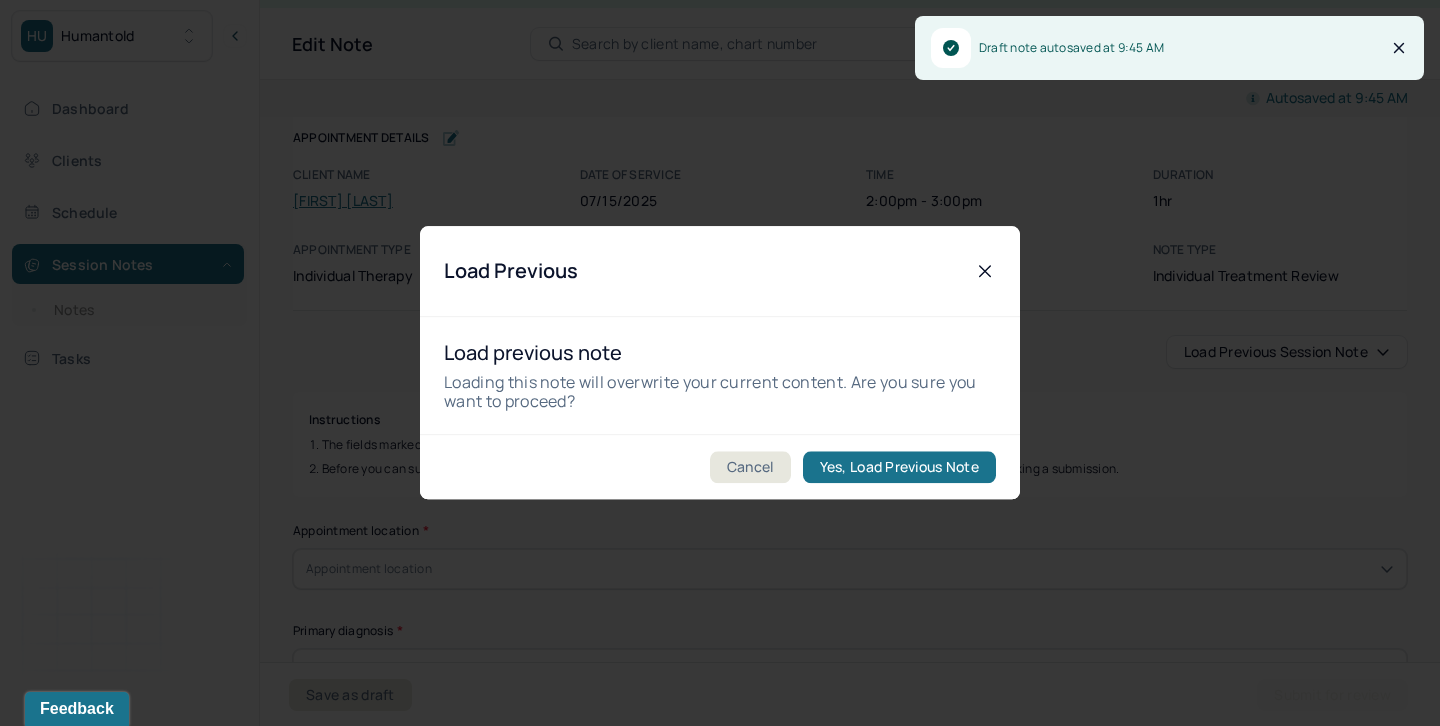type on "Self esteem issues, communication issues in marriage, perfectionism tendencies, interpersonal issues in friendships, emotional dis-regulation, work stress , managing anger" 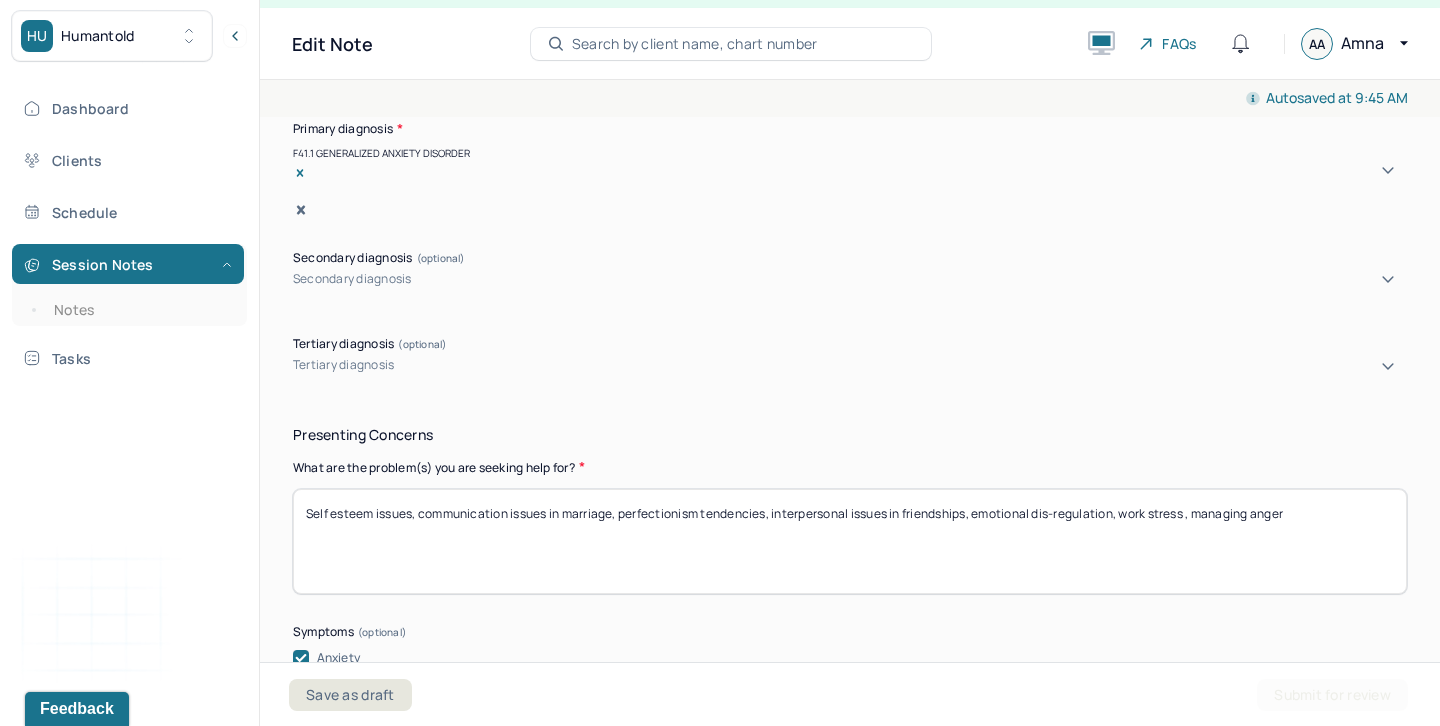 scroll, scrollTop: 839, scrollLeft: 0, axis: vertical 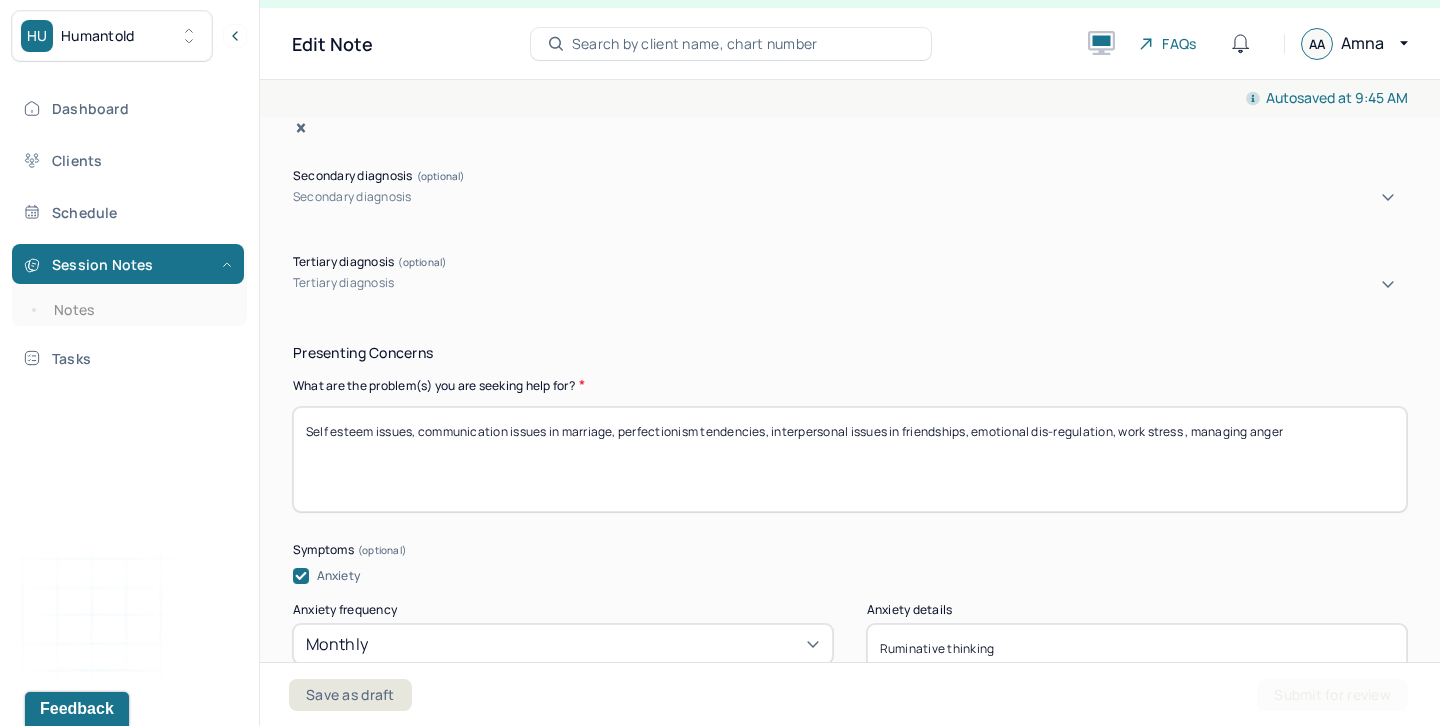 click on "Self esteem issues, communication issues in marriage, perfectionism tendencies, interpersonal issues in friendships, emotional dis-regulation, work stress , managing anger" at bounding box center (850, 459) 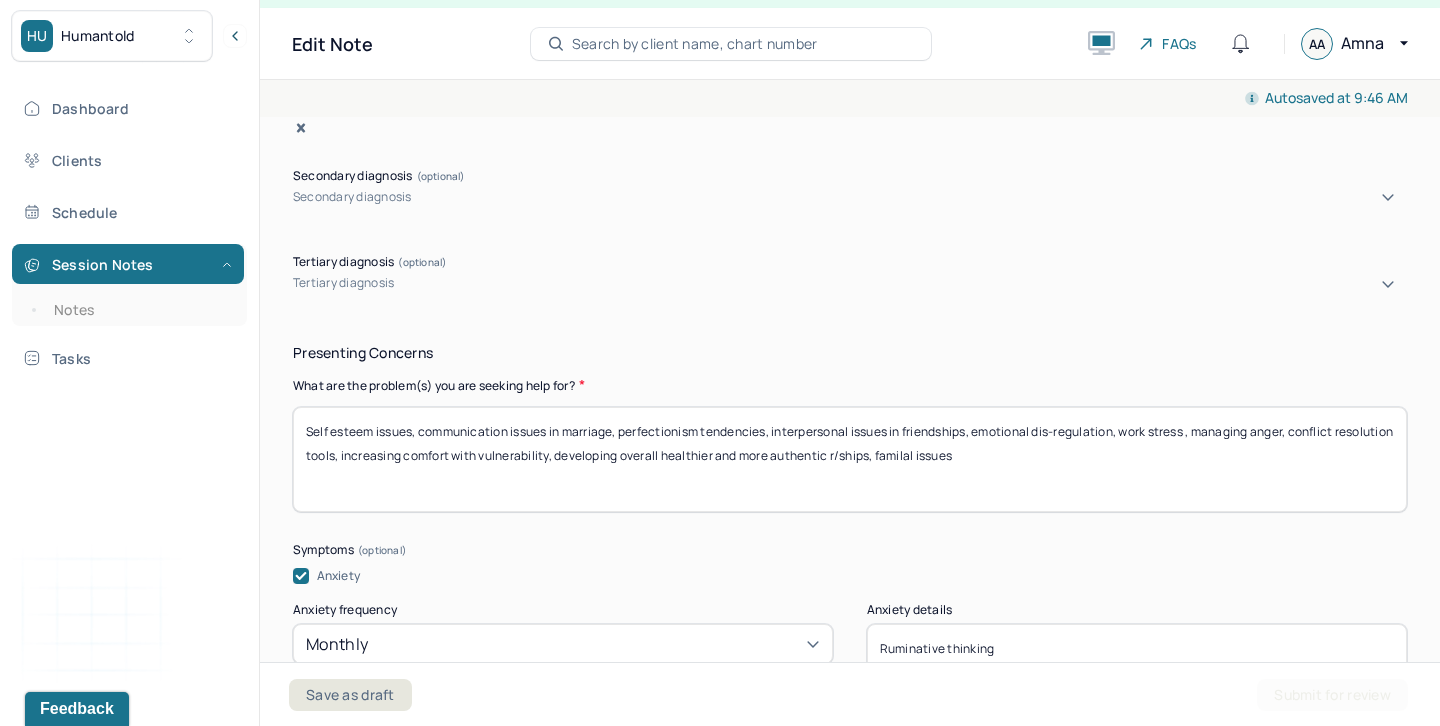 click on "Self esteem issues, communication issues in marriage, perfectionism tendencies, interpersonal issues in friendships, emotional dis-regulation, work stress , managing anger, conflict resolution tools, increasing comfort with vulnerability, developing overall healthier and more authentic r/ships, familal issues" at bounding box center [850, 459] 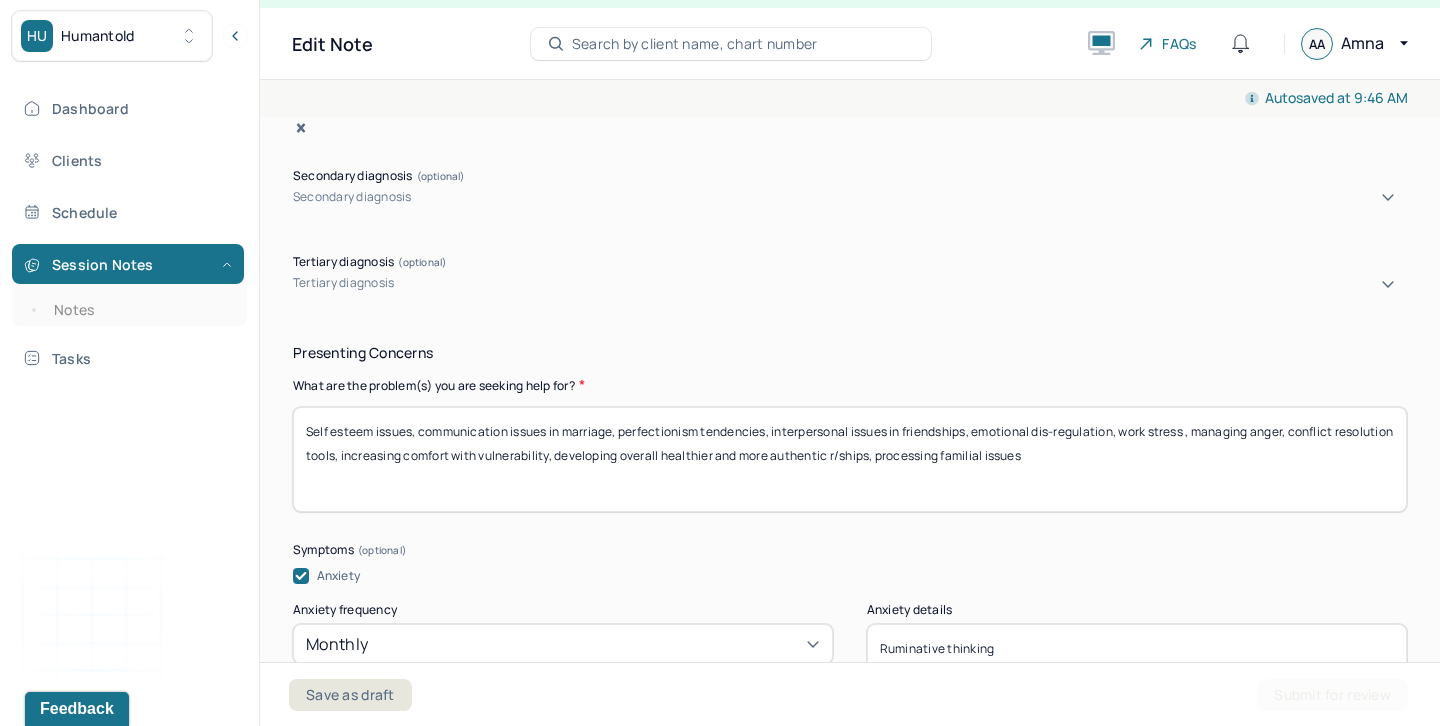 click on "Self esteem issues, communication issues in marriage, perfectionism tendencies, interpersonal issues in friendships, emotional dis-regulation, work stress , managing anger, conflict resolution tools, increasing comfort with vulnerability, developing overall healthier and more authentic r/ships, processing familal issues" at bounding box center (850, 459) 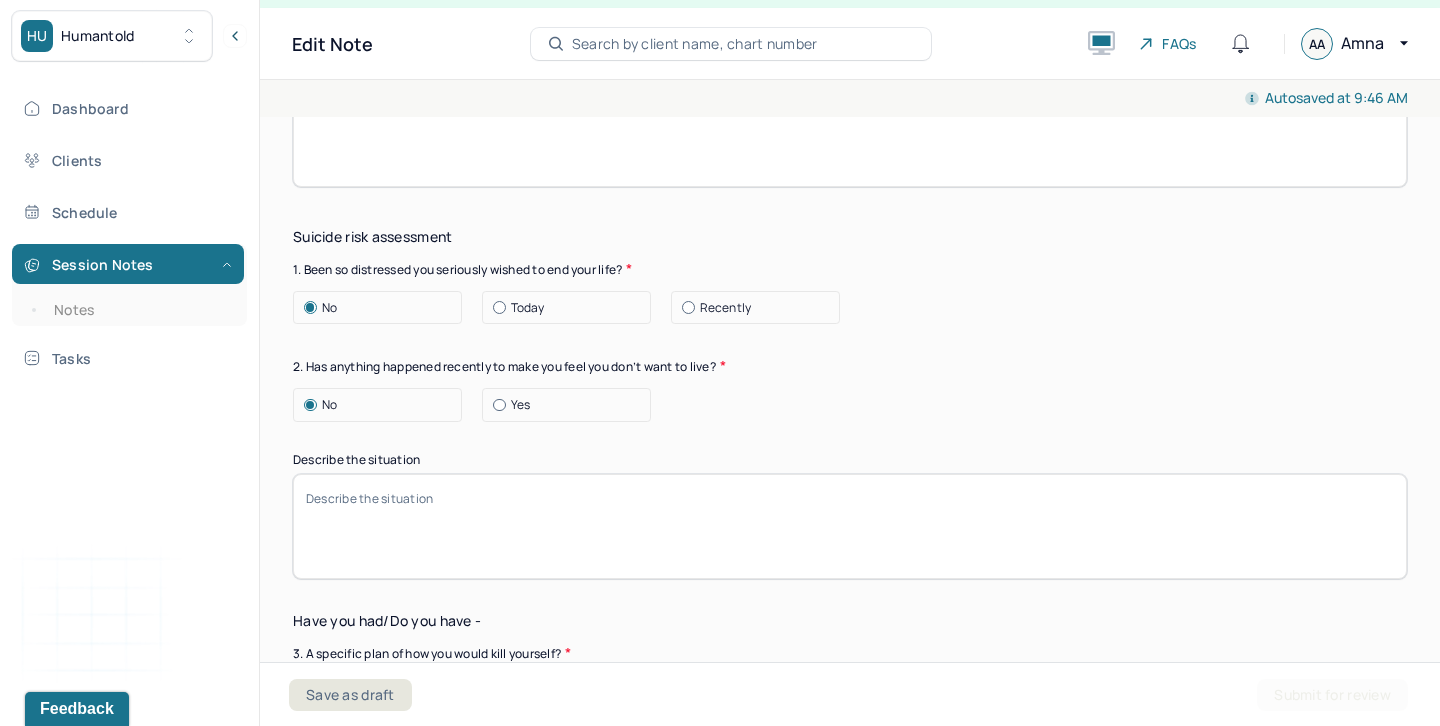 scroll, scrollTop: 2424, scrollLeft: 0, axis: vertical 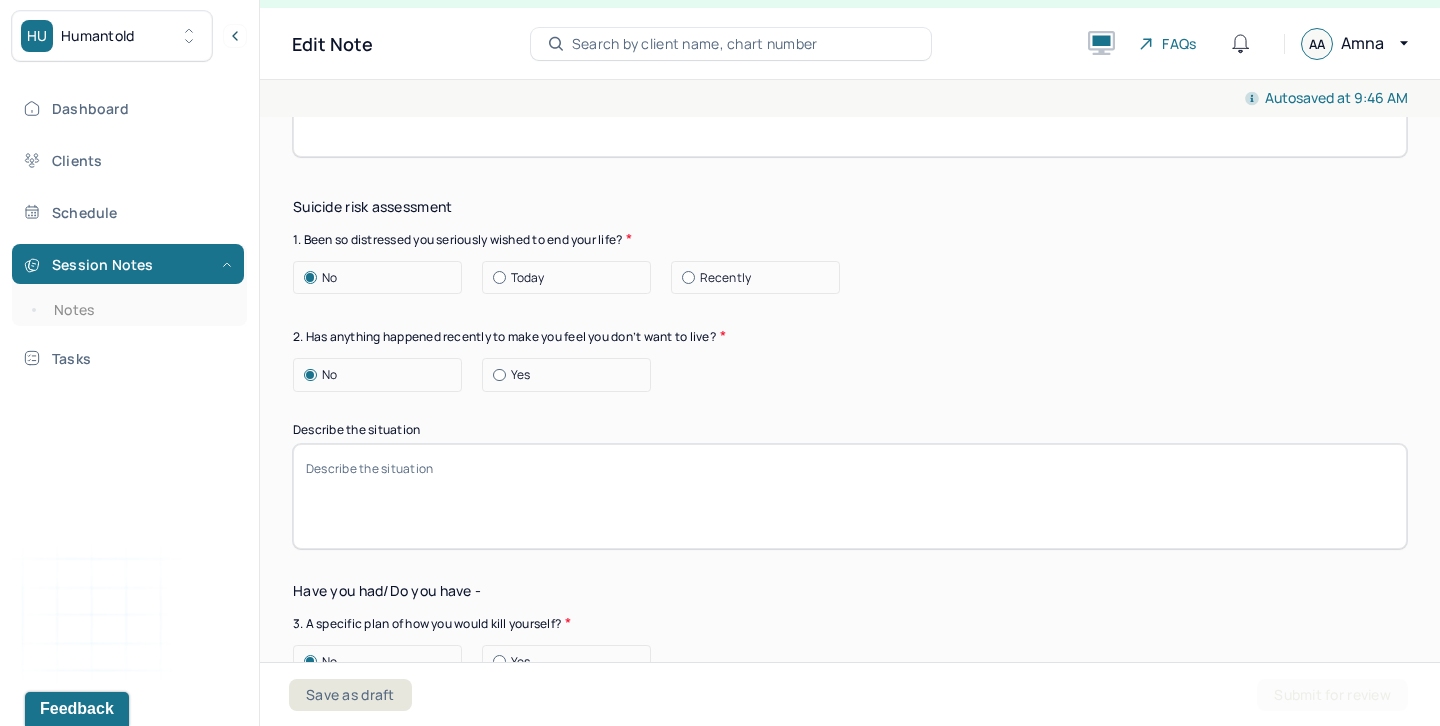 type on "Self esteem issues, communication issues in marriage, perfectionism tendencies, interpersonal issues in friendships, emotional dis-regulation, work stress , managing anger, conflict resolution tools, increasing comfort with vulnerability, developing overall healthier and more authentic r/ships, processing familial issues and impacts" 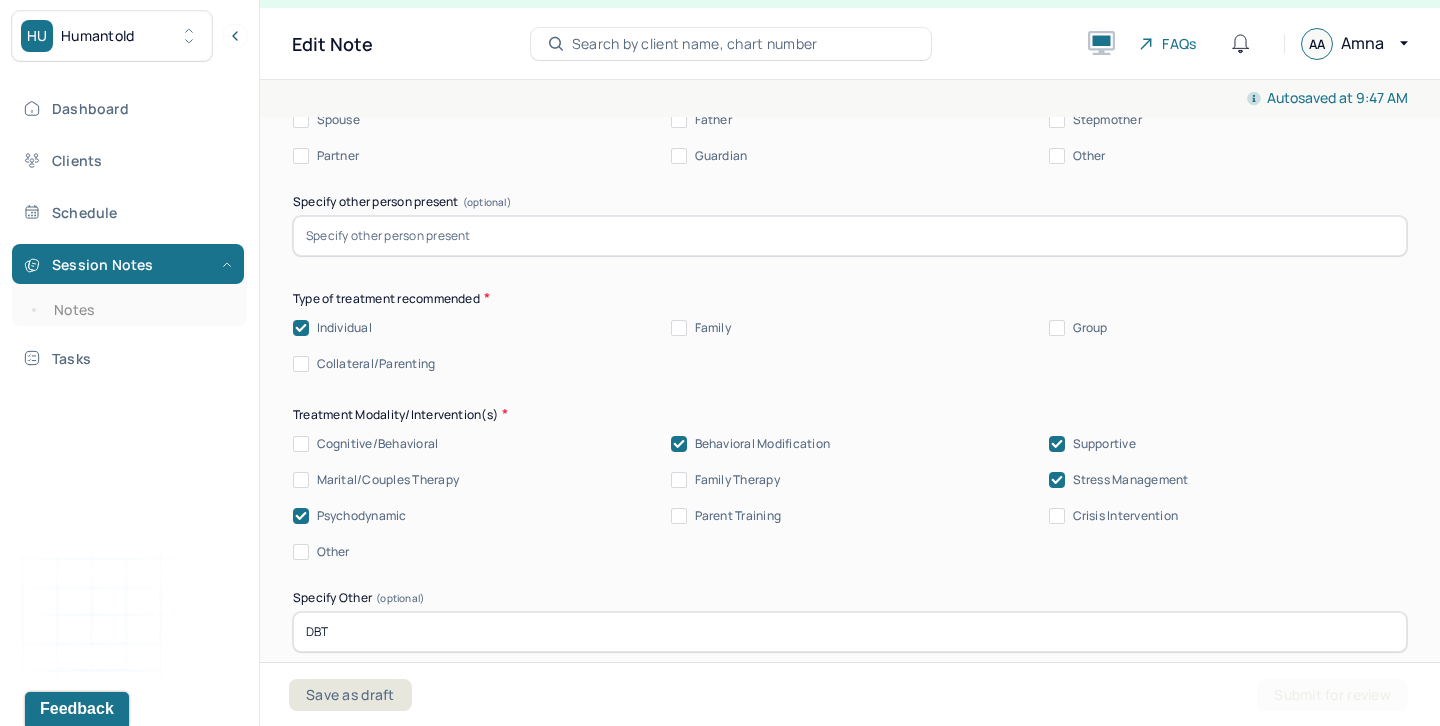 scroll, scrollTop: 4689, scrollLeft: 0, axis: vertical 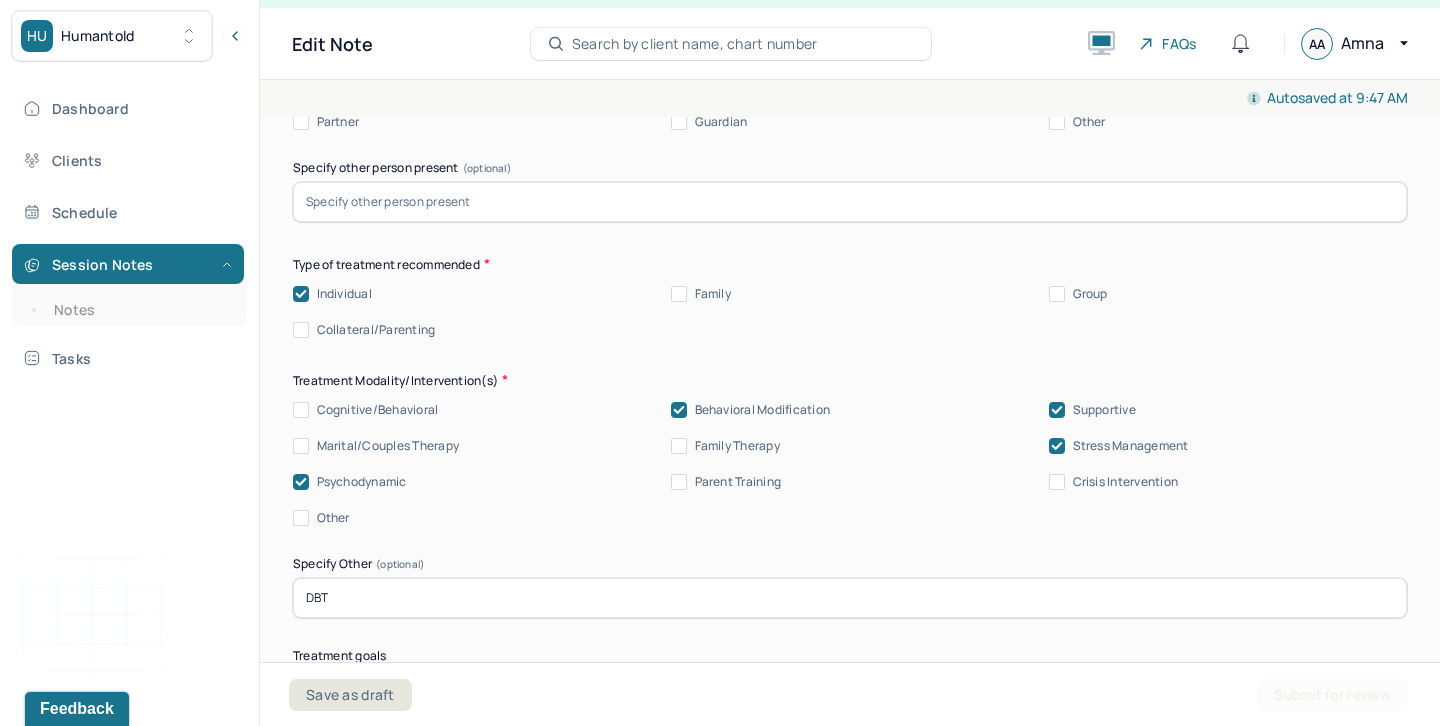 type on "Therapist assessed; client denied past or current SI/HI/NSSI/SA." 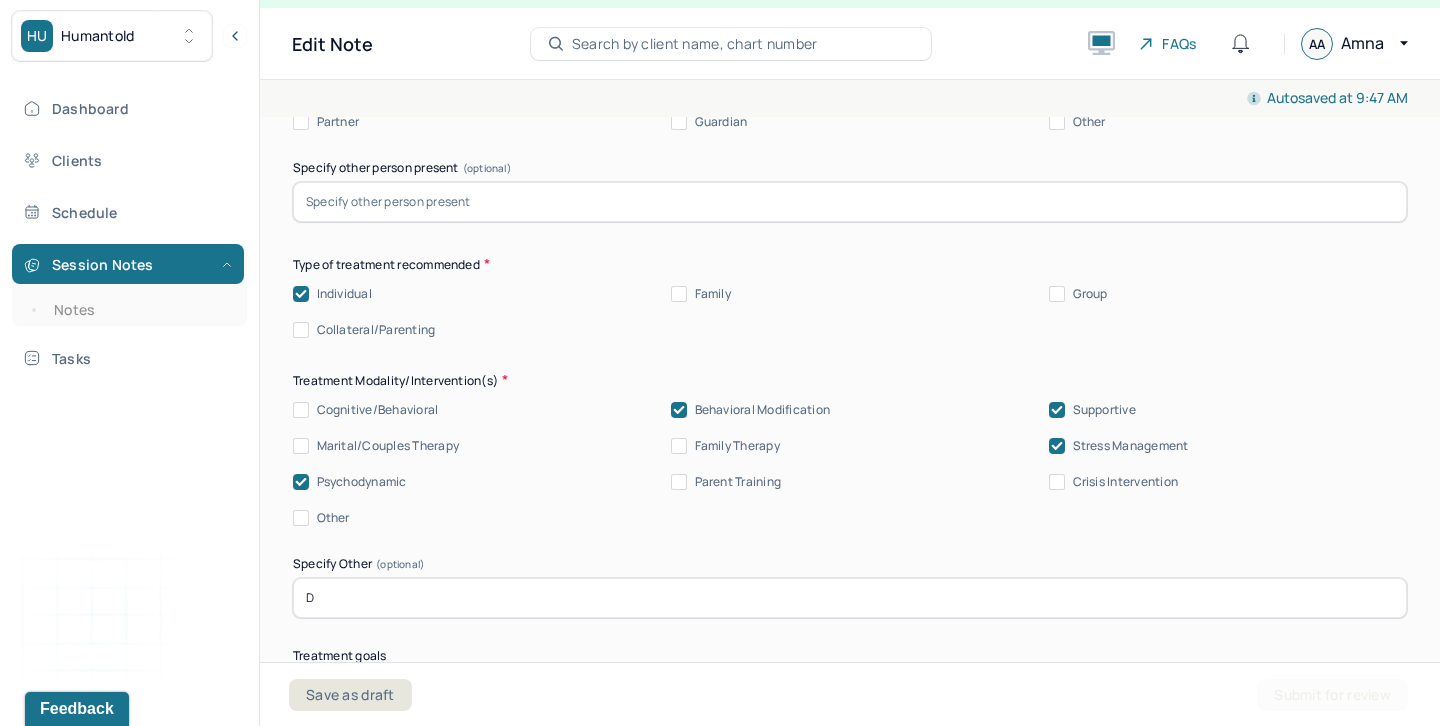 type on "DBT, ACT" 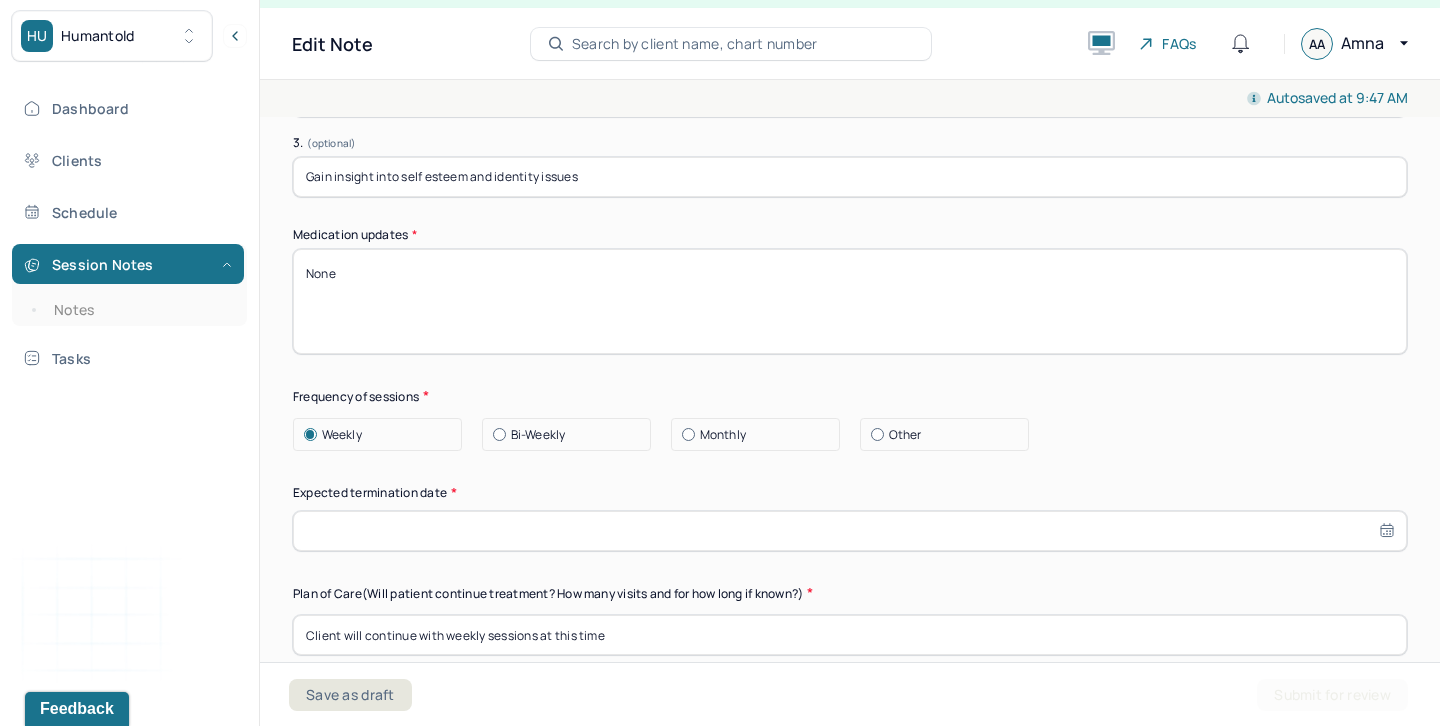 scroll, scrollTop: 5396, scrollLeft: 0, axis: vertical 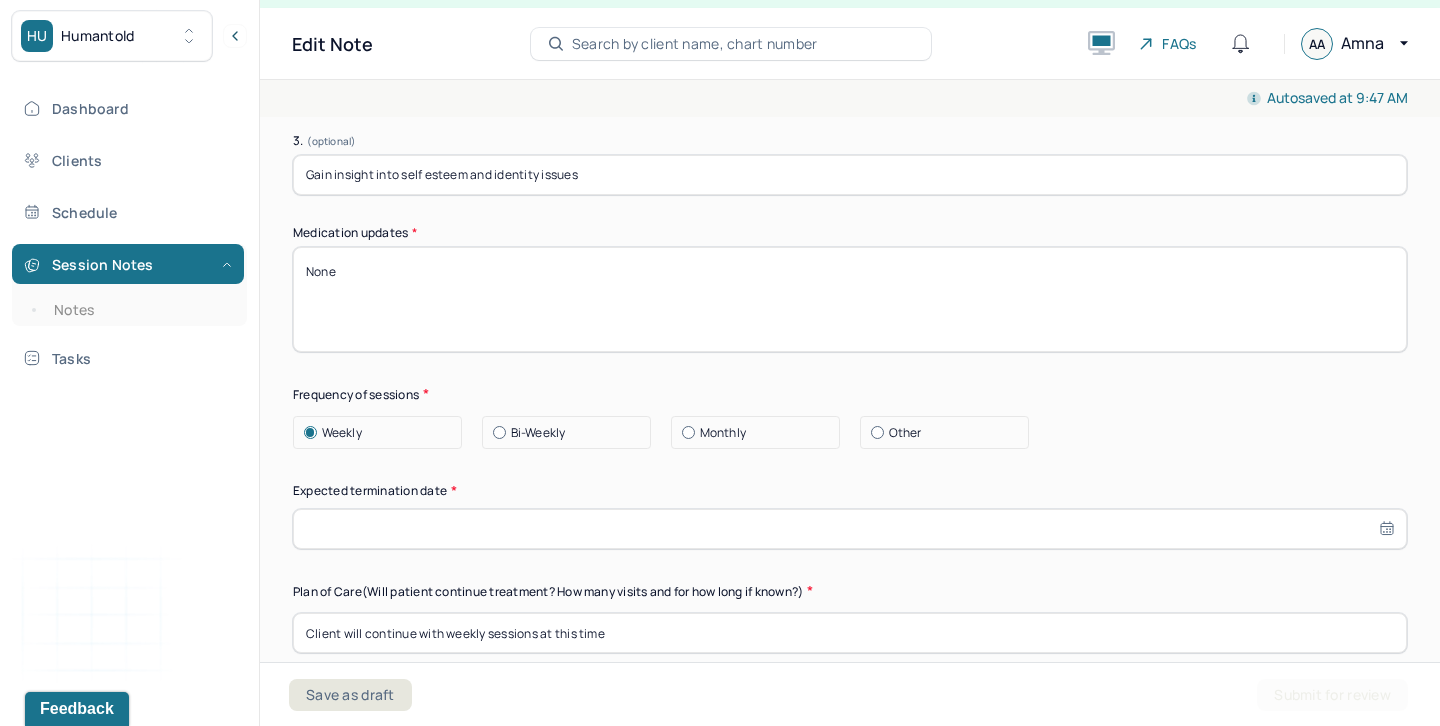 click at bounding box center [850, 529] 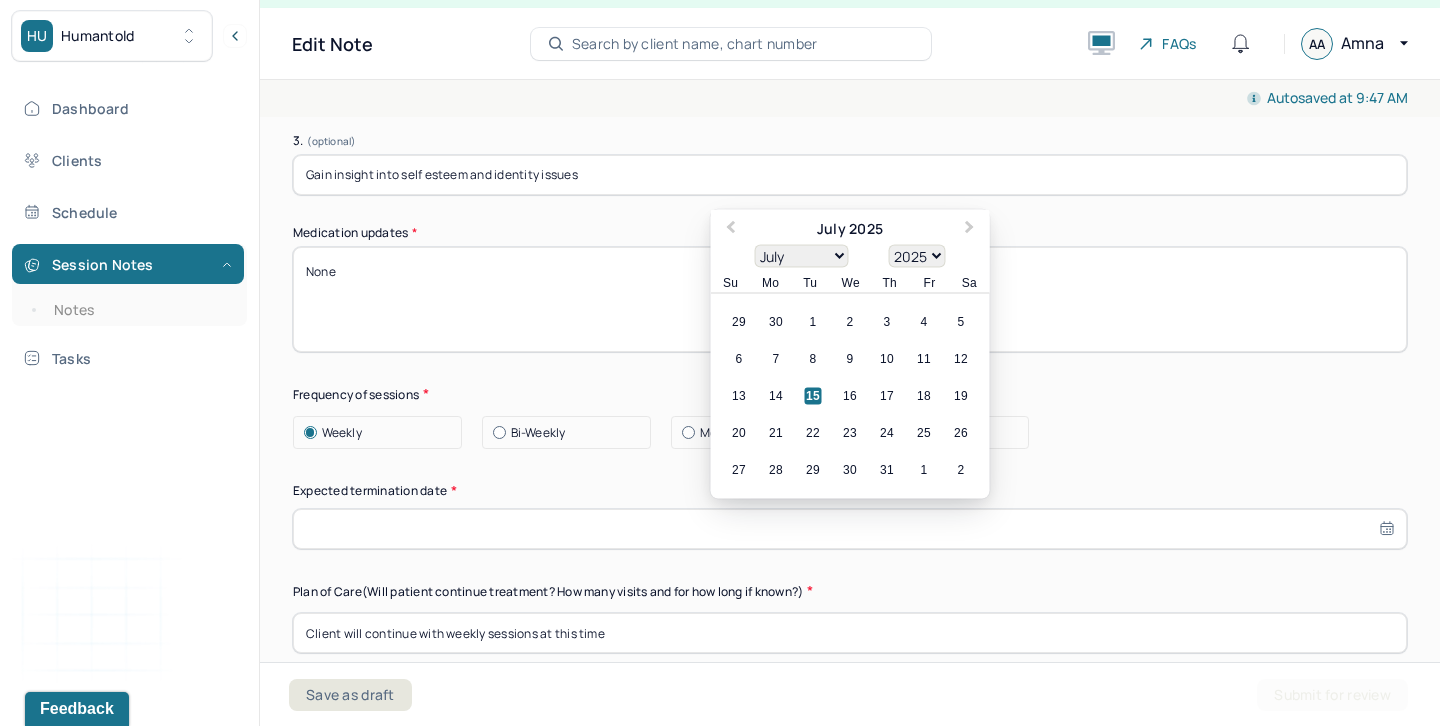 click on "1900 1901 1902 1903 1904 1905 1906 1907 1908 1909 1910 1911 1912 1913 1914 1915 1916 1917 1918 1919 1920 1921 1922 1923 1924 1925 1926 1927 1928 1929 1930 1931 1932 1933 1934 1935 1936 1937 1938 1939 1940 1941 1942 1943 1944 1945 1946 1947 1948 1949 1950 1951 1952 1953 1954 1955 1956 1957 1958 1959 1960 1961 1962 1963 1964 1965 1966 1967 1968 1969 1970 1971 1972 1973 1974 1975 1976 1977 1978 1979 1980 1981 1982 1983 1984 1985 1986 1987 1988 1989 1990 1991 1992 1993 1994 1995 1996 1997 1998 1999 2000 2001 2002 2003 2004 2005 2006 2007 2008 2009 2010 2011 2012 2013 2014 2015 2016 2017 2018 2019 2020 2021 2022 2023 2024 2025 2026 2027 2028 2029 2030 2031 2032 2033 2034 2035 2036 2037 2038 2039 2040 2041 2042 2043 2044 2045 2046 2047 2048 2049 2050 2051 2052 2053 2054 2055 2056 2057 2058 2059 2060 2061 2062 2063 2064 2065 2066 2067 2068 2069 2070 2071 2072 2073 2074 2075 2076 2077 2078 2079 2080 2081 2082 2083 2084 2085 2086 2087 2088 2089 2090 2091 2092 2093 2094 2095 2096 2097 2098 2099 2100" at bounding box center [917, 256] 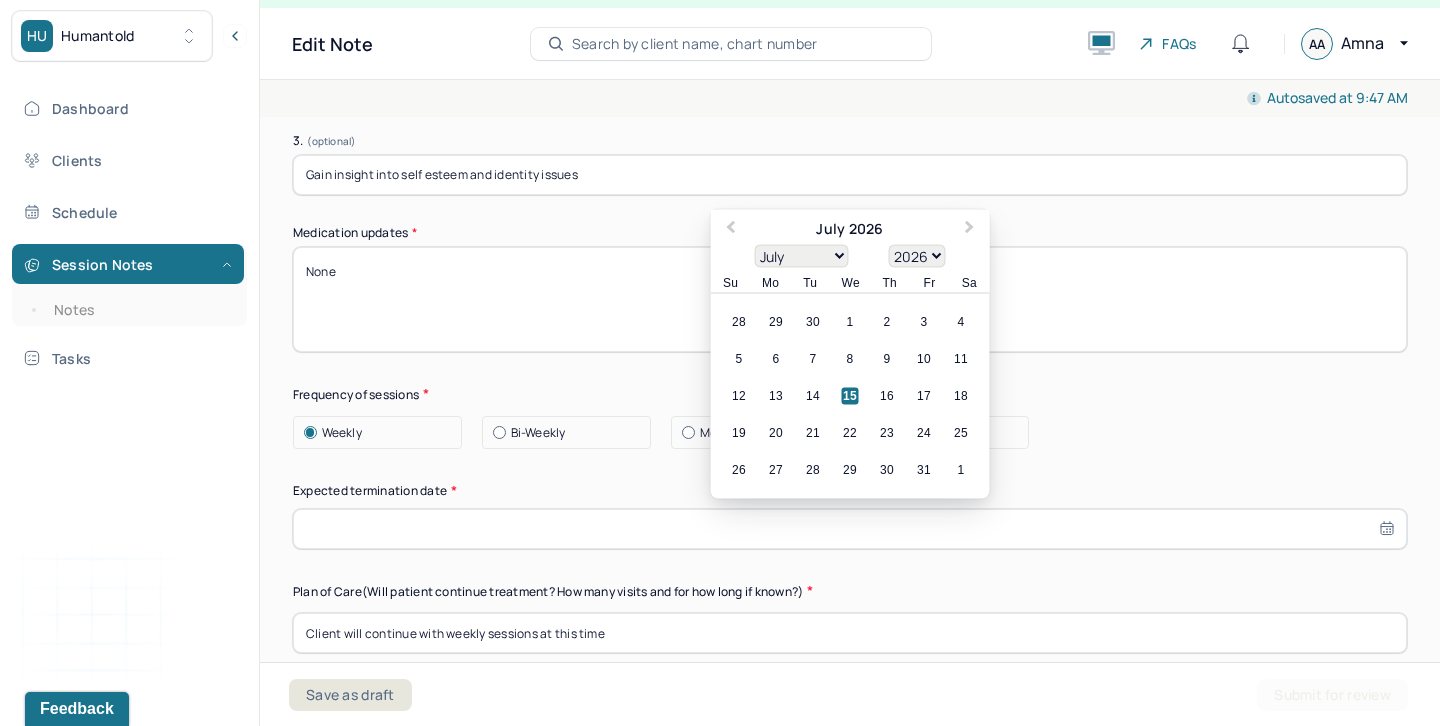 click on "15" at bounding box center (850, 396) 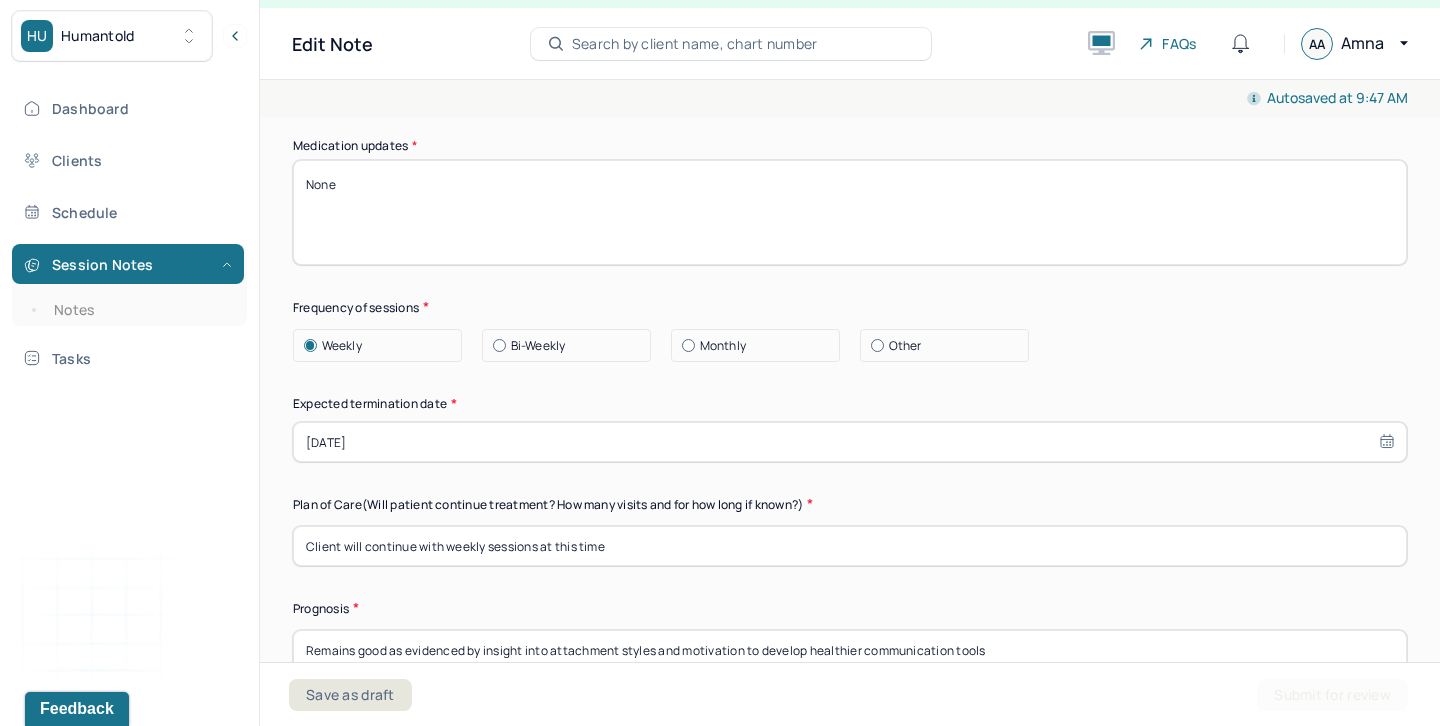 scroll, scrollTop: 5666, scrollLeft: 0, axis: vertical 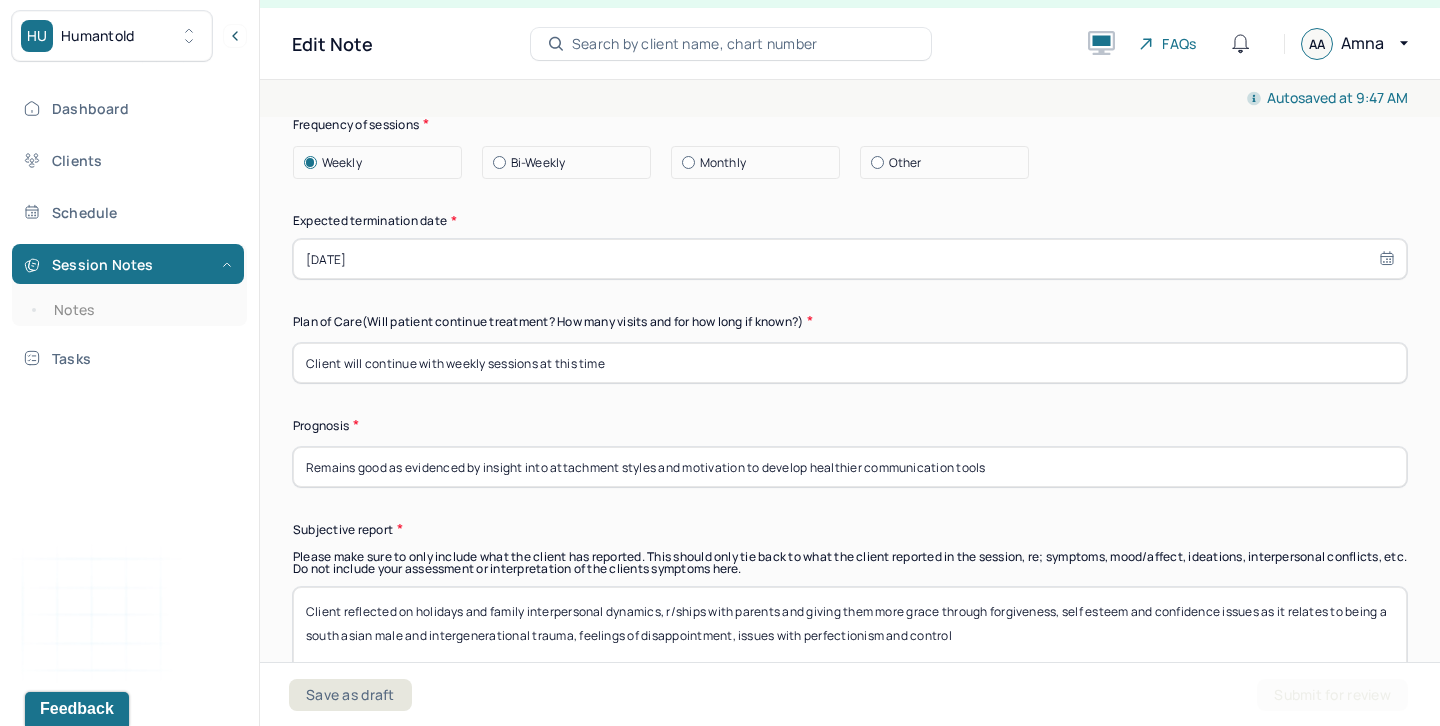 click on "Client will continue with weekly sessions at this time" at bounding box center [850, 363] 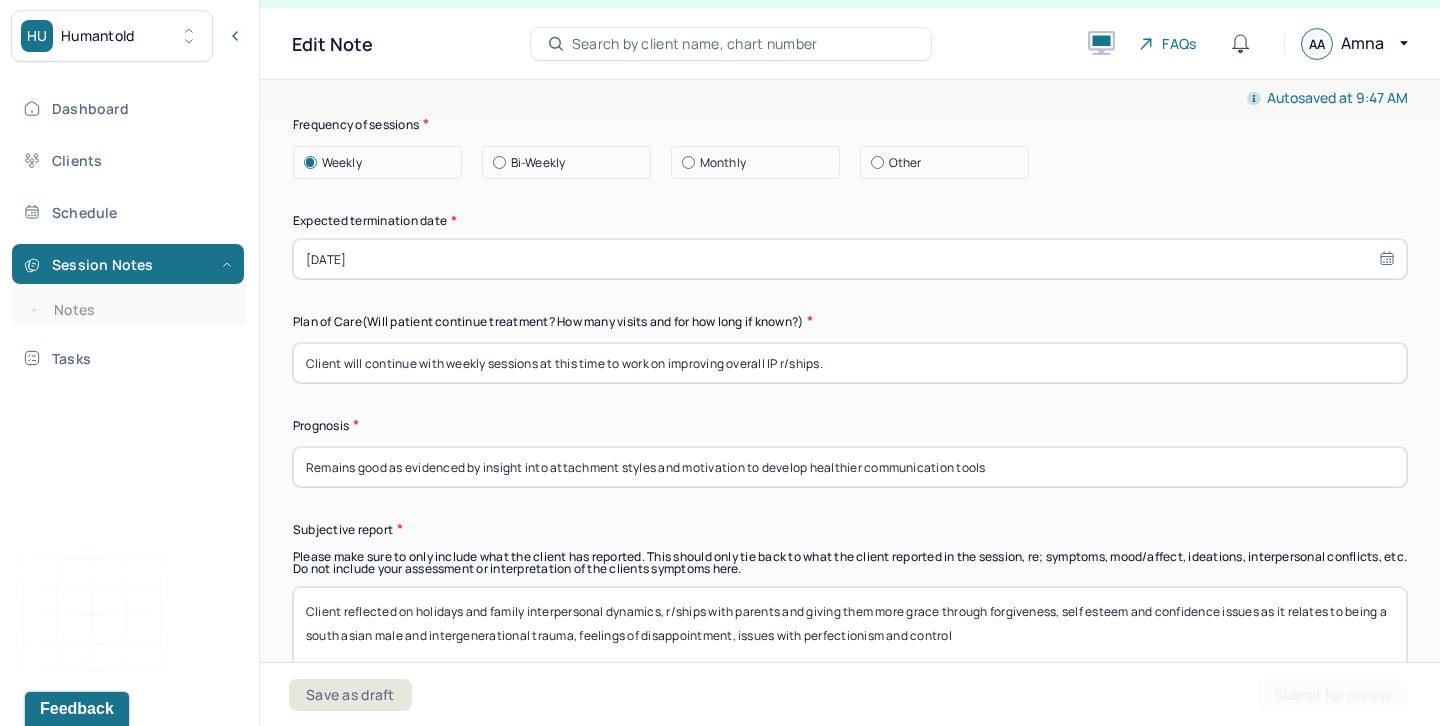 type on "Client will continue with weekly sessions at this time to work on improving overall IP r/ships." 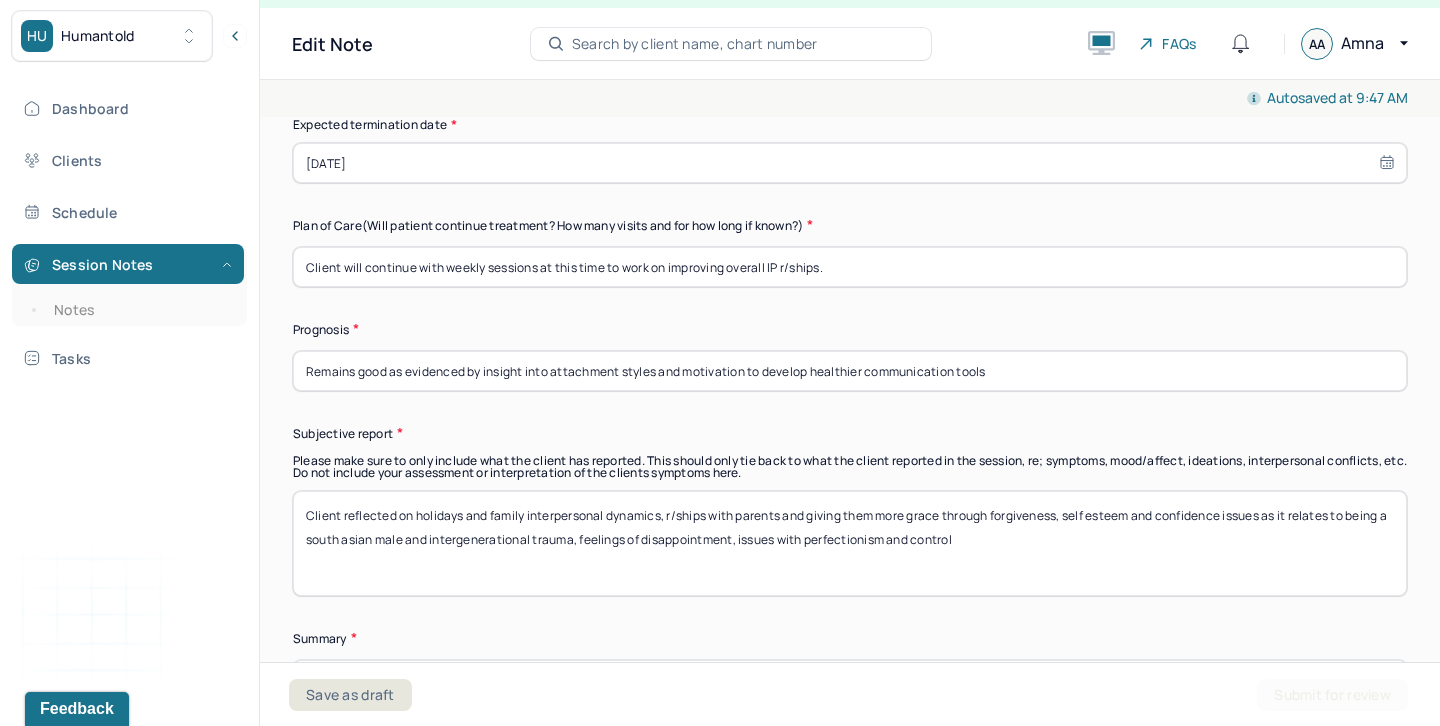 click on "Remains good as evidenced by insight into attachment styles and motivation to develop healthier communication tools" at bounding box center (850, 371) 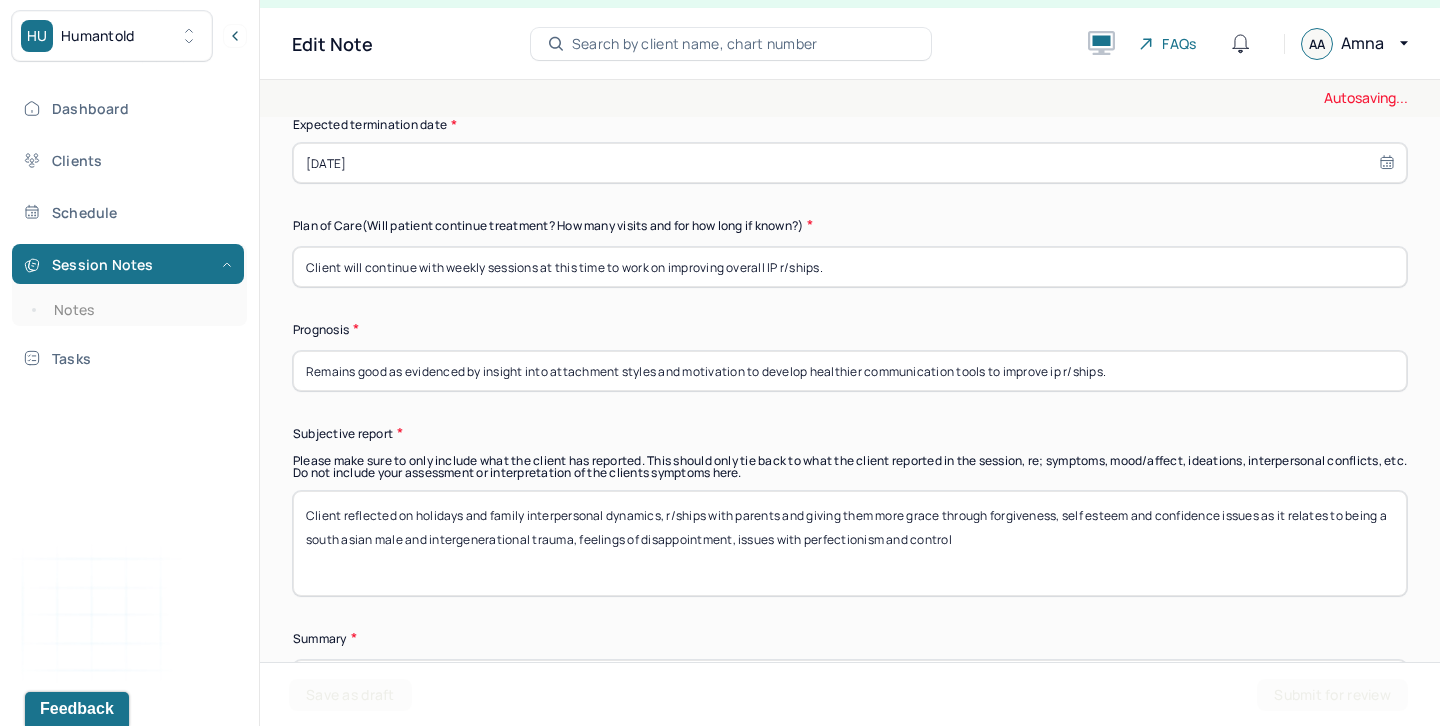 scroll, scrollTop: 5867, scrollLeft: 0, axis: vertical 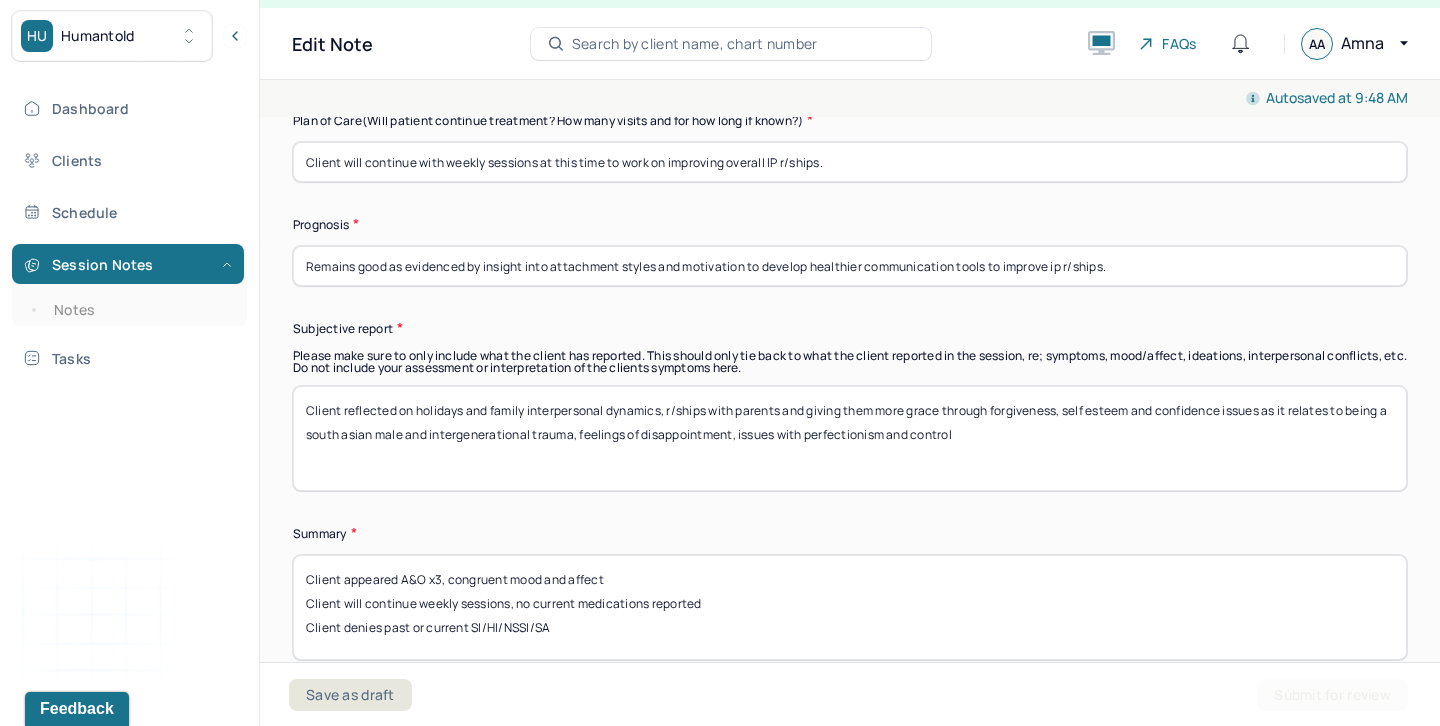 type on "Remains good as evidenced by insight into attachment styles and motivation to develop healthier communication tools to improve ip r/ships." 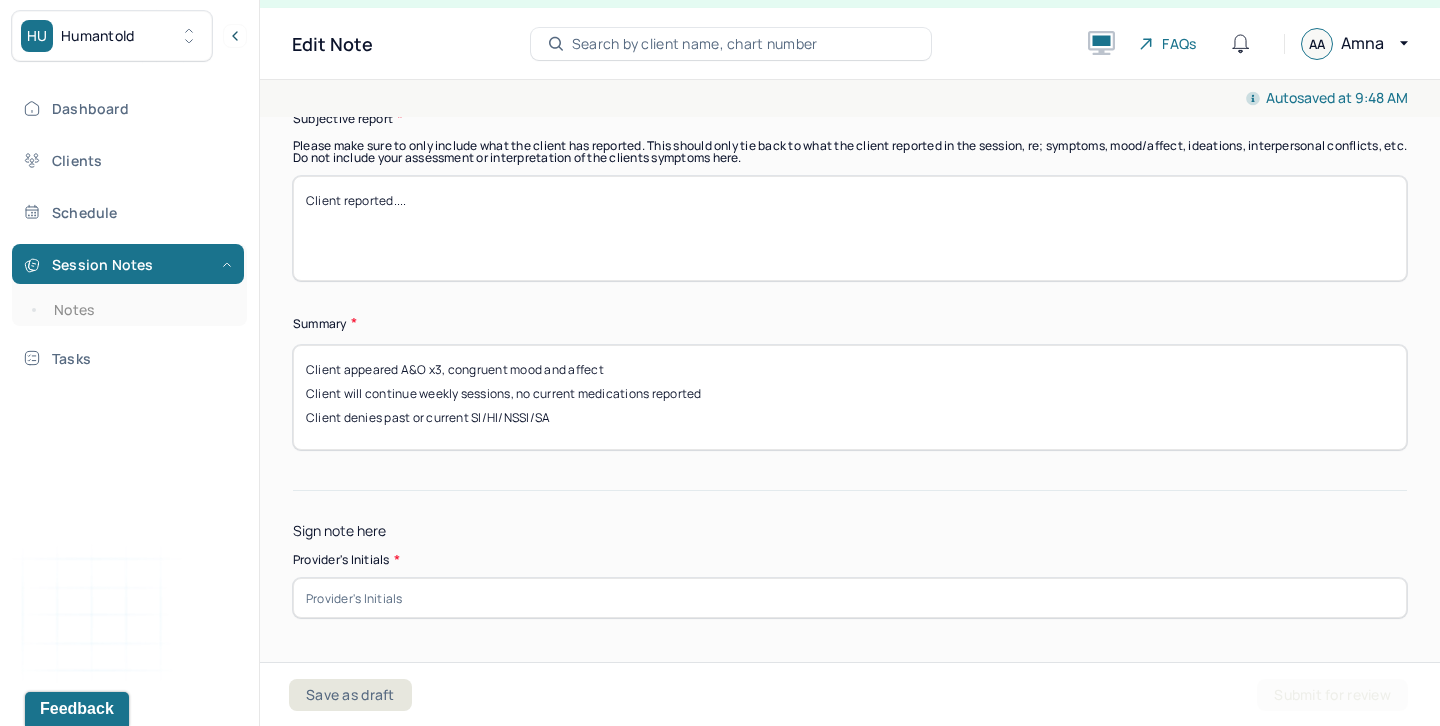 scroll, scrollTop: 6106, scrollLeft: 0, axis: vertical 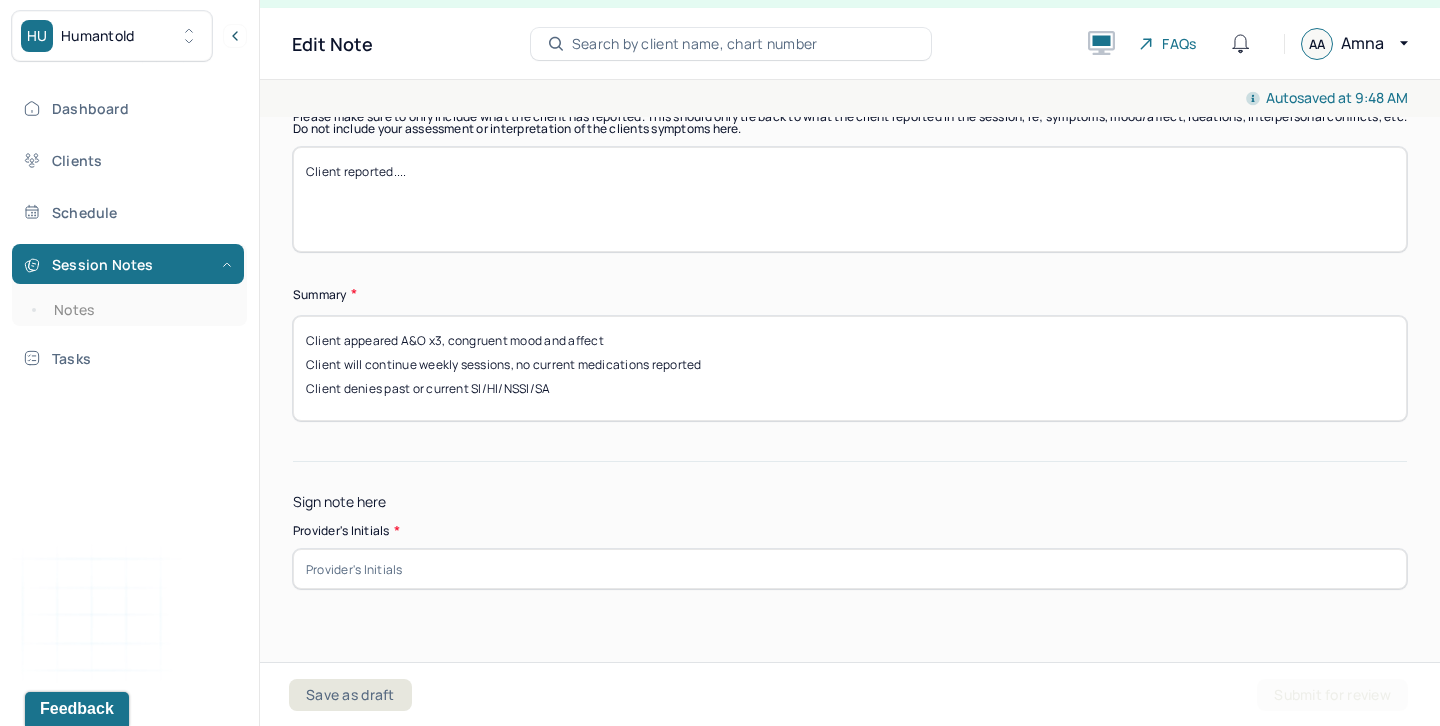 type on "Client reported...." 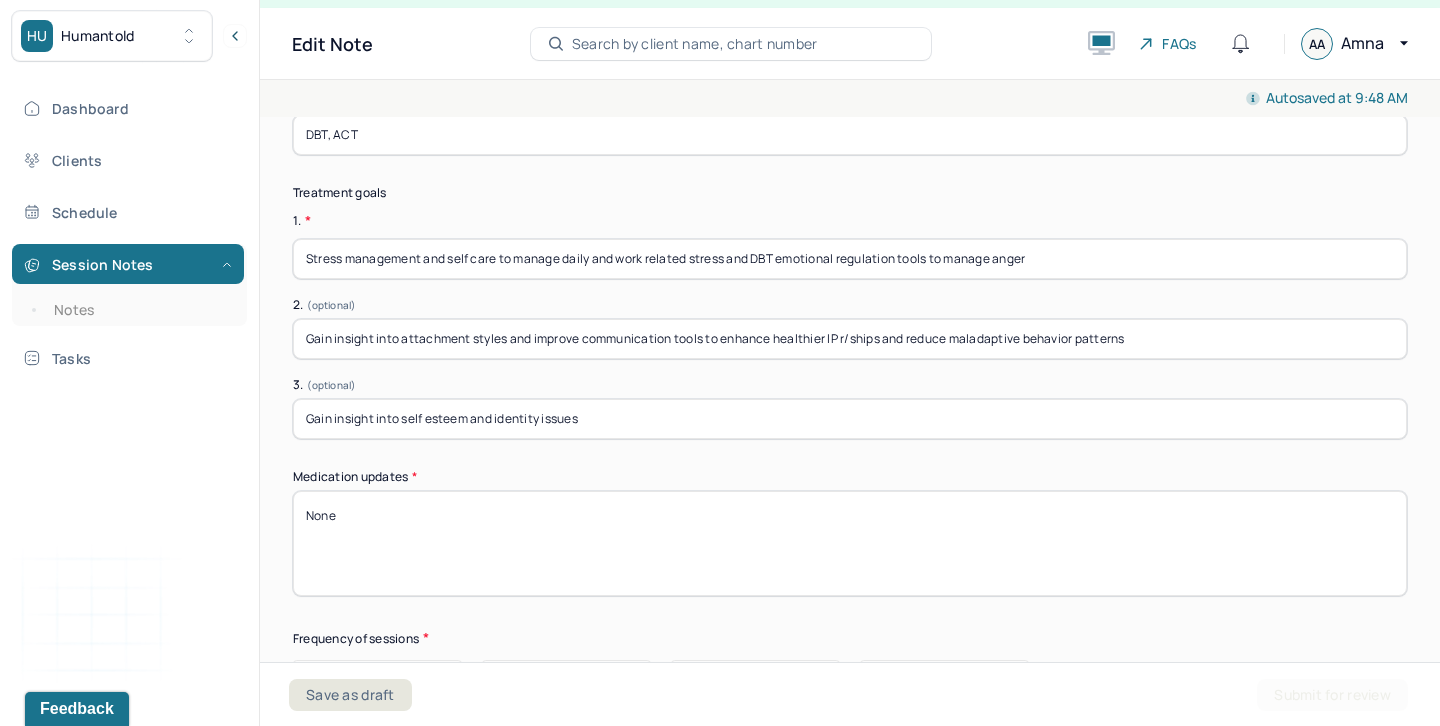 scroll, scrollTop: 5312, scrollLeft: 0, axis: vertical 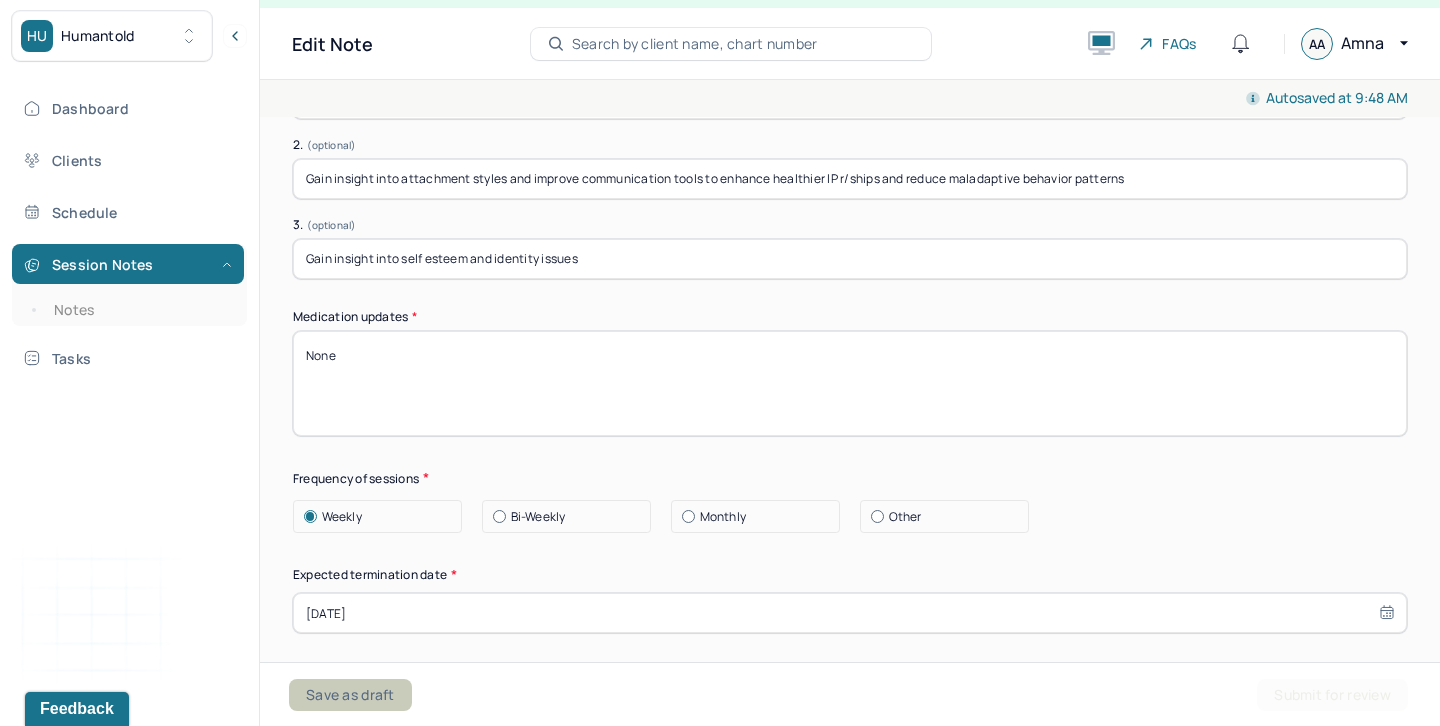 type on "aa" 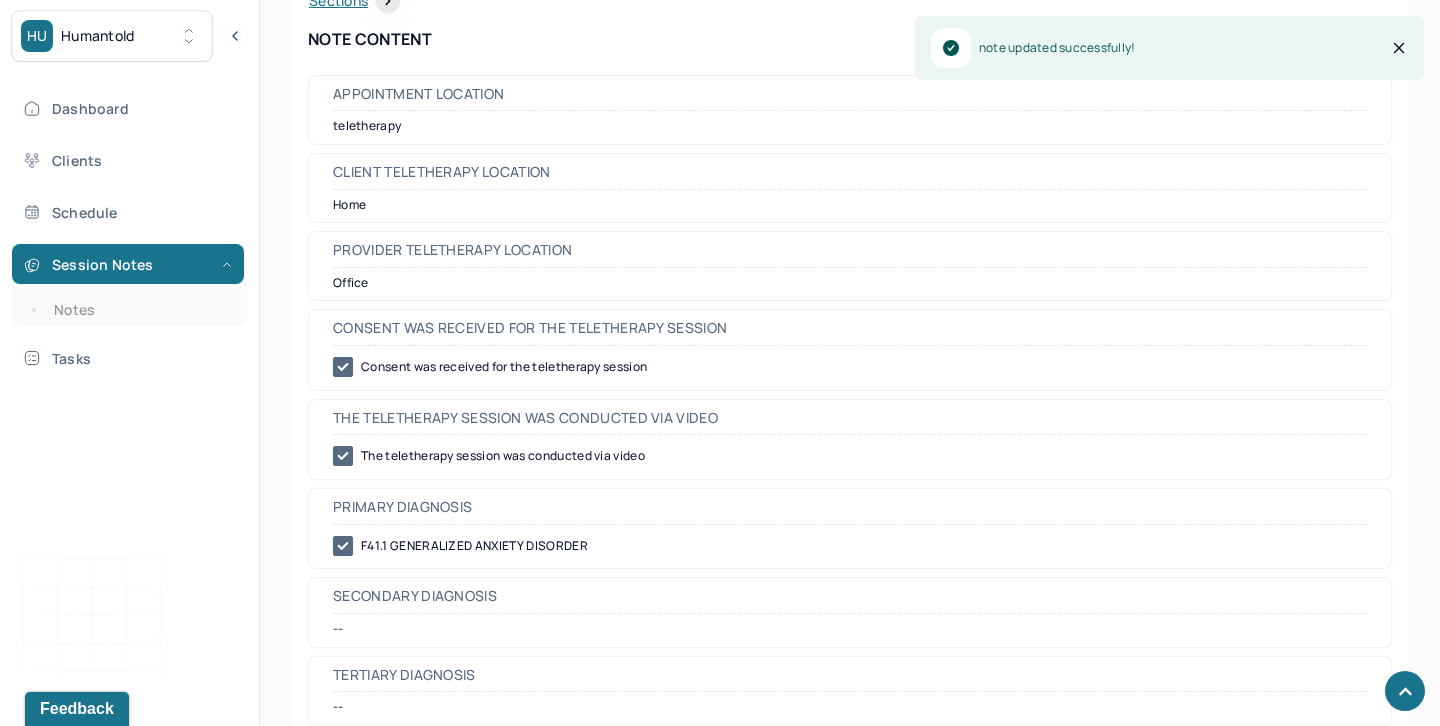 scroll, scrollTop: 907, scrollLeft: 0, axis: vertical 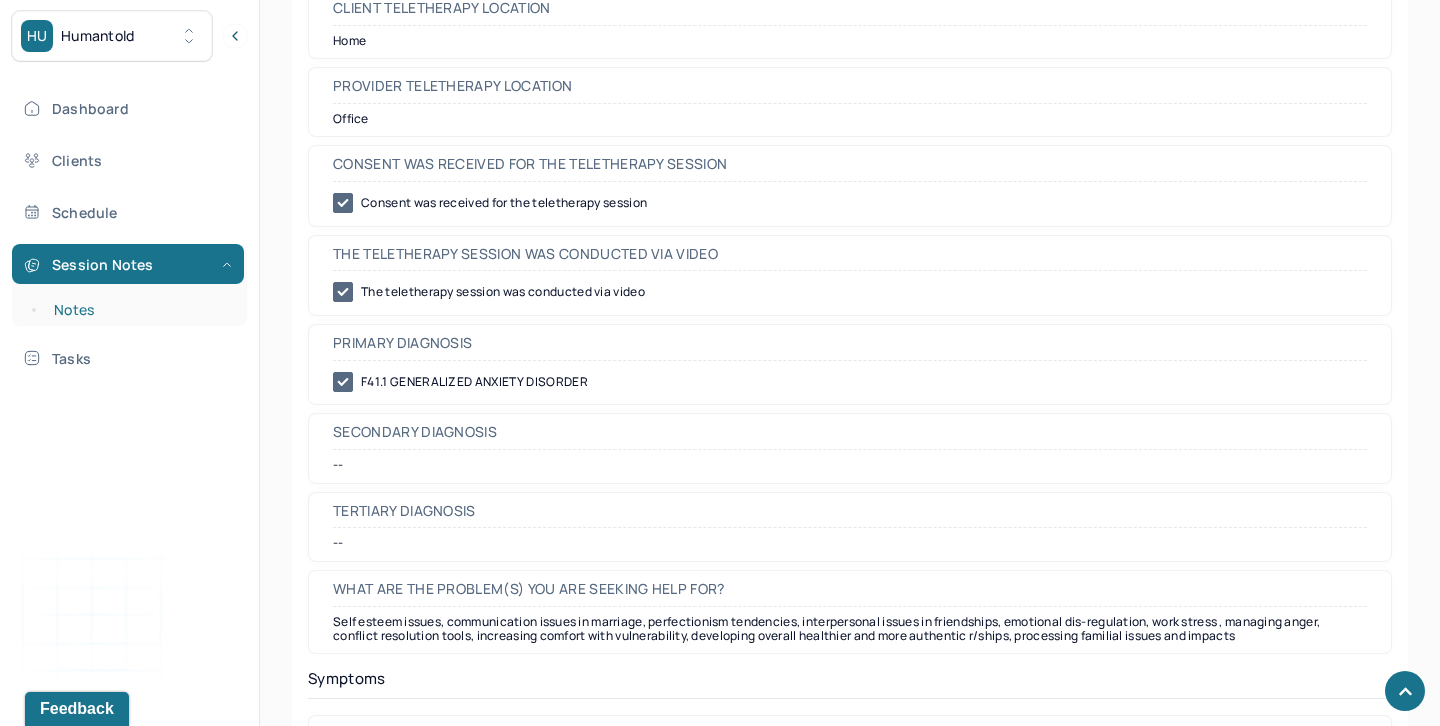 click on "Notes" at bounding box center [139, 310] 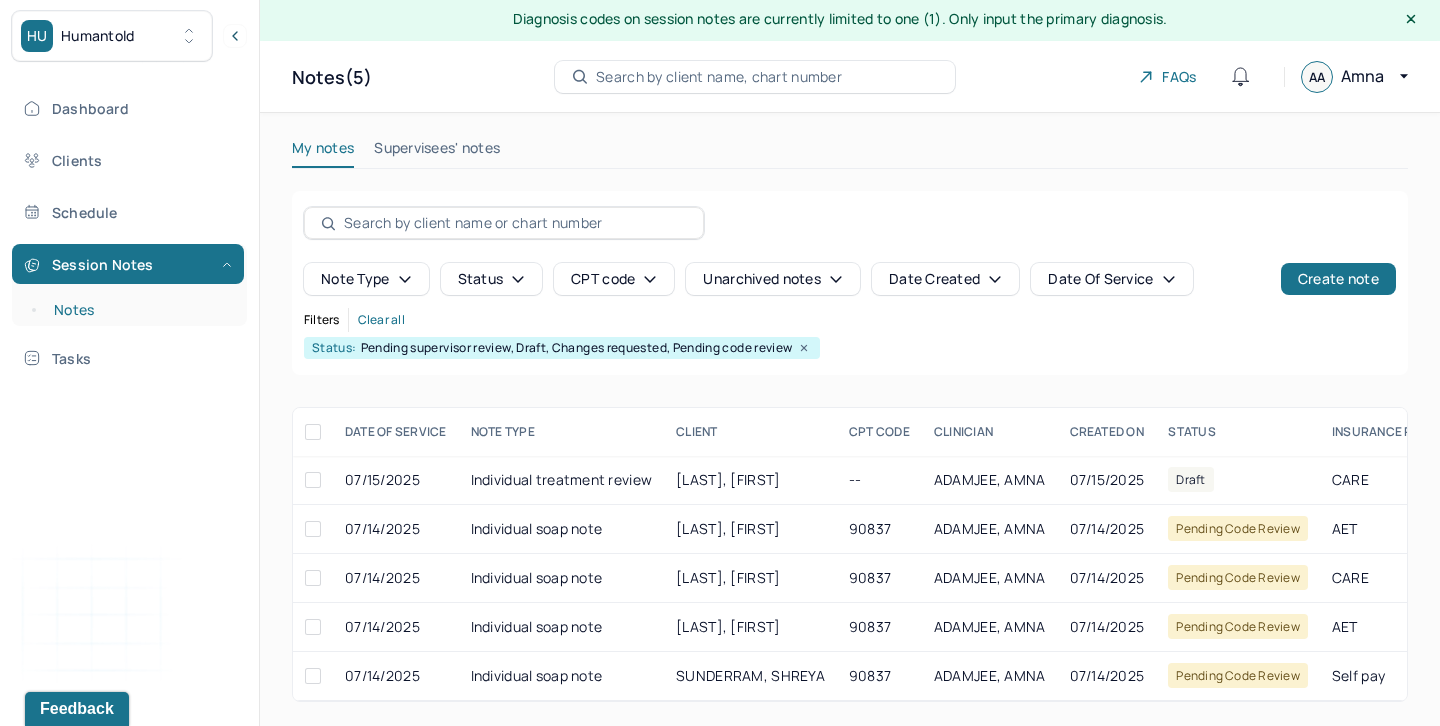 scroll, scrollTop: 53, scrollLeft: 0, axis: vertical 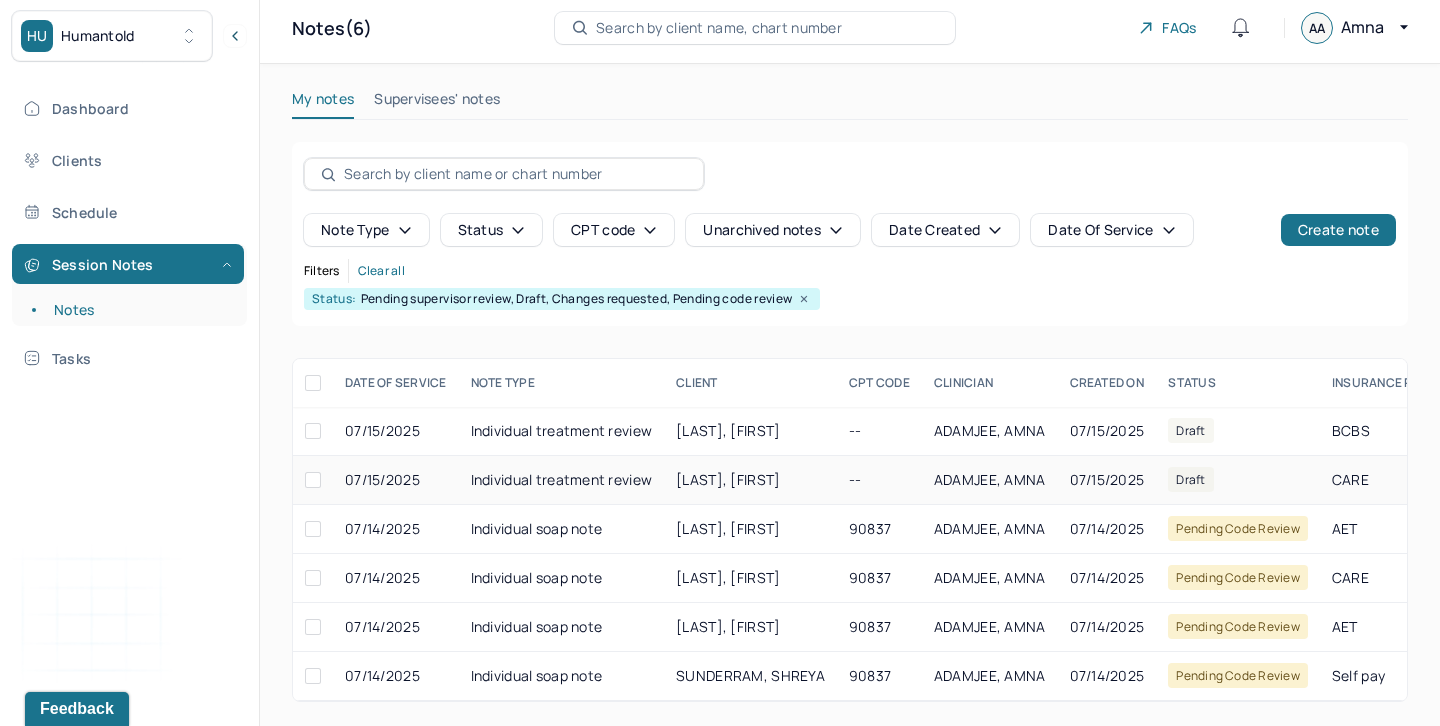 click on "Individual treatment review" at bounding box center [562, 480] 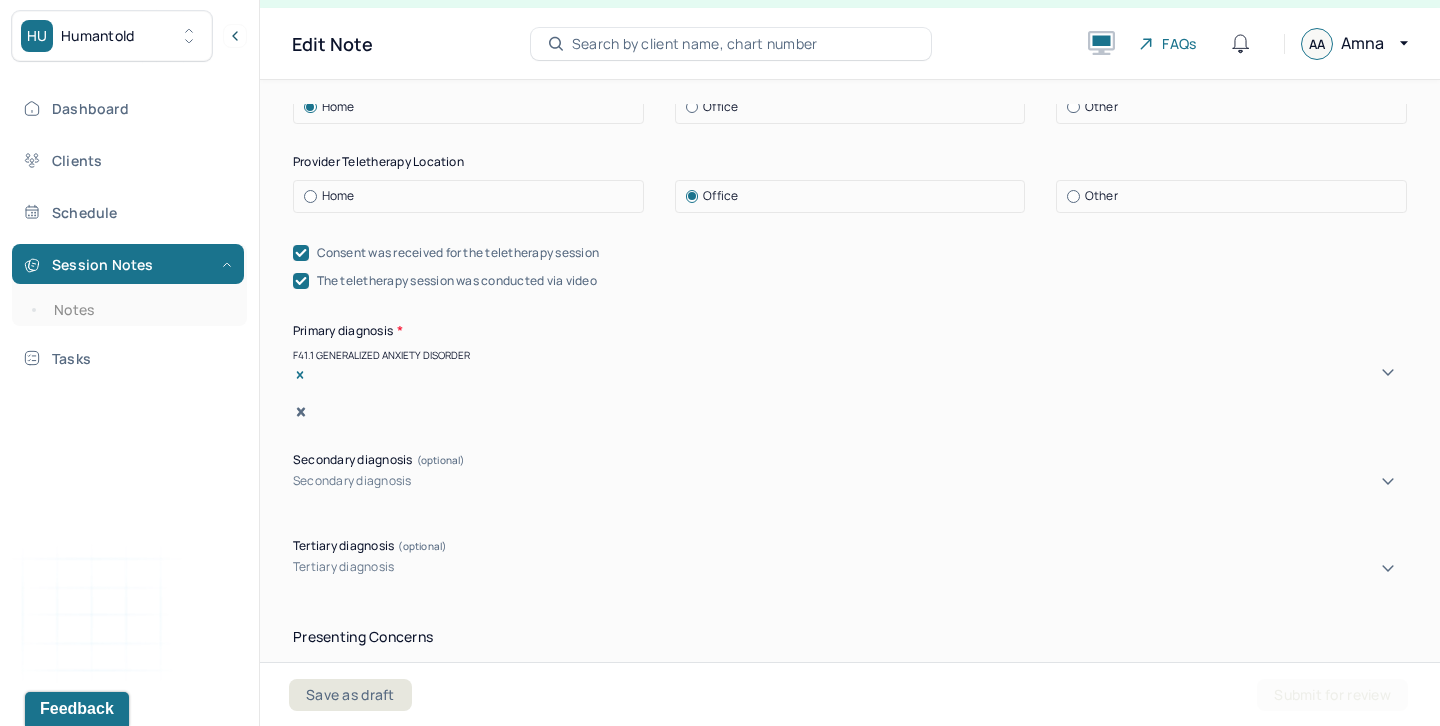 scroll, scrollTop: 682, scrollLeft: 0, axis: vertical 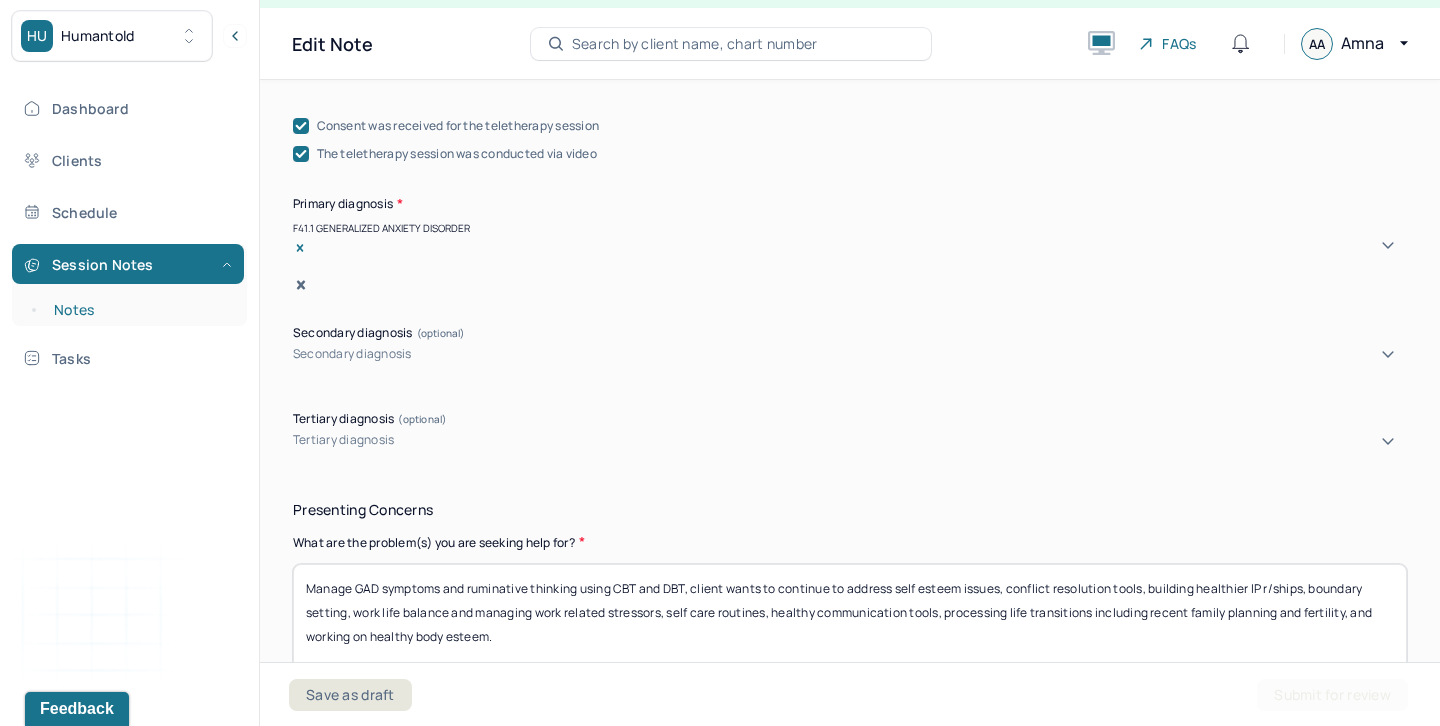 click on "Notes" at bounding box center (139, 310) 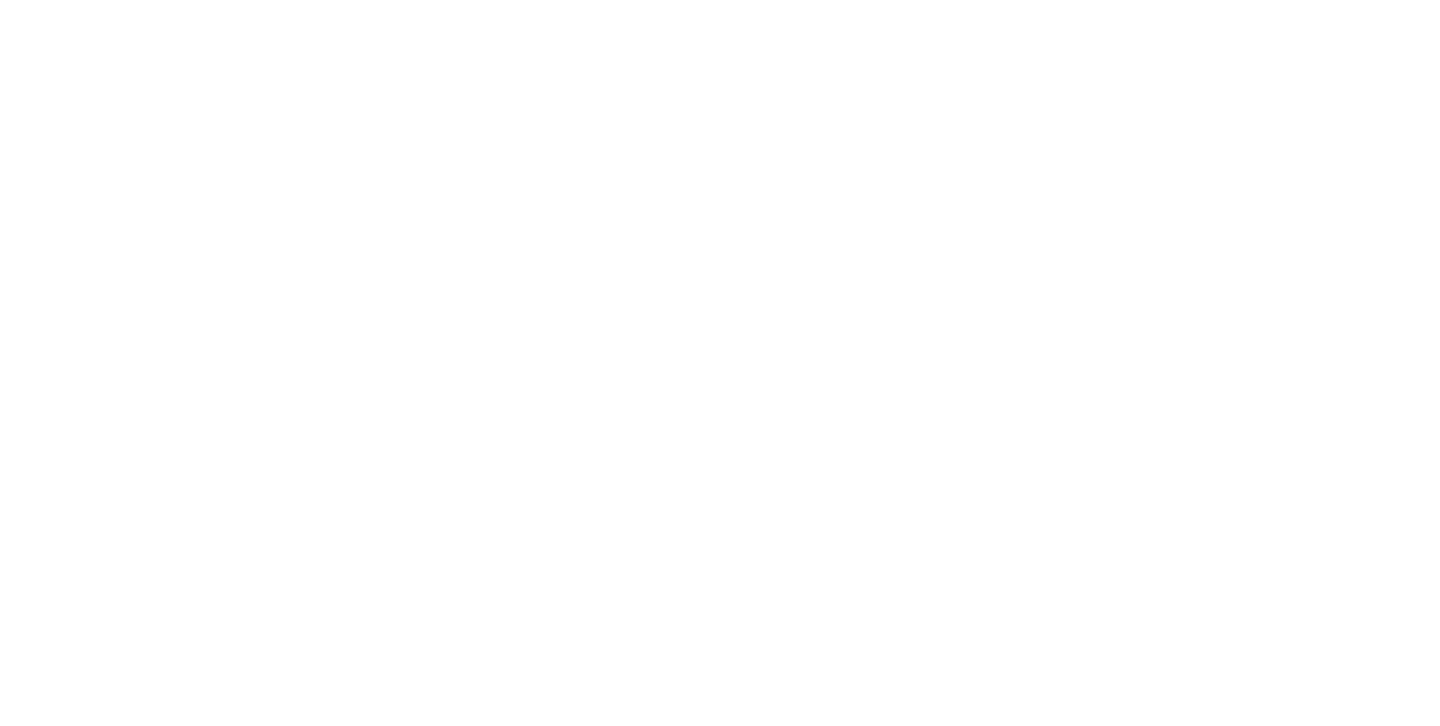 scroll, scrollTop: 0, scrollLeft: 0, axis: both 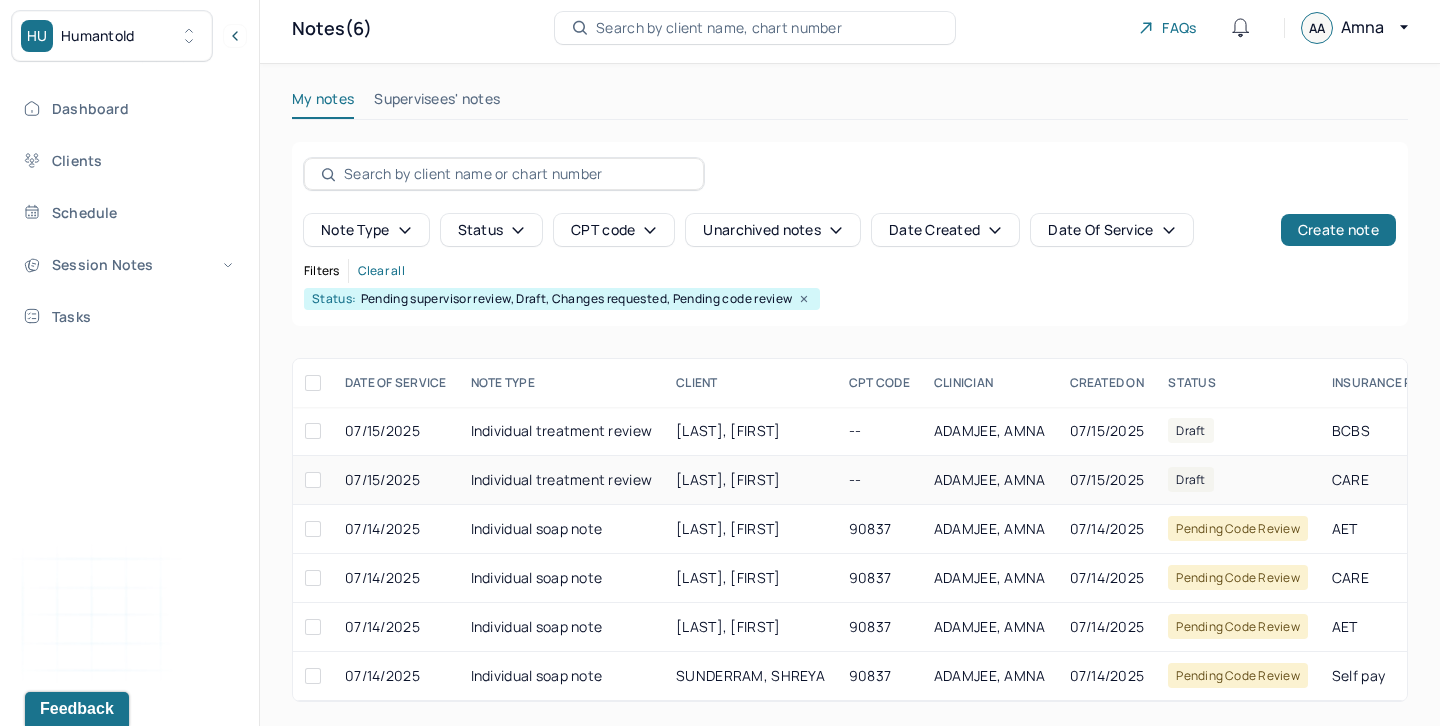 click on "Individual treatment review" at bounding box center (562, 480) 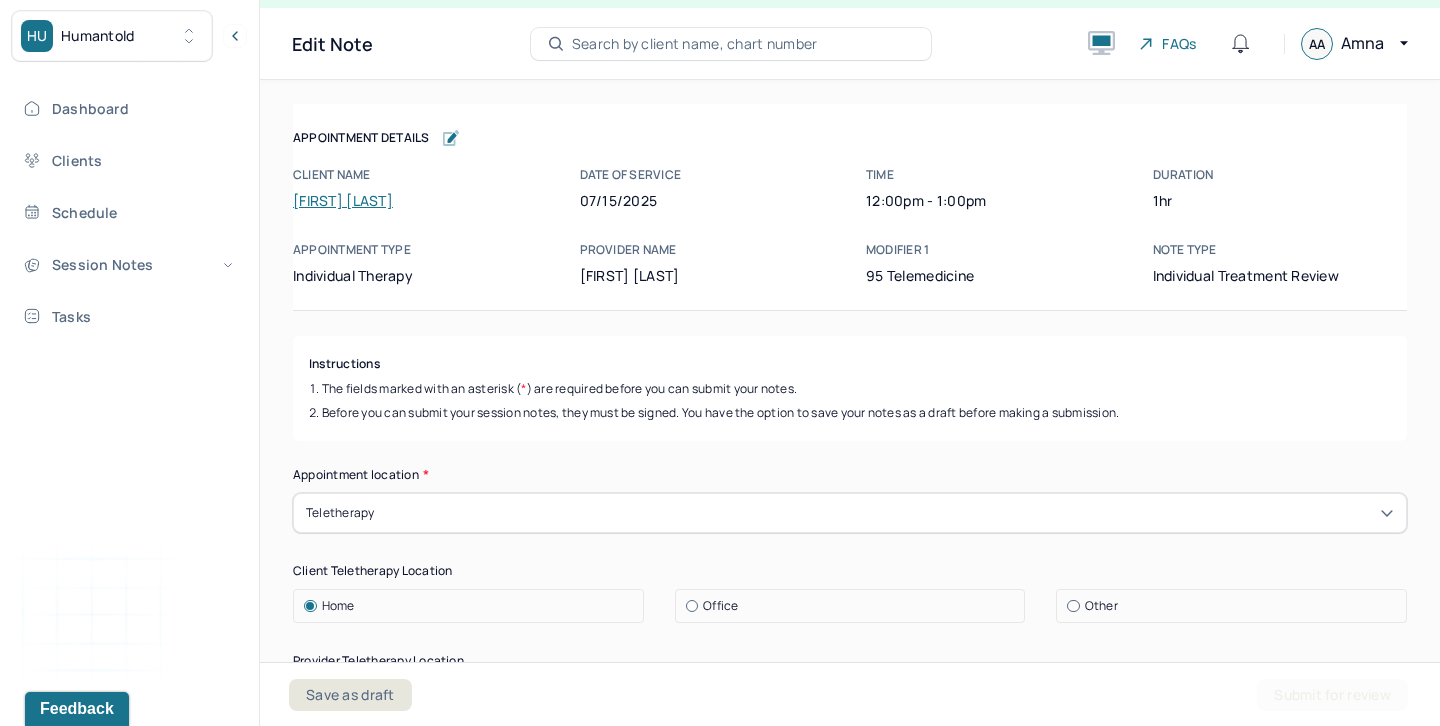 scroll, scrollTop: 36, scrollLeft: 0, axis: vertical 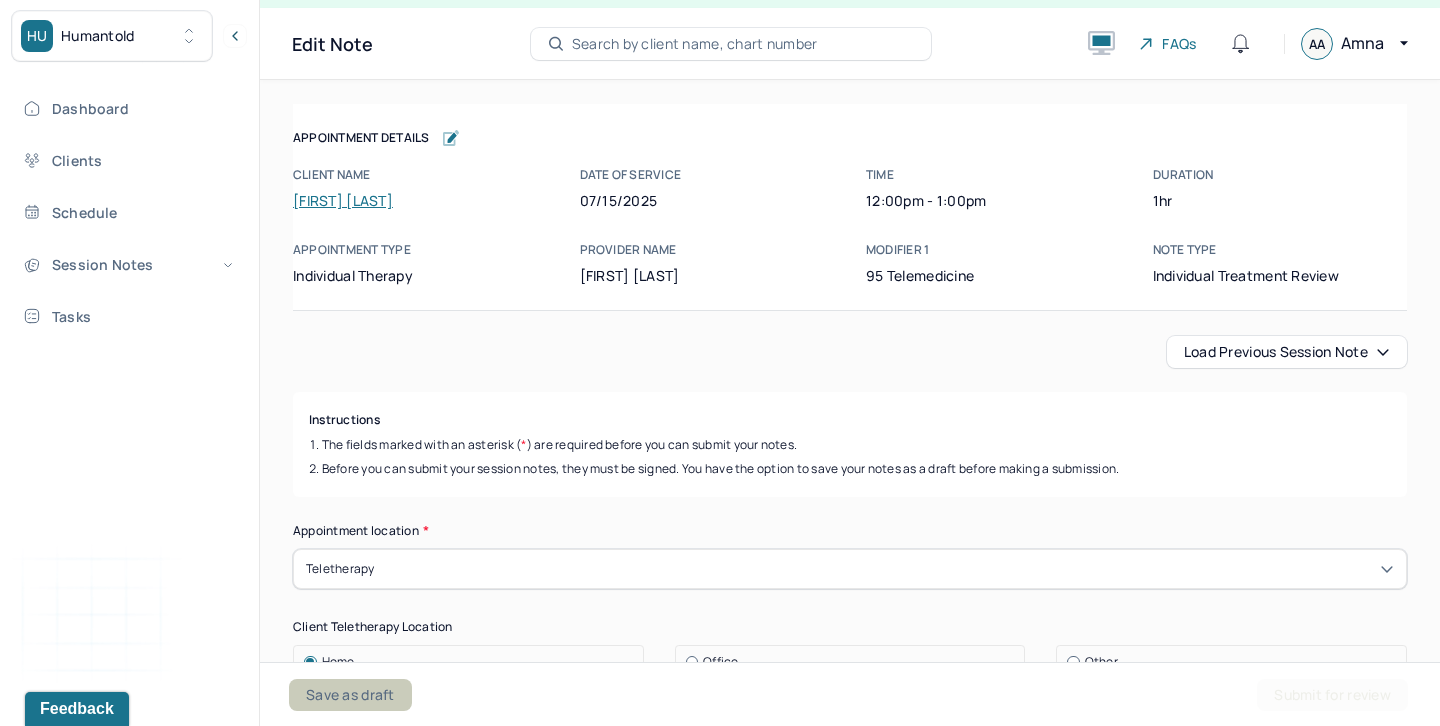 click on "Save as draft" at bounding box center (350, 695) 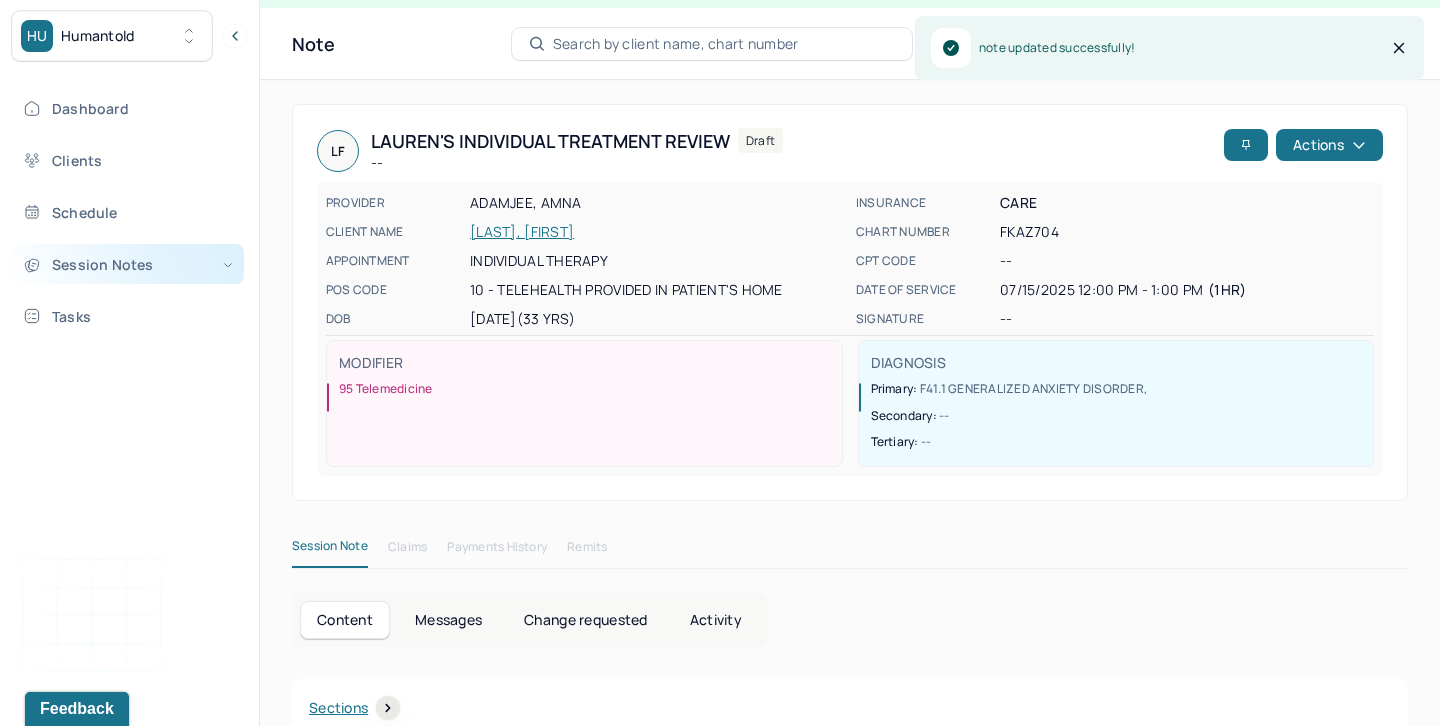 click on "Session Notes" at bounding box center [128, 264] 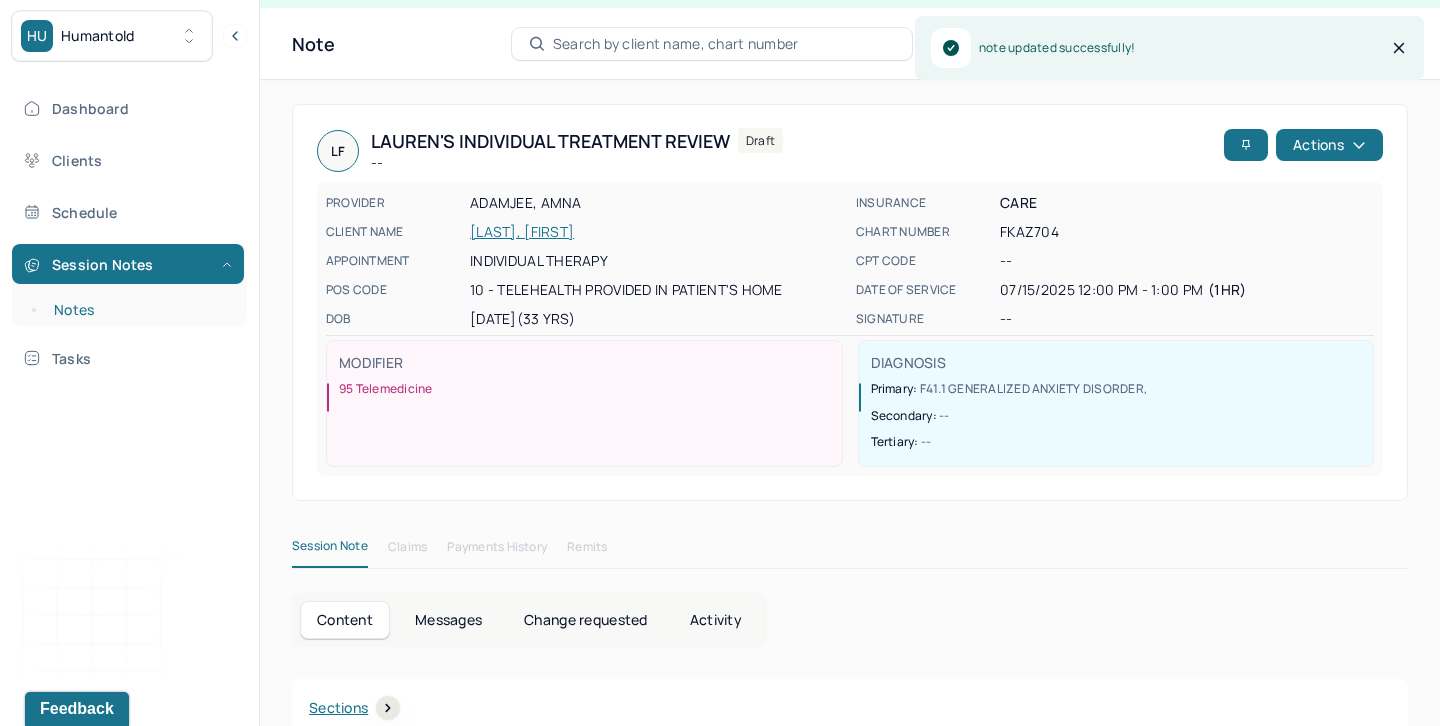click on "Notes" at bounding box center [139, 310] 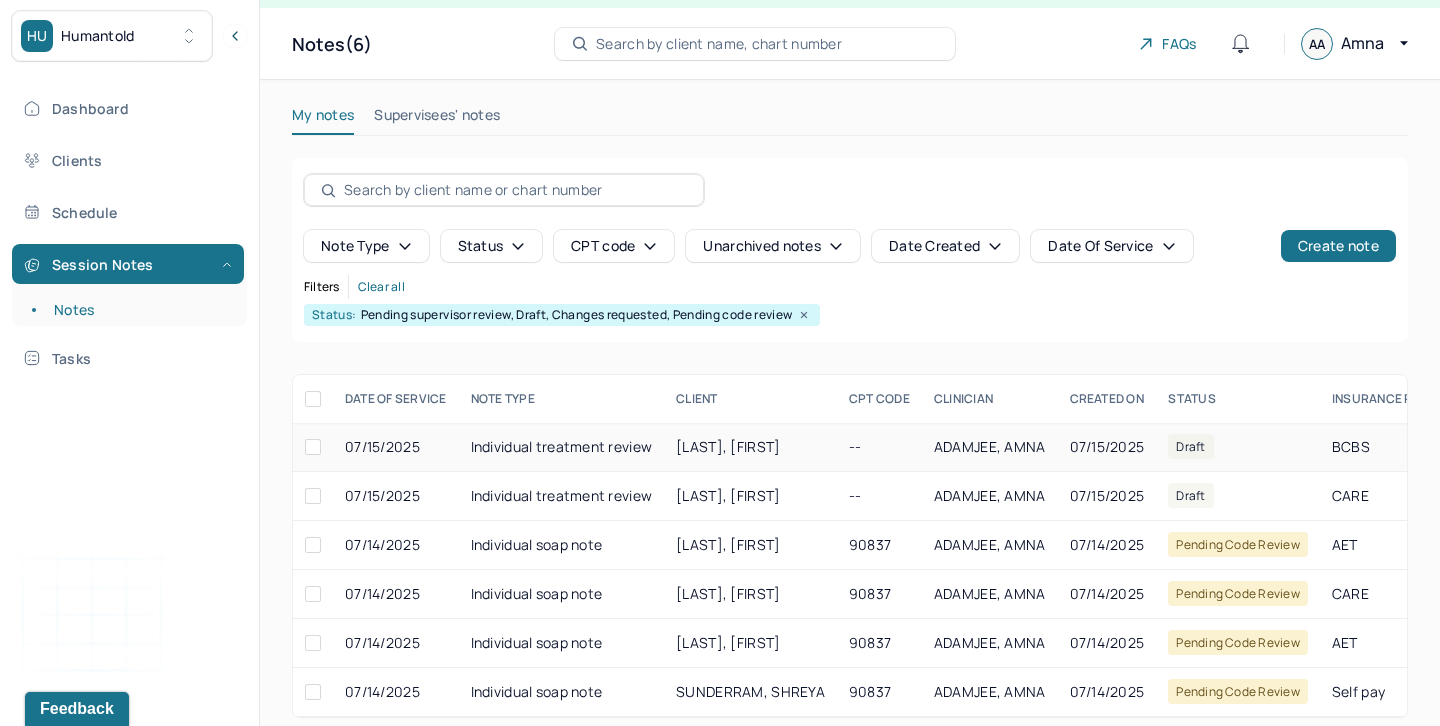 click on "[LAST], [FIRST]" at bounding box center (728, 446) 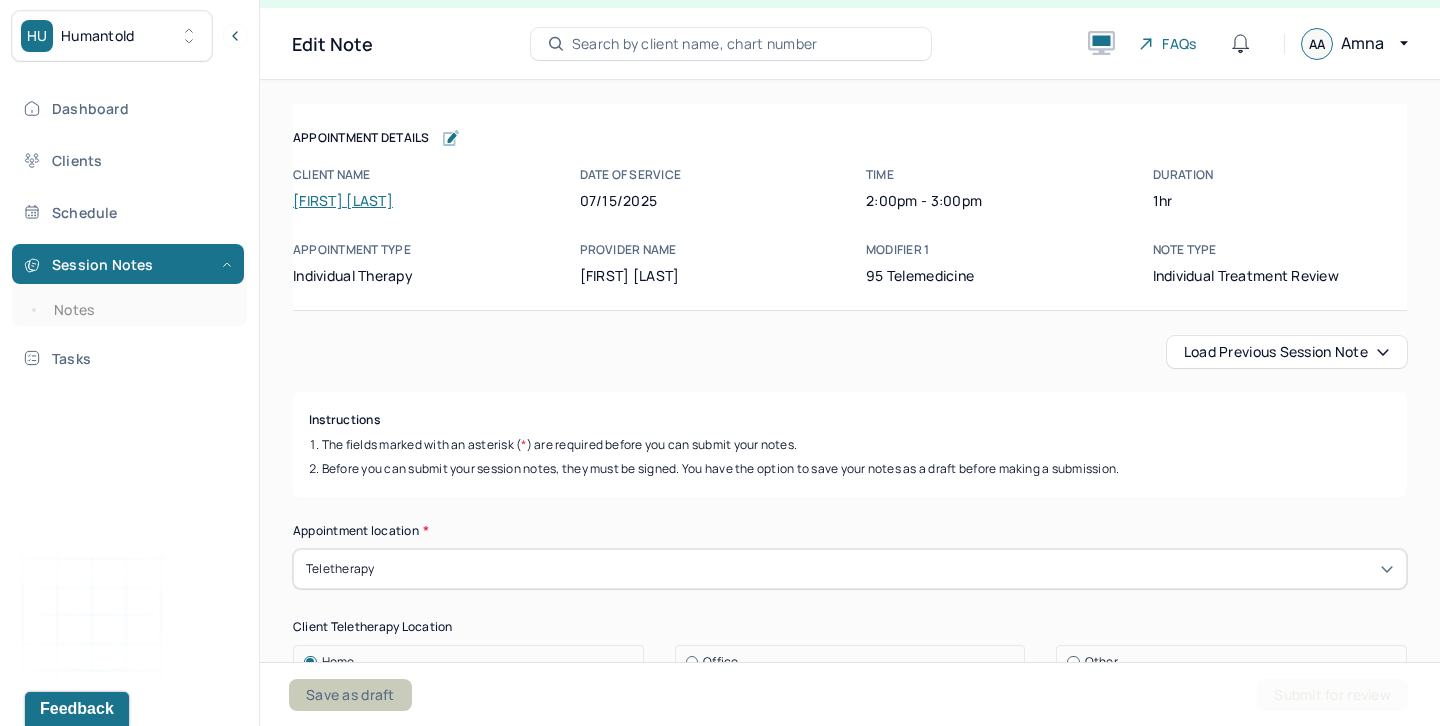 click on "Save as draft" at bounding box center [350, 695] 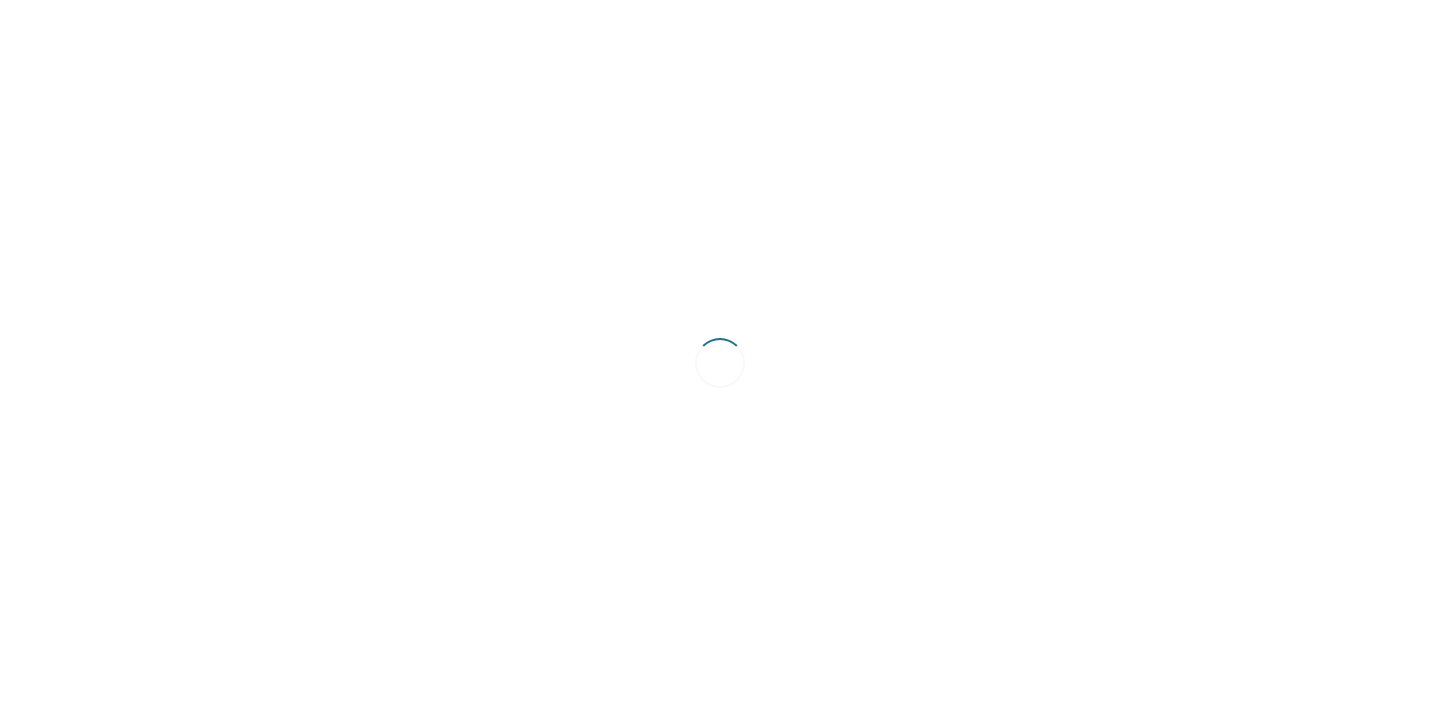 scroll, scrollTop: 0, scrollLeft: 0, axis: both 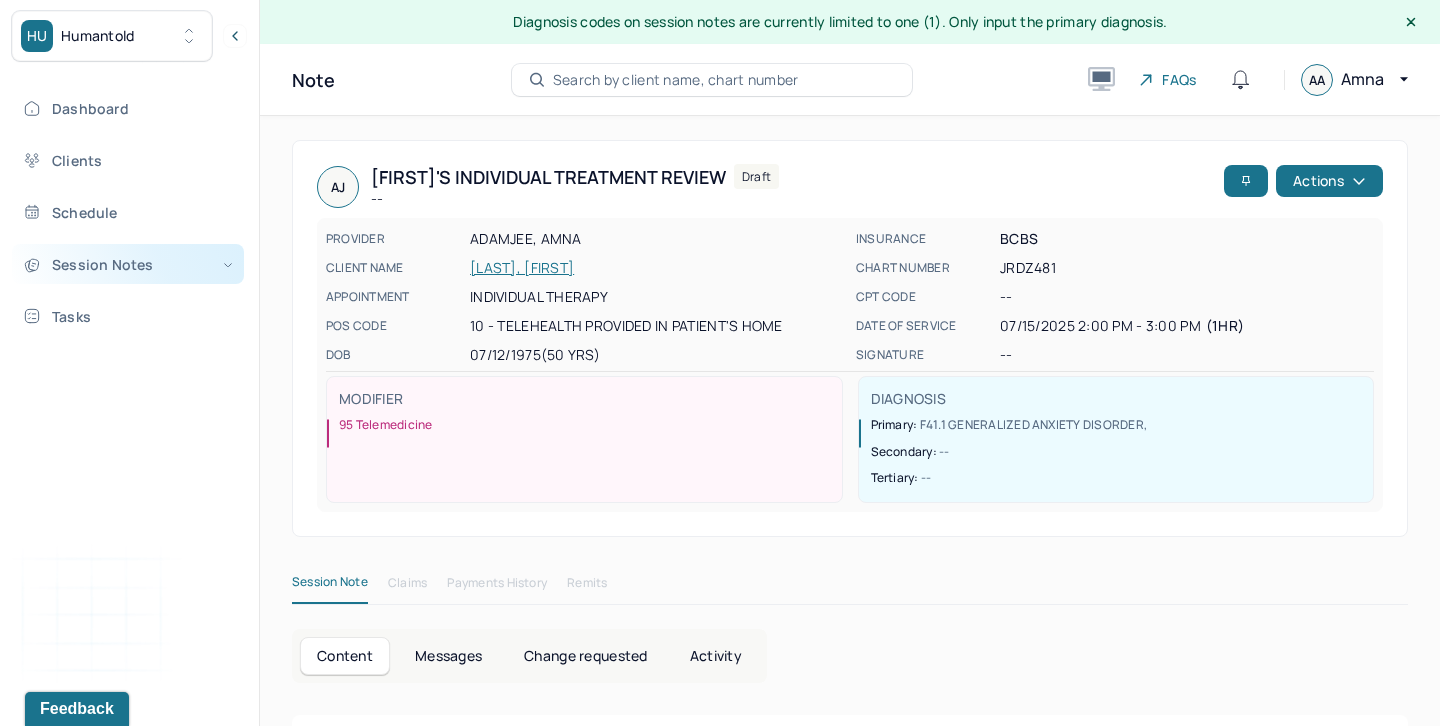 click on "Session Notes" at bounding box center (128, 264) 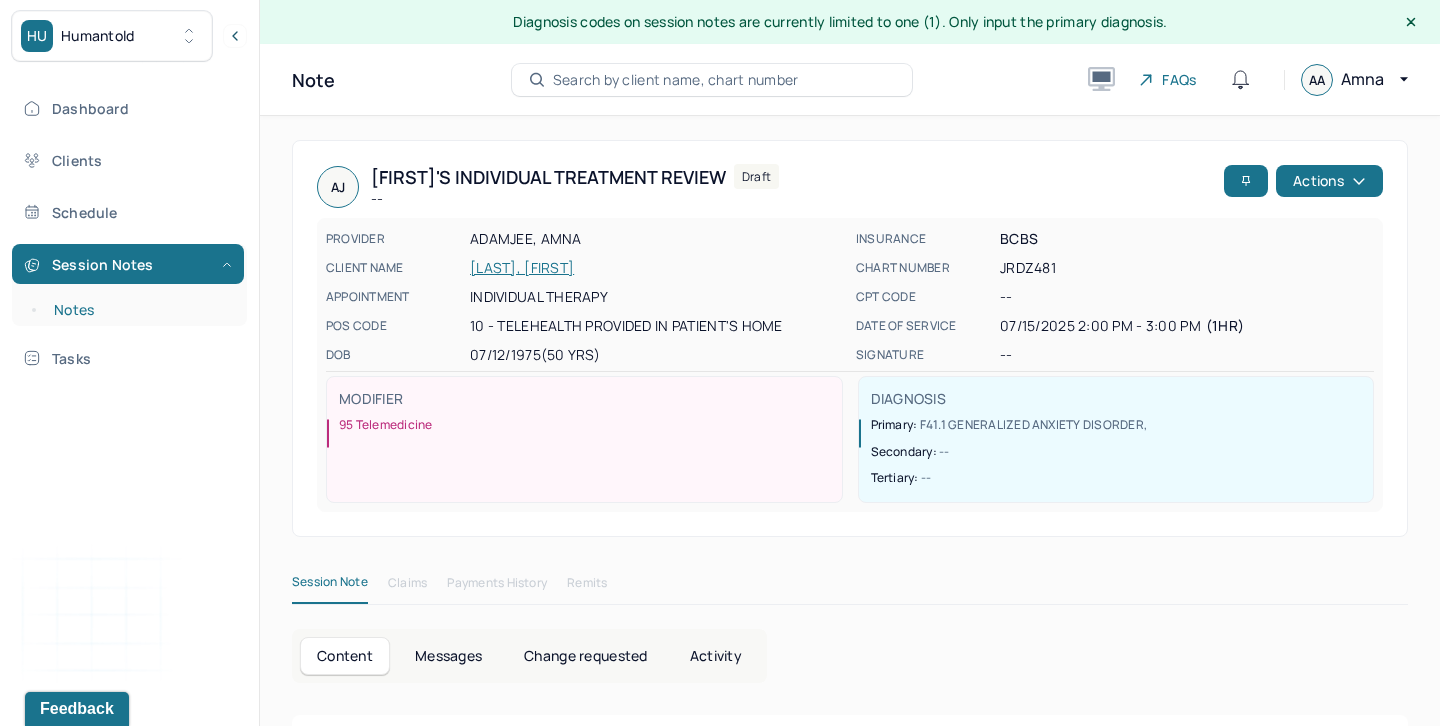 click on "Notes" at bounding box center [139, 310] 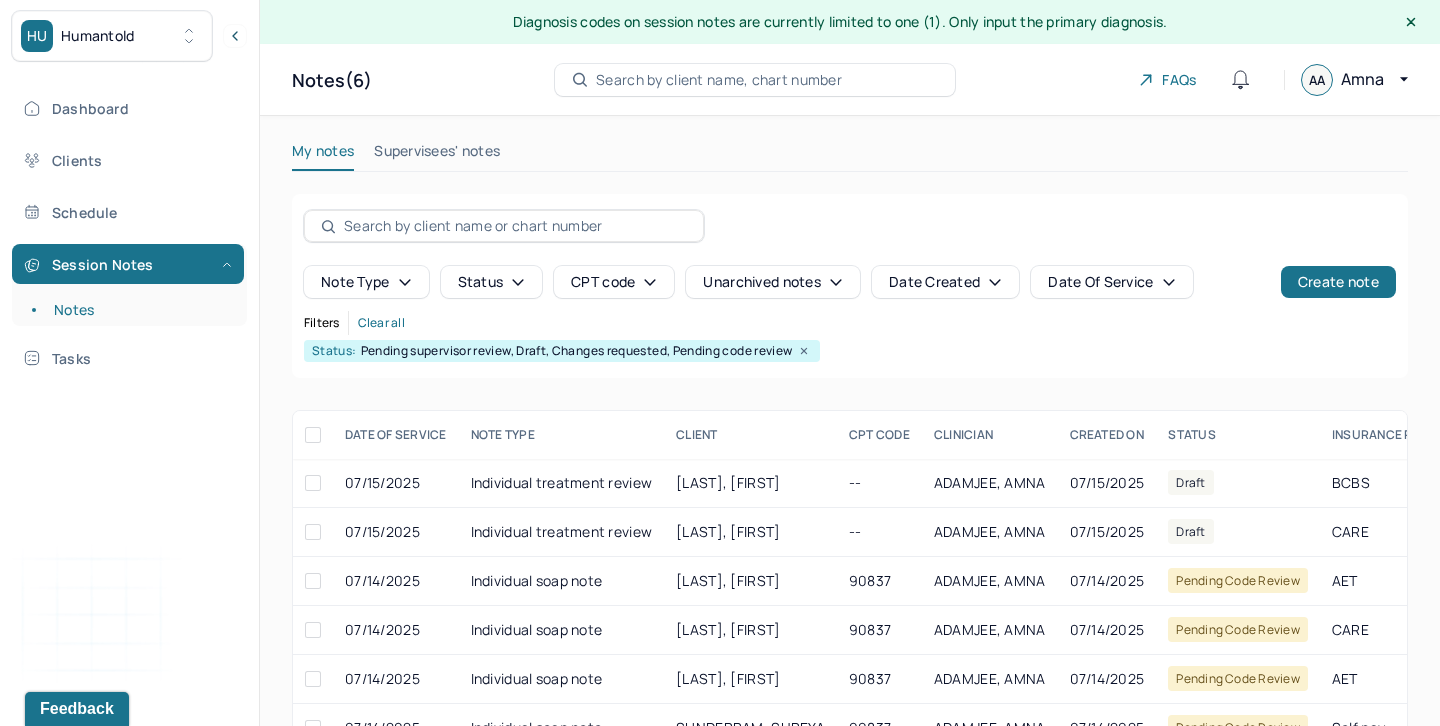 click on "Supervisees' notes" at bounding box center (437, 155) 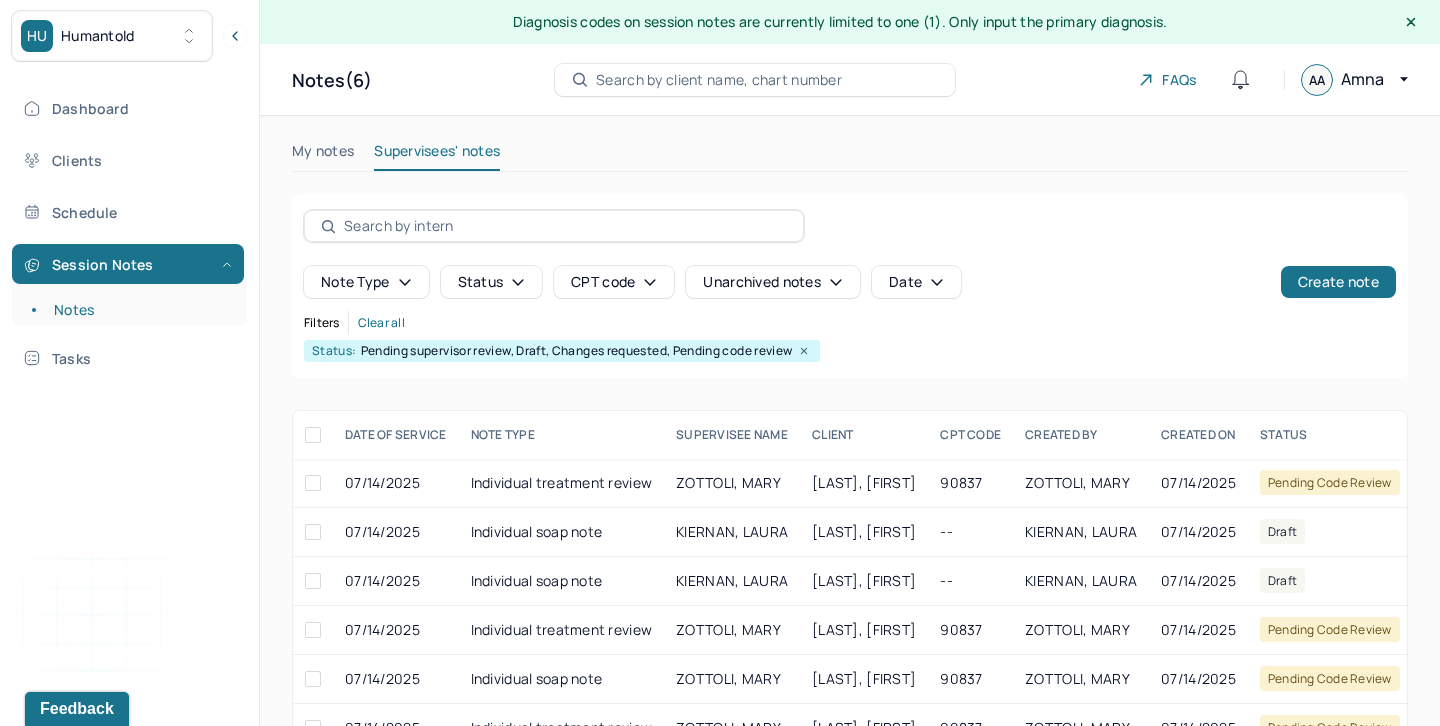 scroll, scrollTop: 53, scrollLeft: 0, axis: vertical 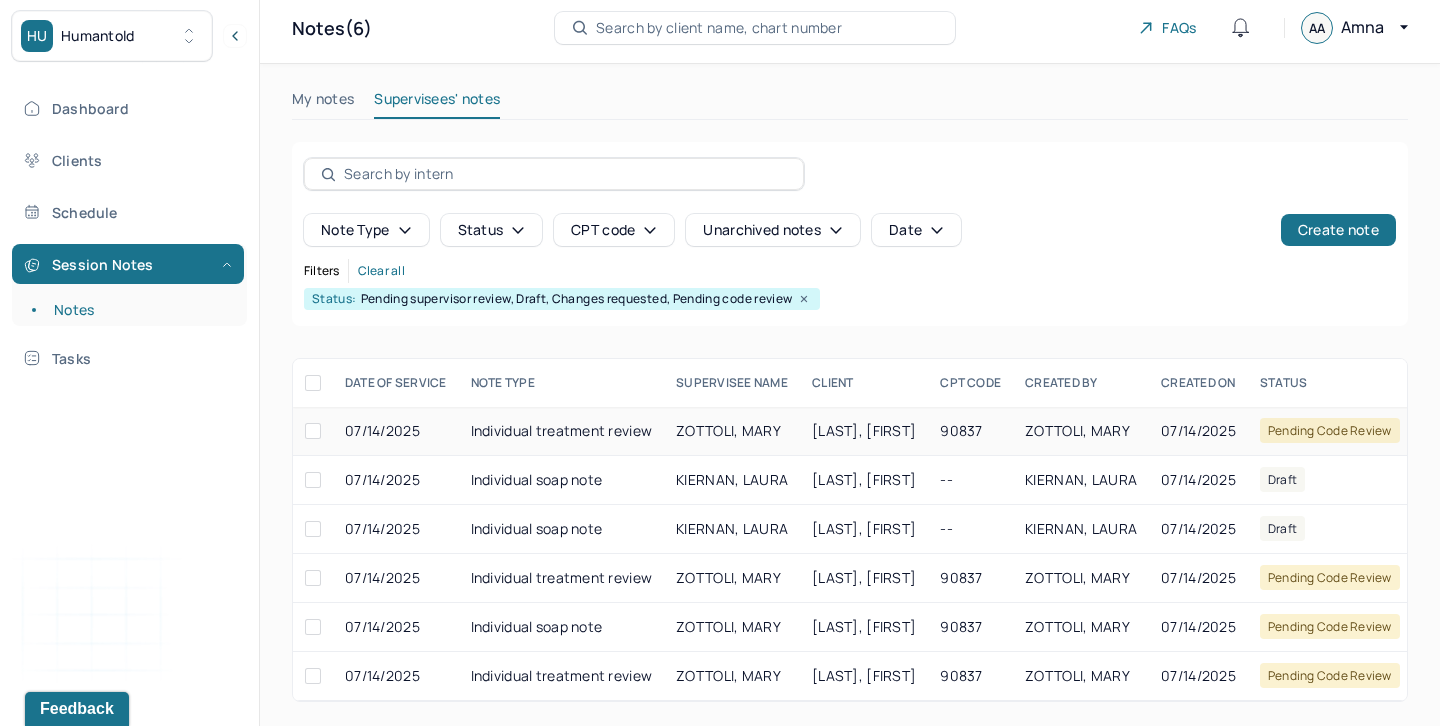 click on "ZOTTOLI, MARY" at bounding box center [728, 430] 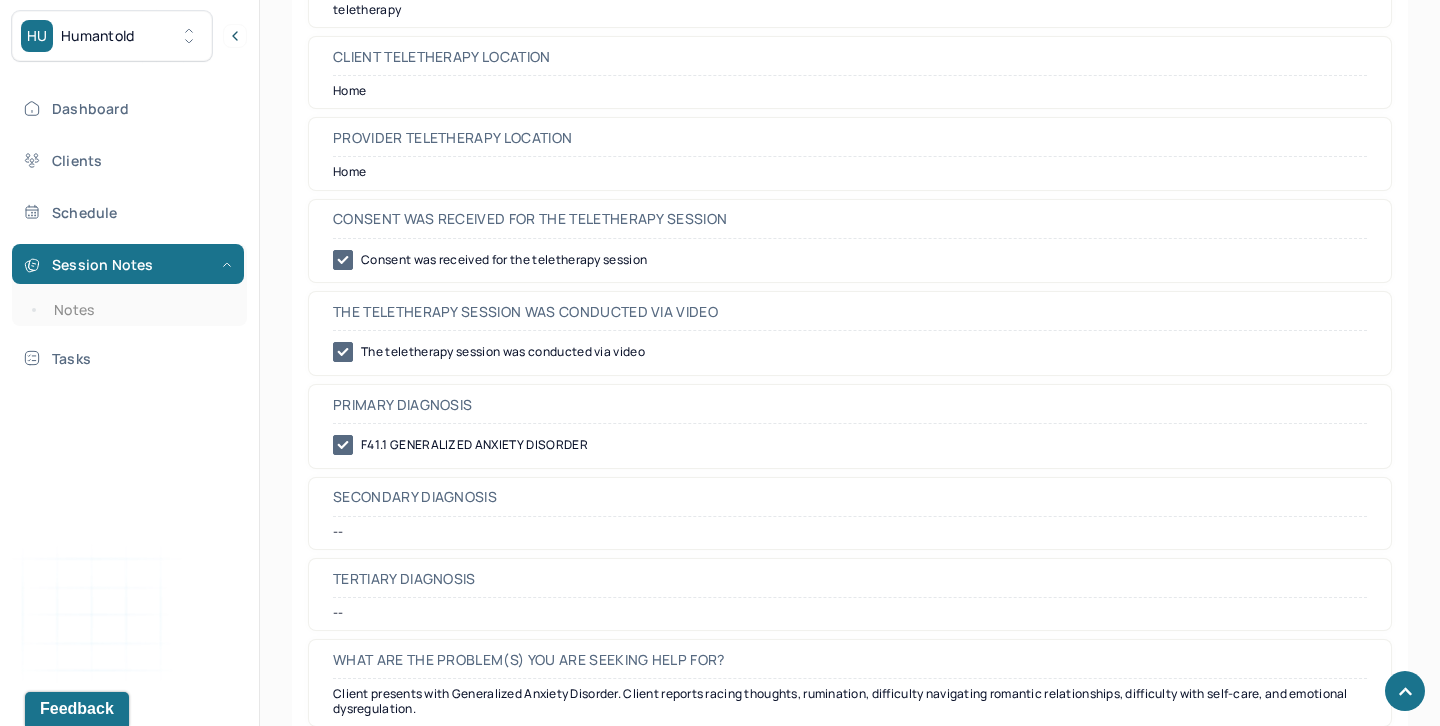 scroll, scrollTop: 866, scrollLeft: 0, axis: vertical 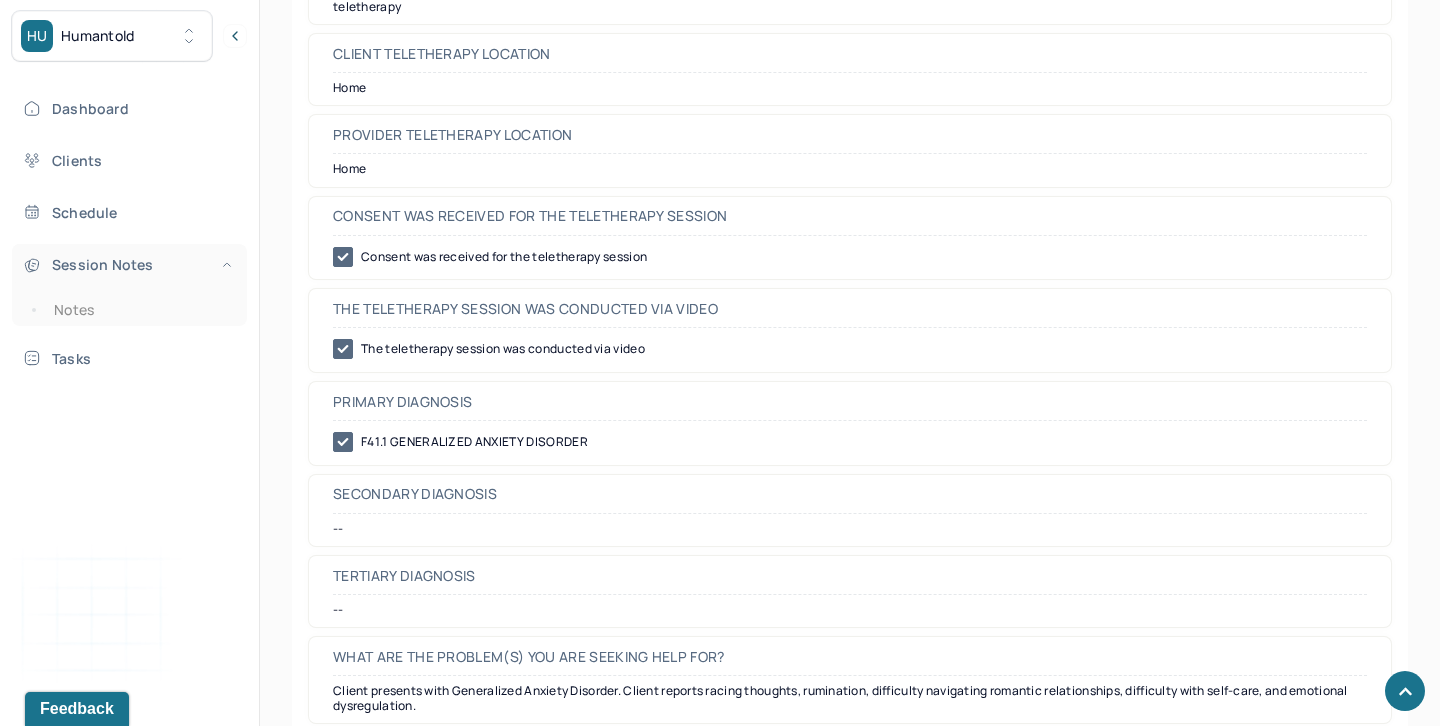 click on "Session Notes" at bounding box center [128, 264] 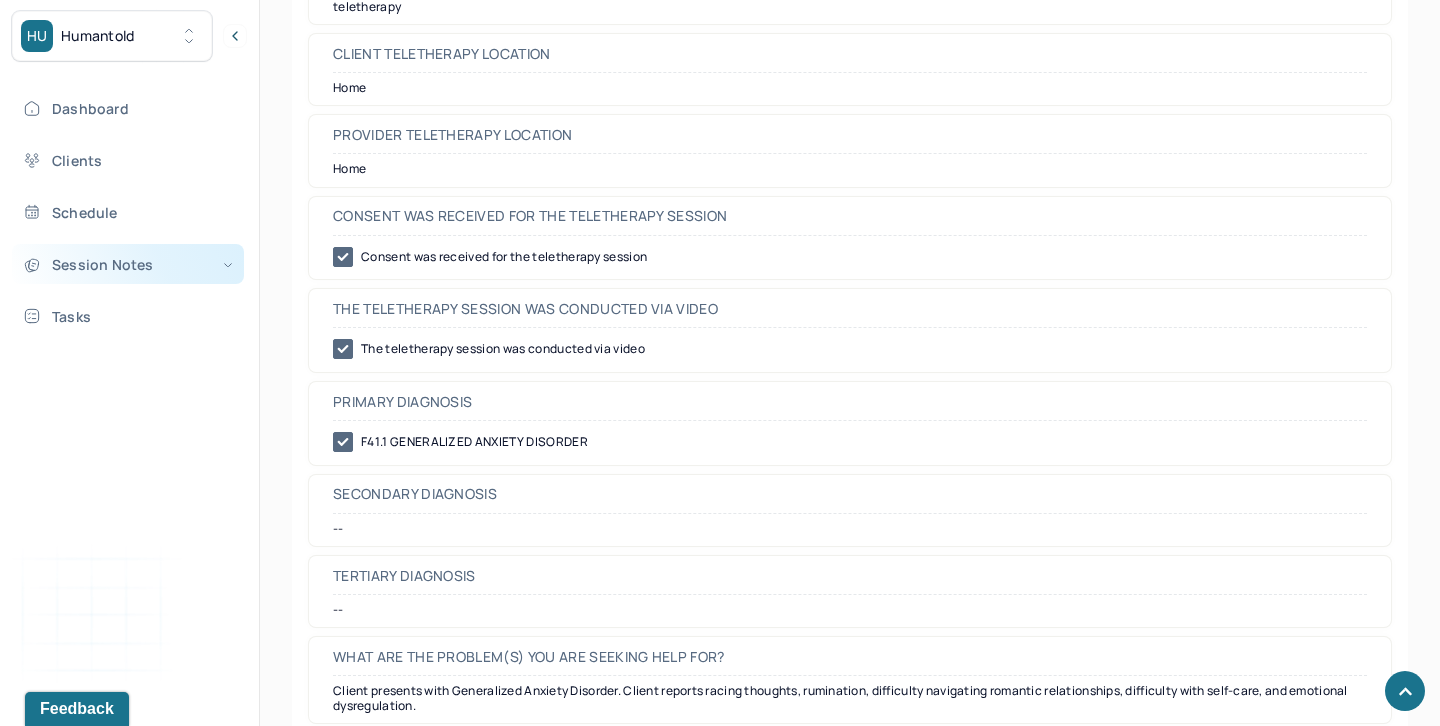 click on "Session Notes" at bounding box center [128, 264] 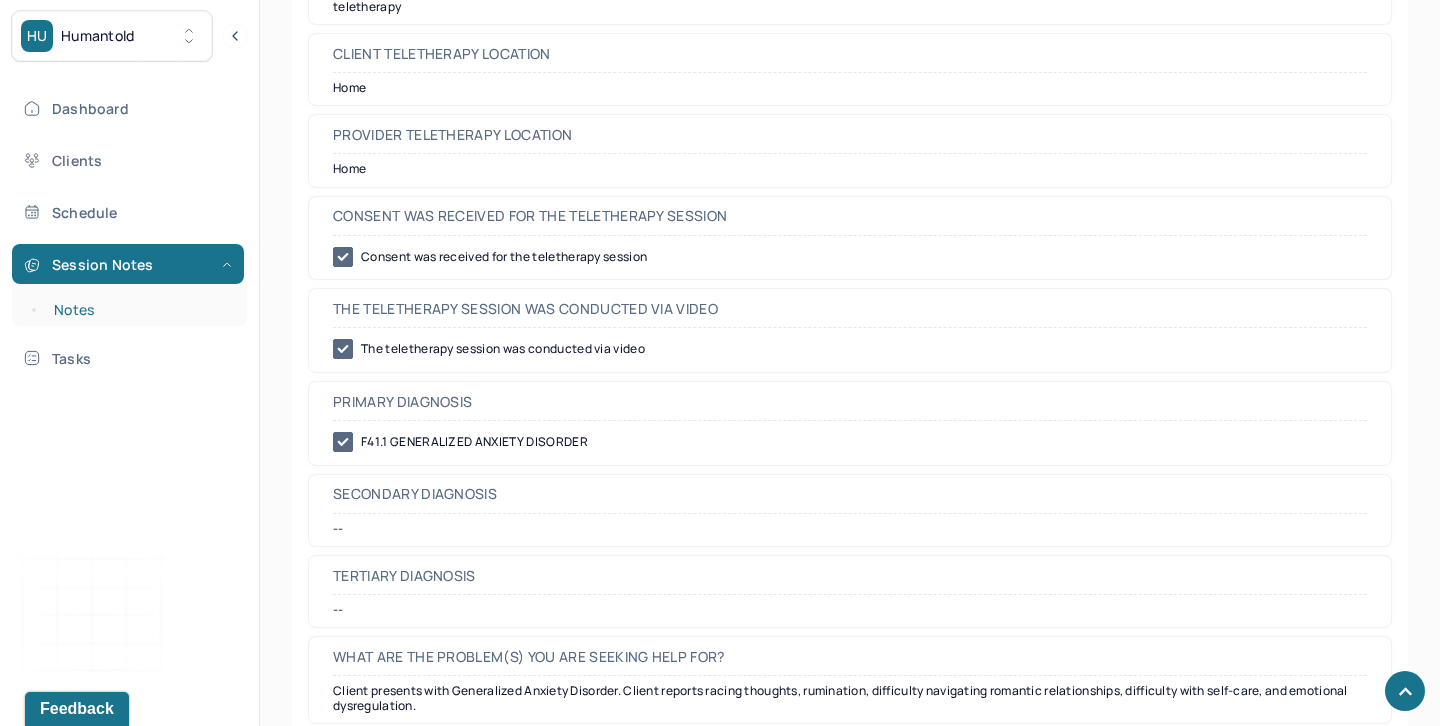 click on "Notes" at bounding box center [139, 310] 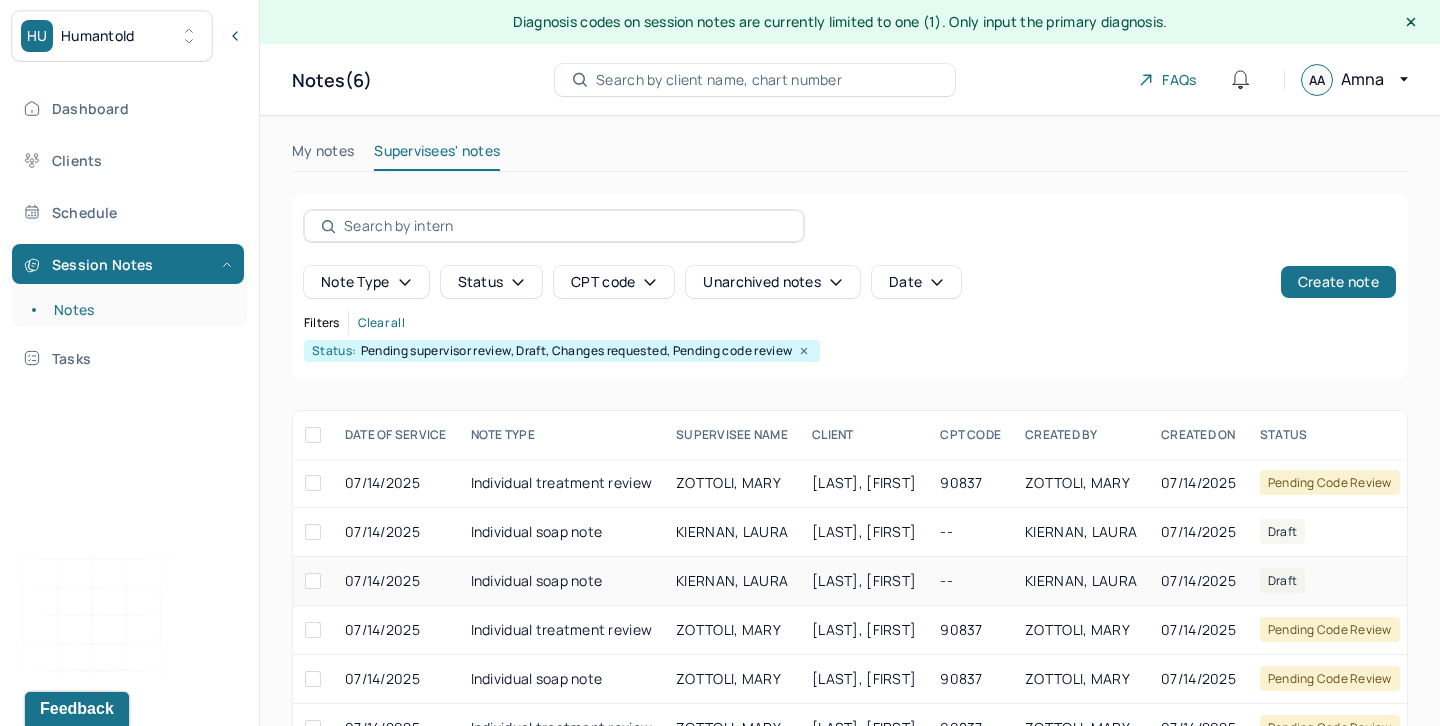 scroll, scrollTop: 53, scrollLeft: 0, axis: vertical 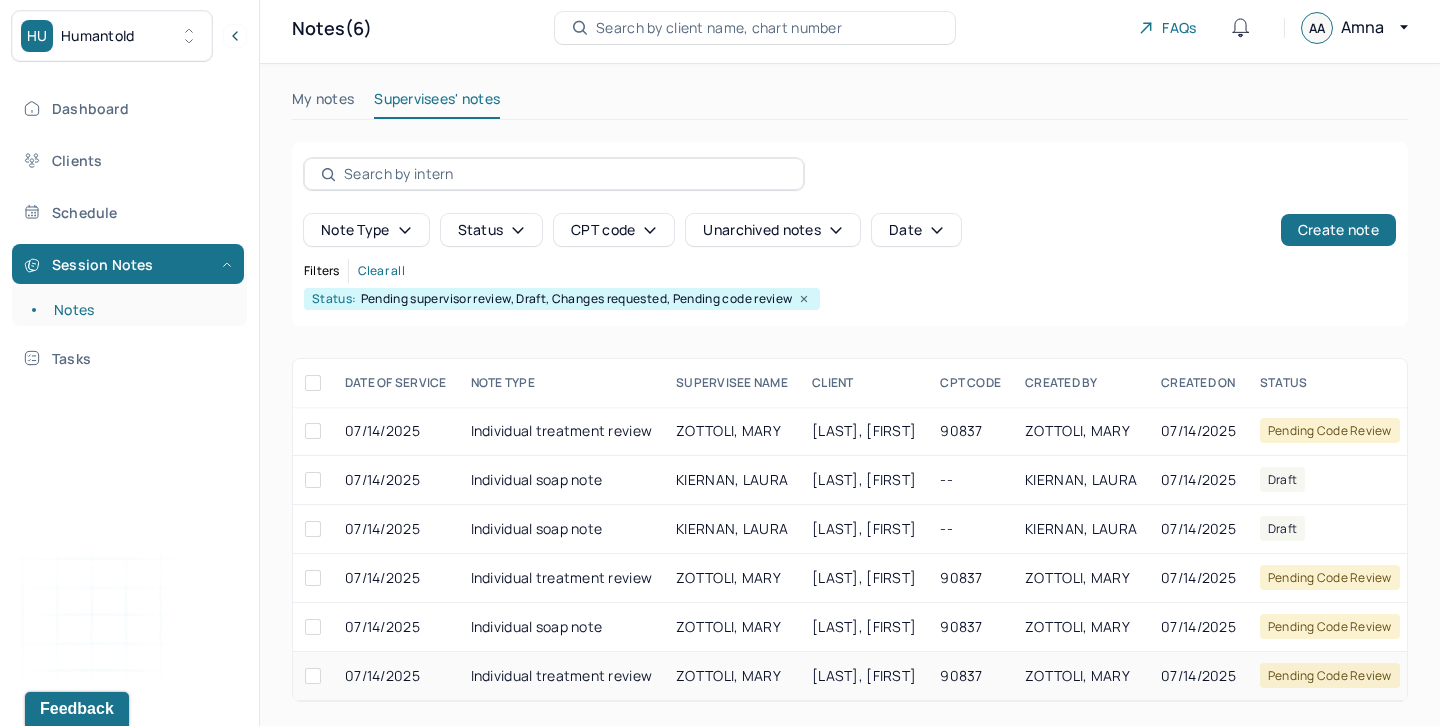 click on "Individual treatment review" at bounding box center (562, 676) 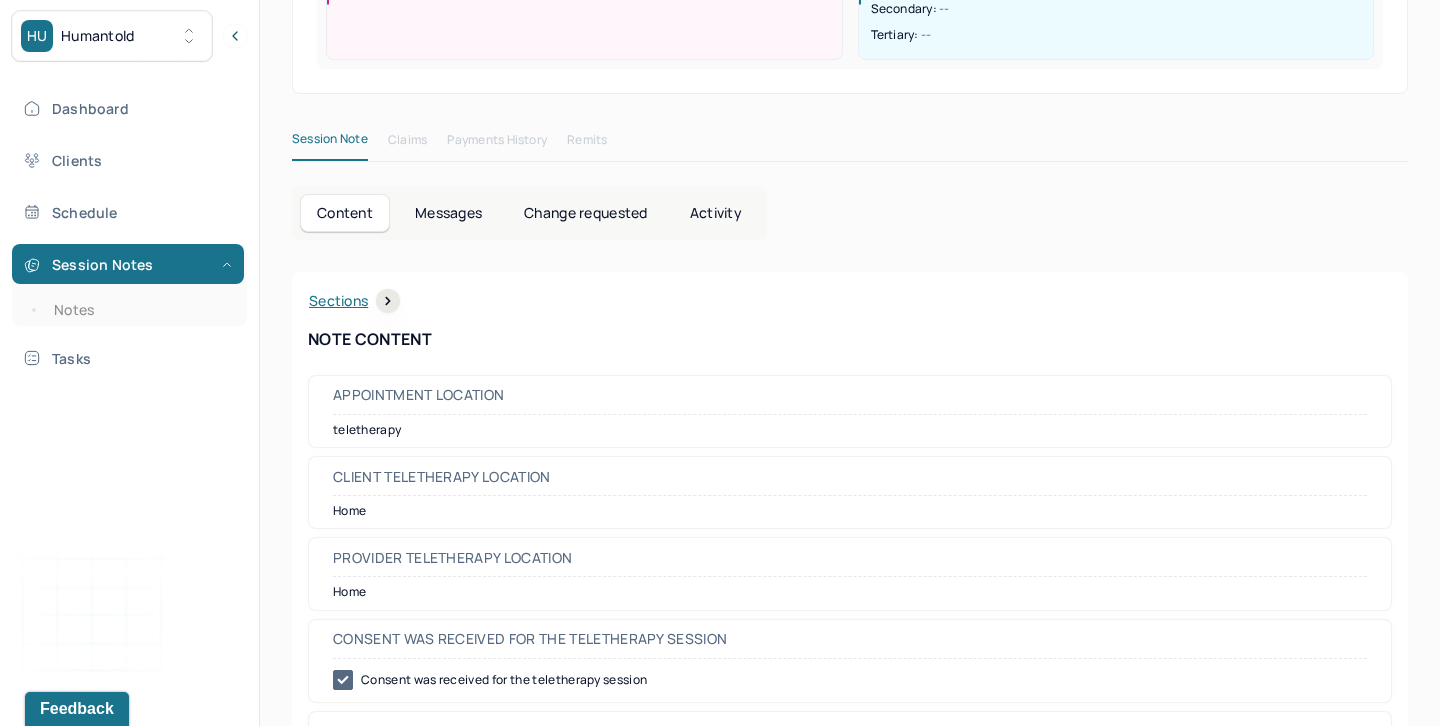scroll, scrollTop: 573, scrollLeft: 0, axis: vertical 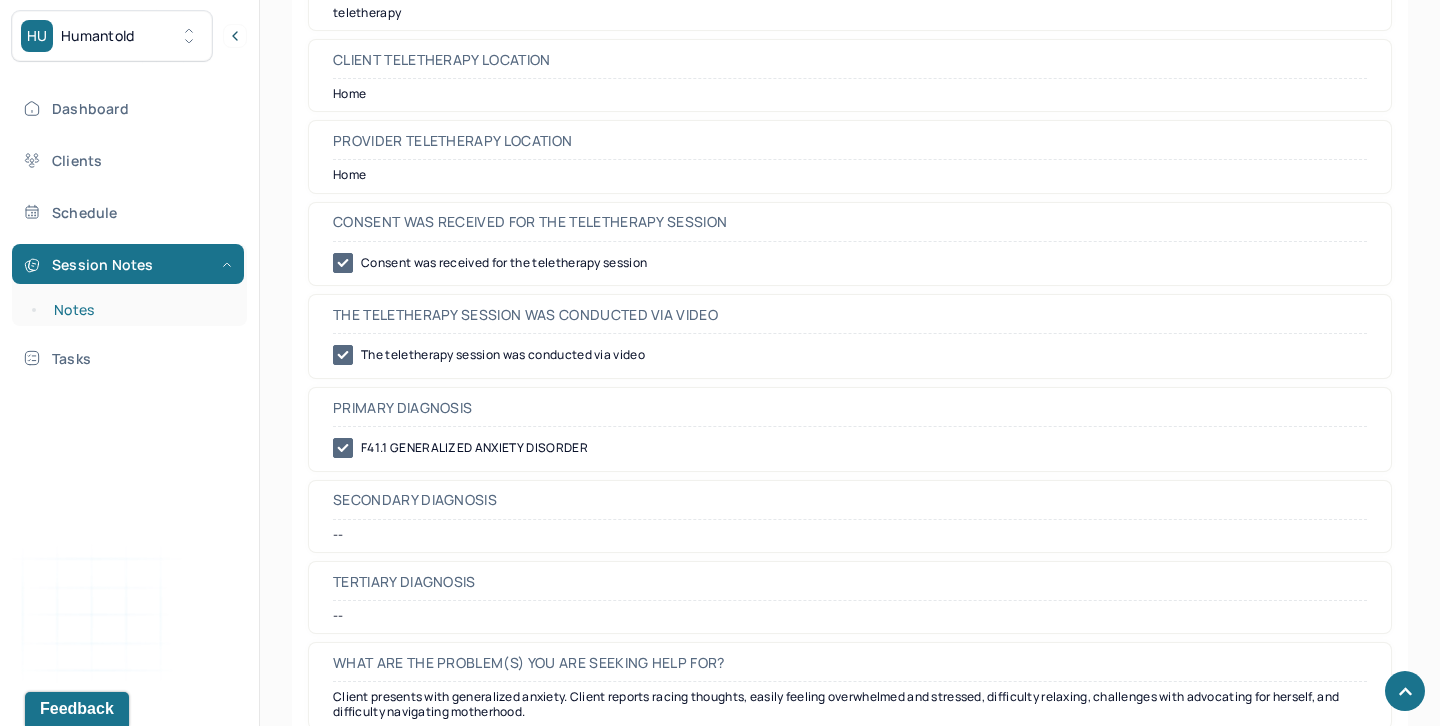 click on "Notes" at bounding box center (139, 310) 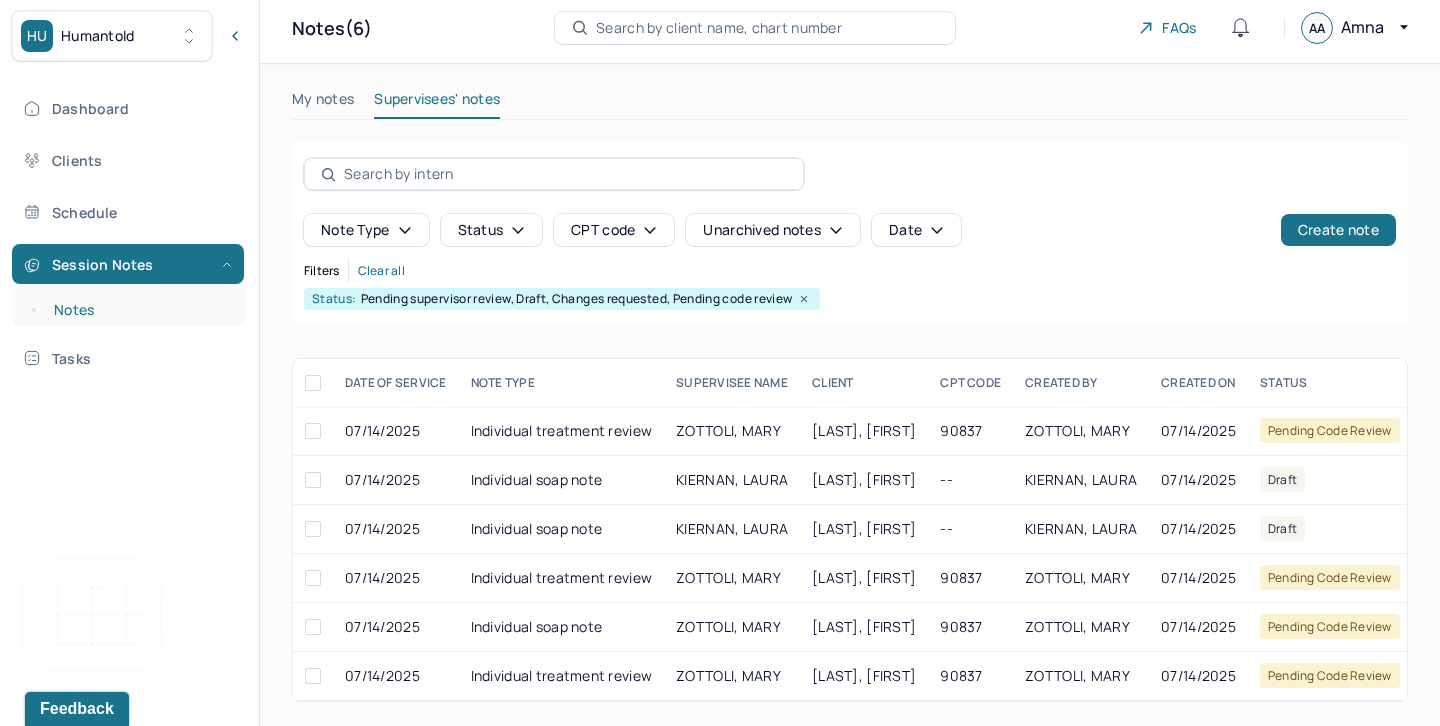 scroll, scrollTop: 53, scrollLeft: 0, axis: vertical 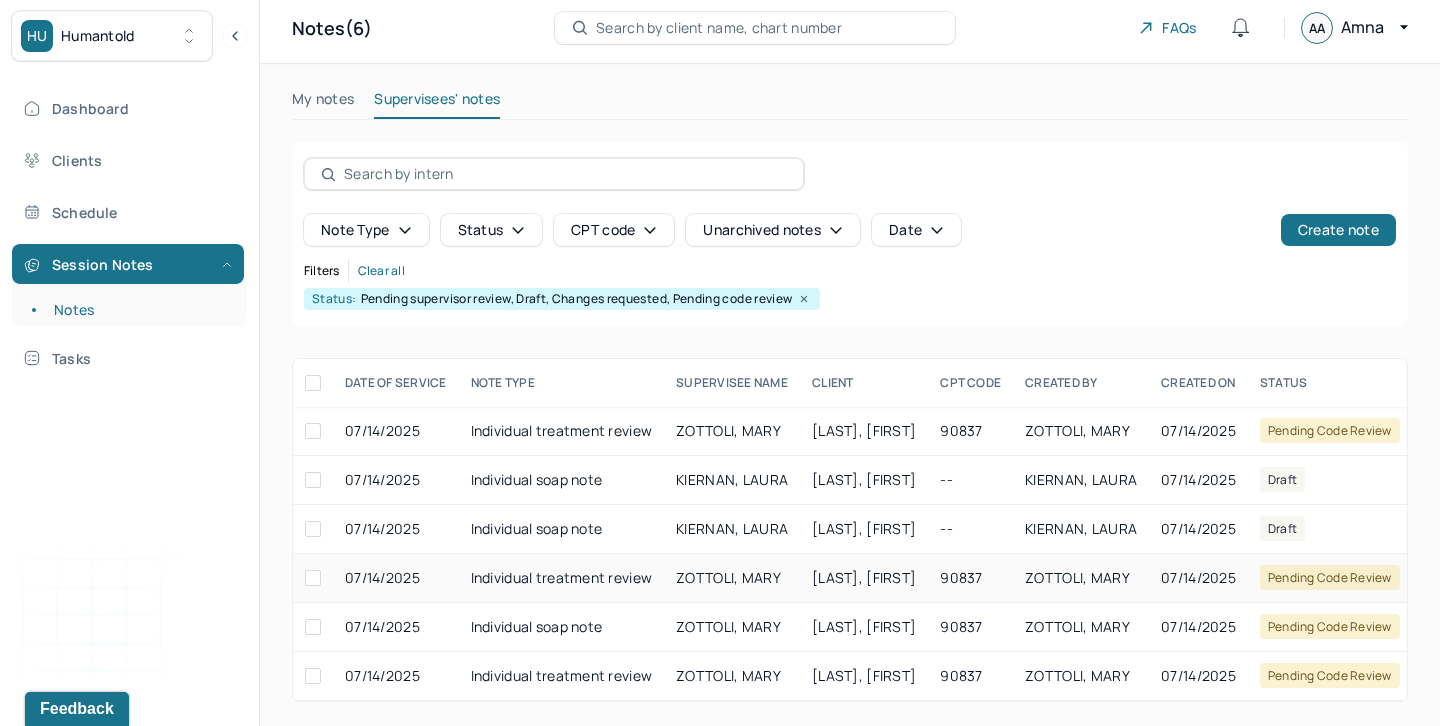 click on "Individual treatment review" at bounding box center (562, 578) 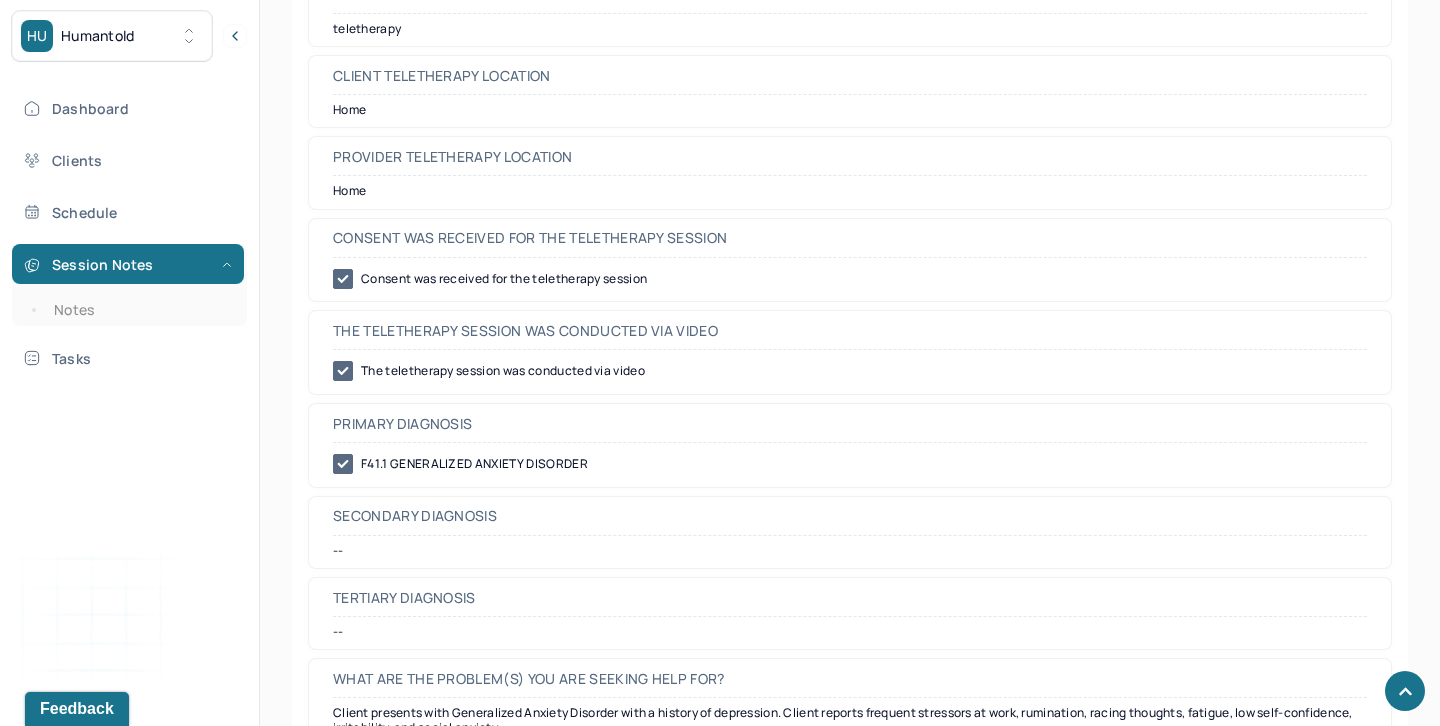scroll, scrollTop: 849, scrollLeft: 0, axis: vertical 